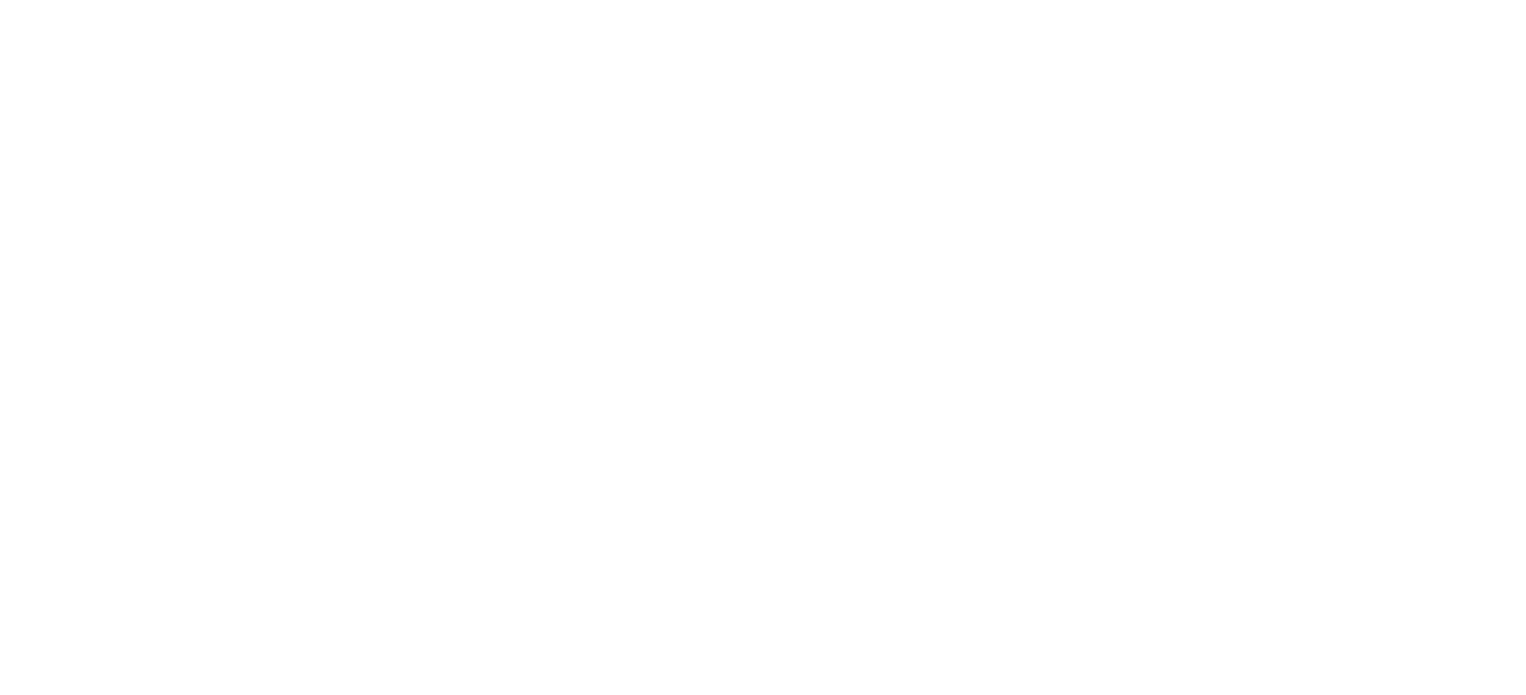 scroll, scrollTop: 0, scrollLeft: 0, axis: both 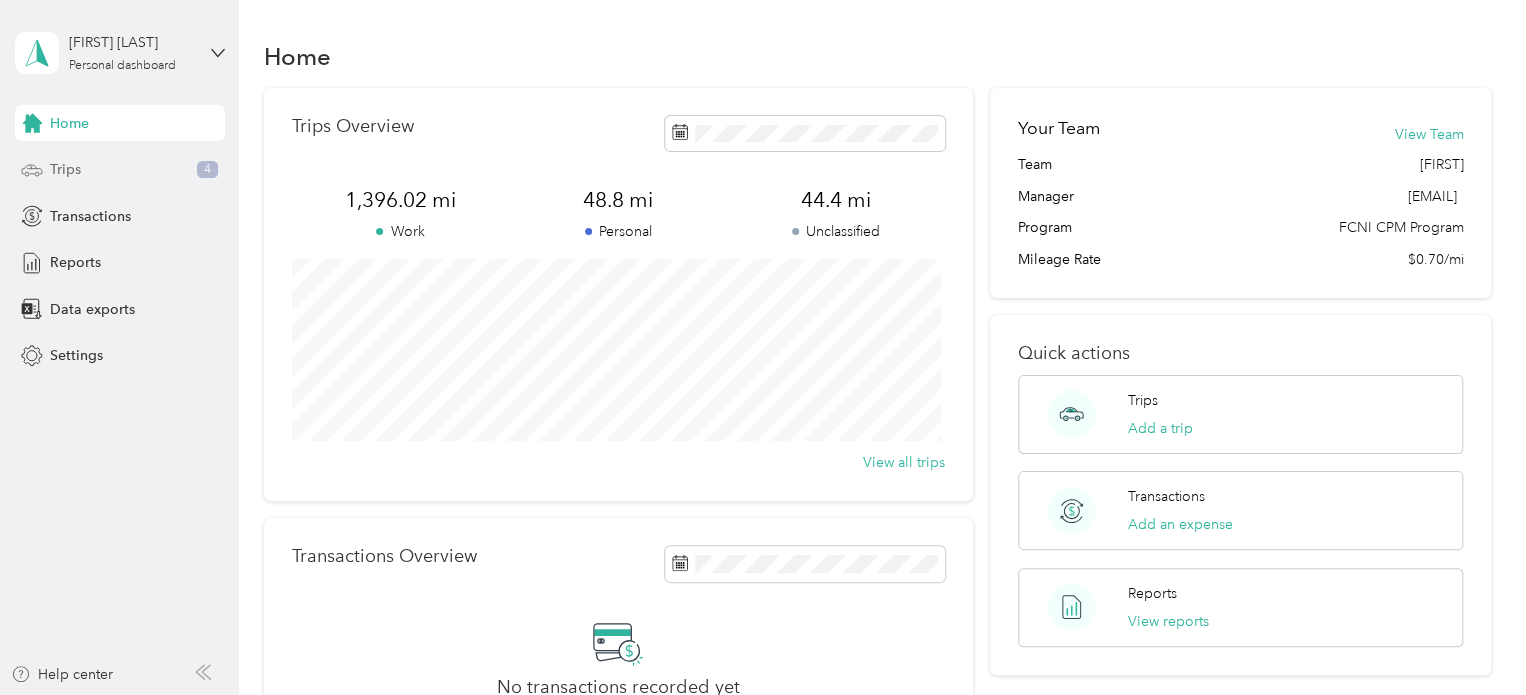 click on "Trips 4" at bounding box center [120, 170] 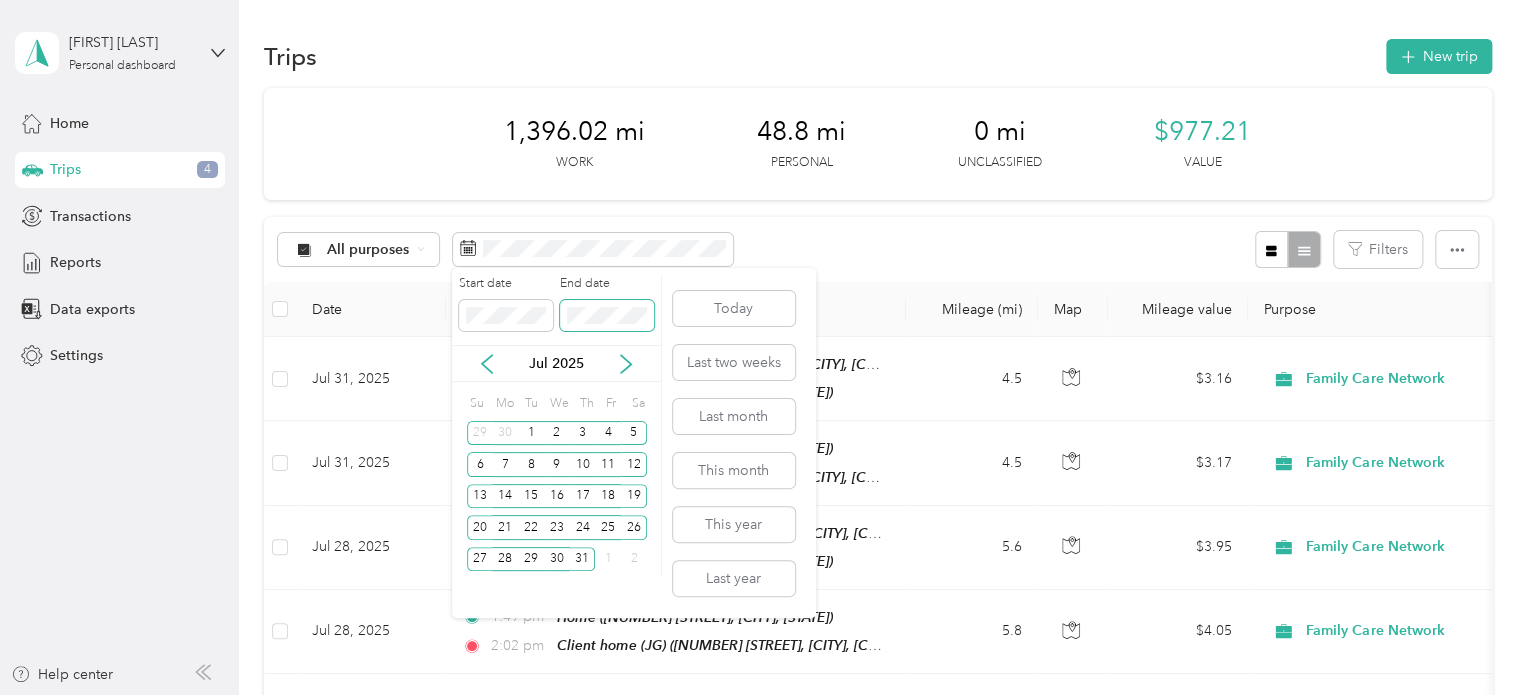 click at bounding box center (607, 316) 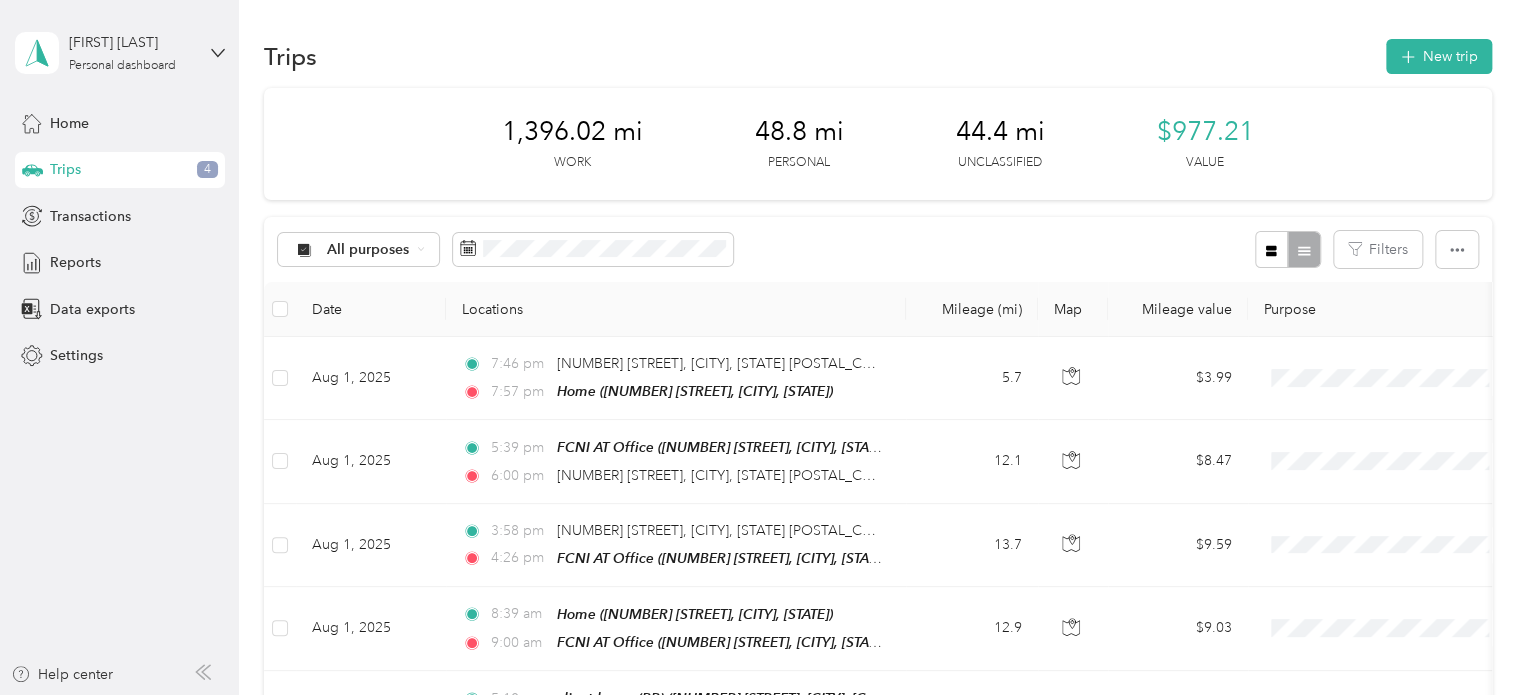 click on "All purposes Filters" at bounding box center [878, 249] 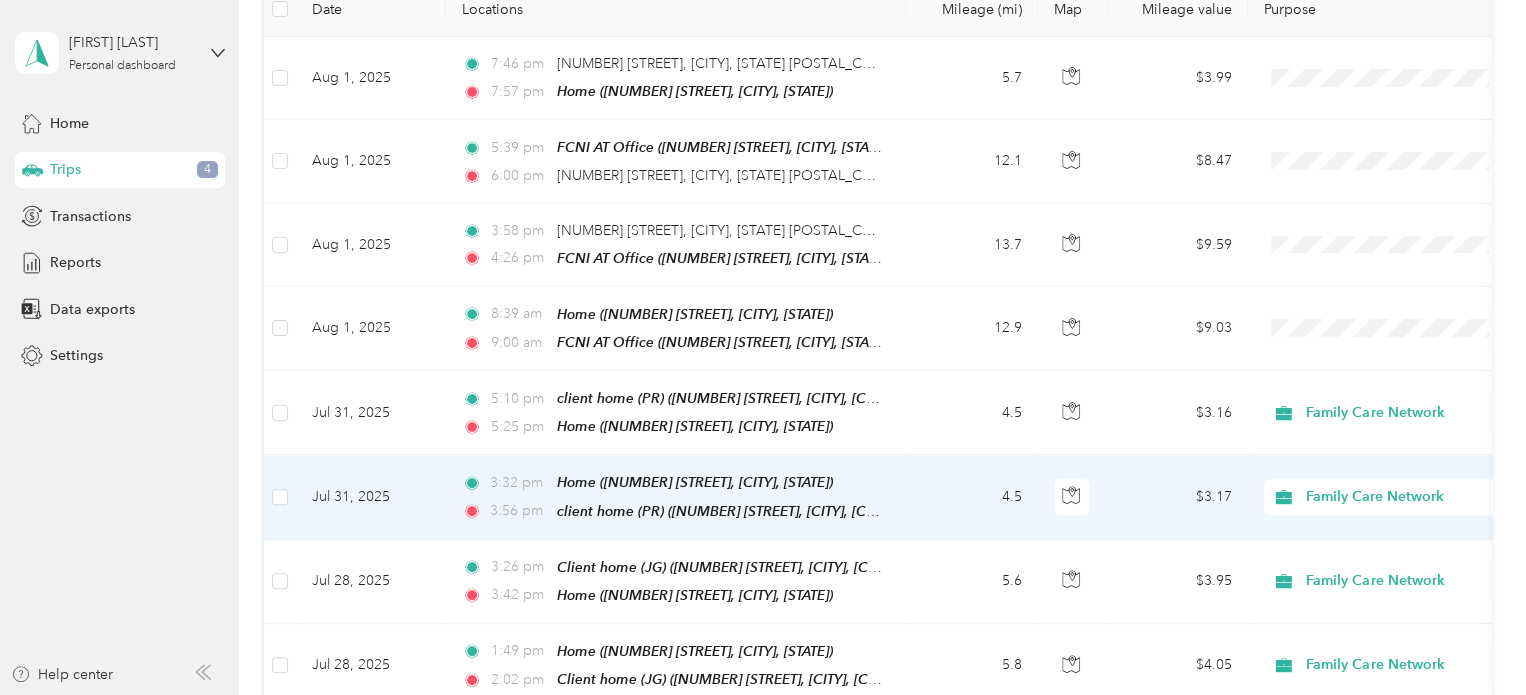 scroll, scrollTop: 200, scrollLeft: 0, axis: vertical 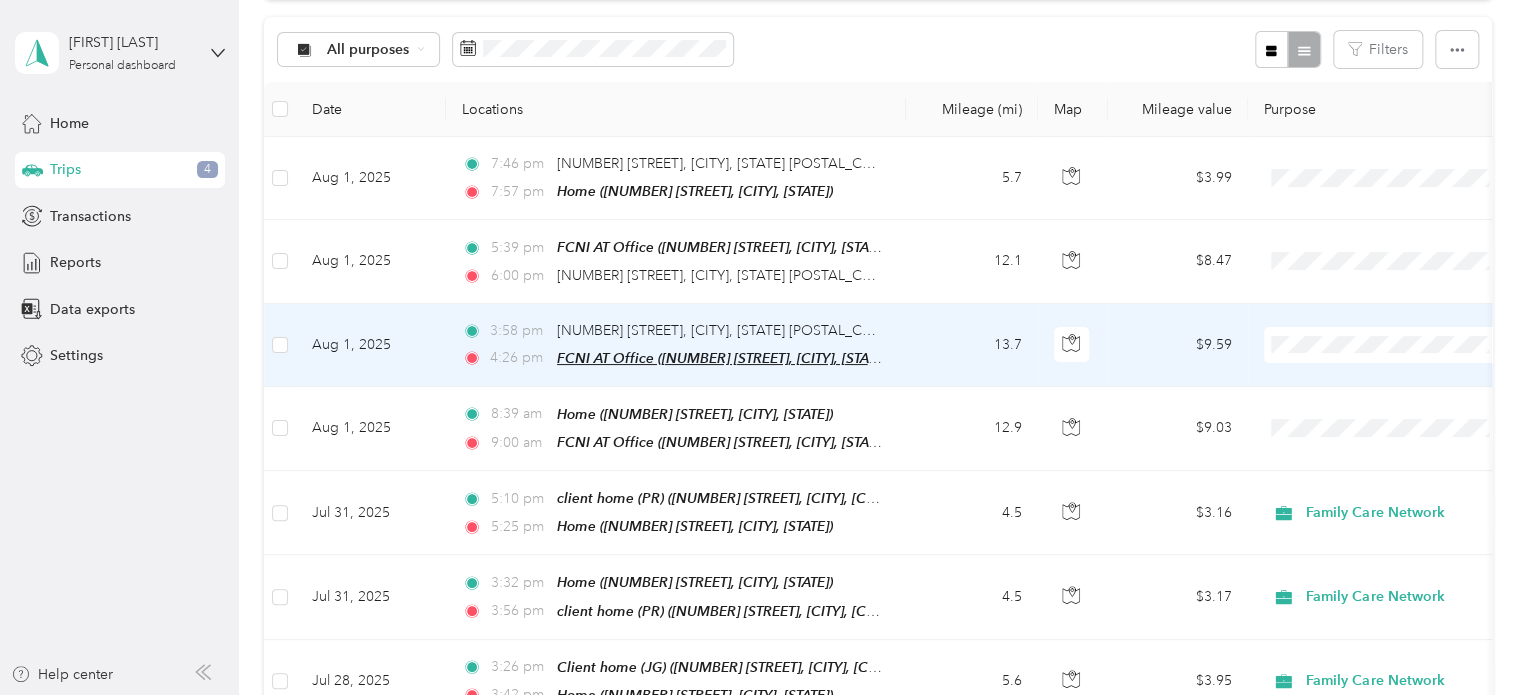 click on "FCNI AT Office ([NUMBER] [STREET], [CITY], [STATE])" at bounding box center [724, 358] 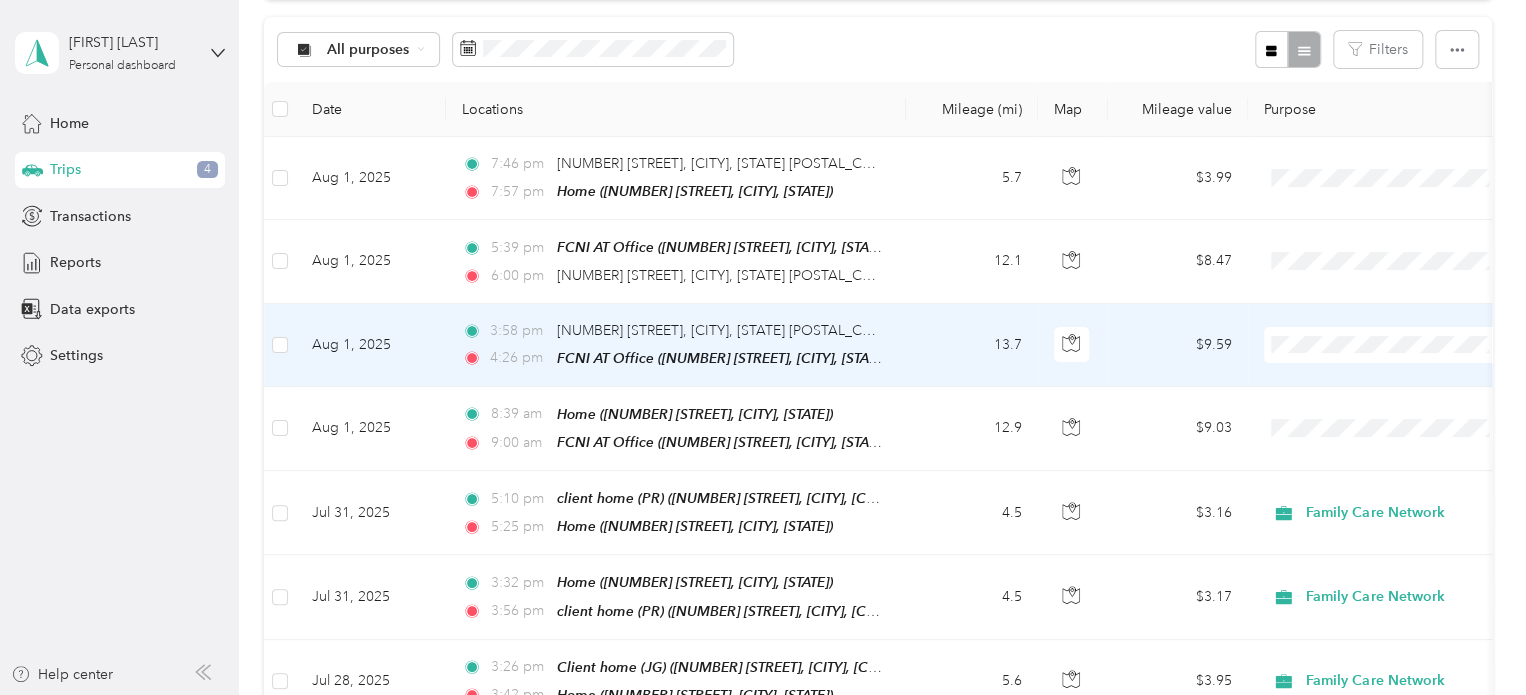 click on "13.7" at bounding box center (972, 345) 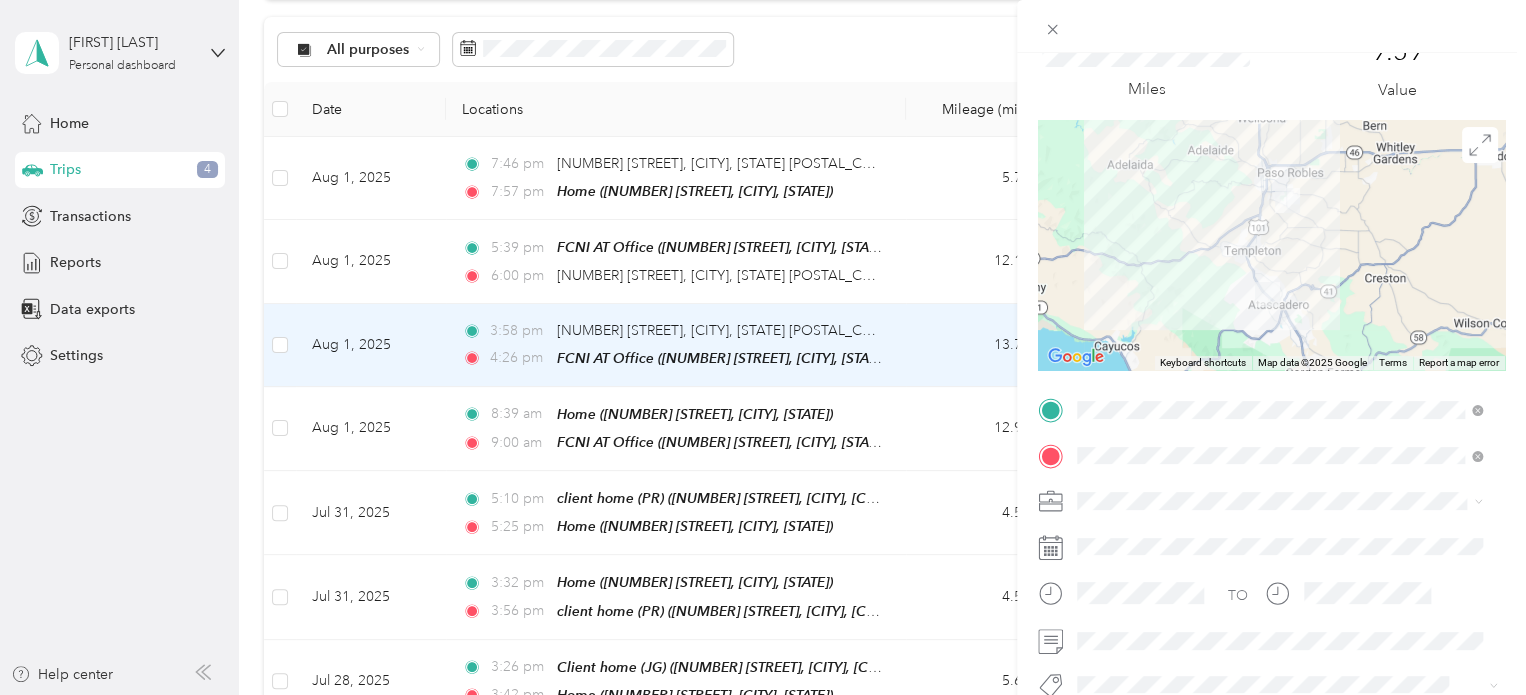 scroll, scrollTop: 200, scrollLeft: 0, axis: vertical 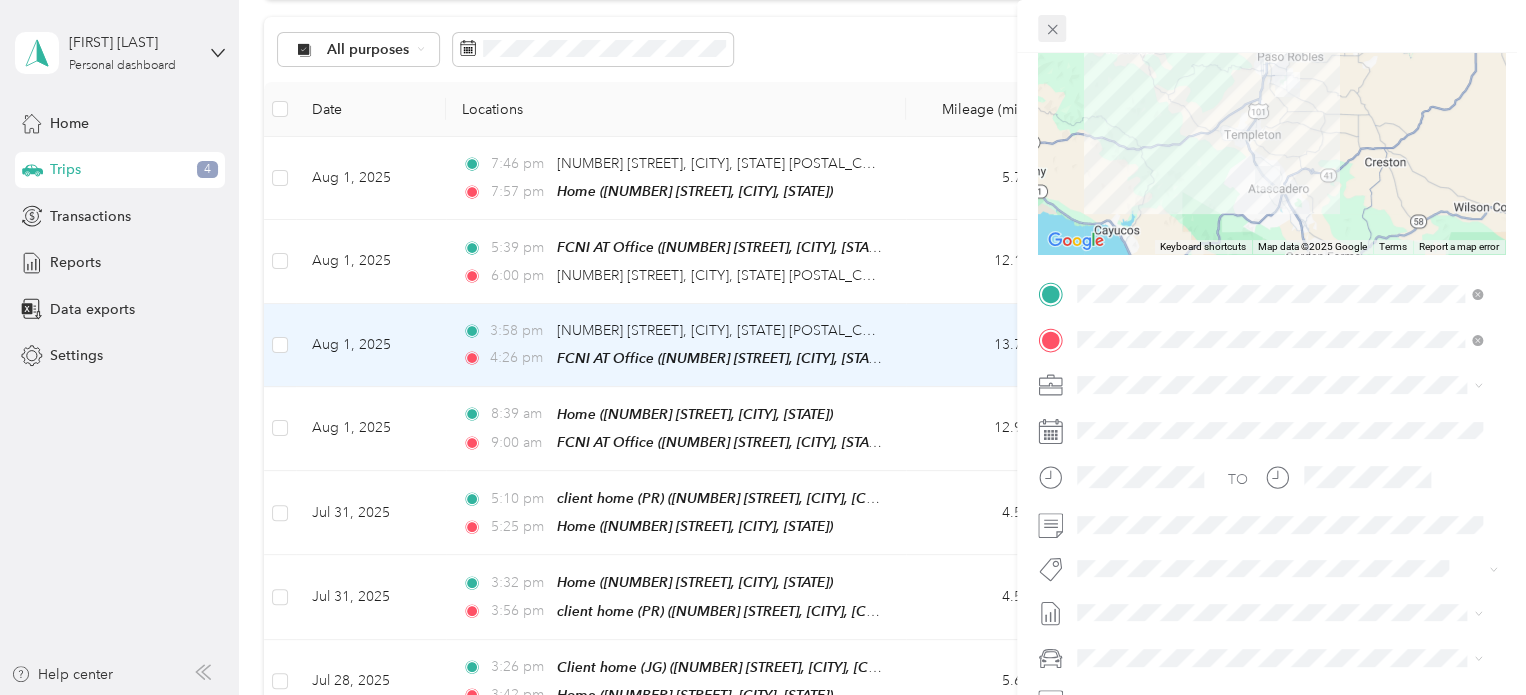 click 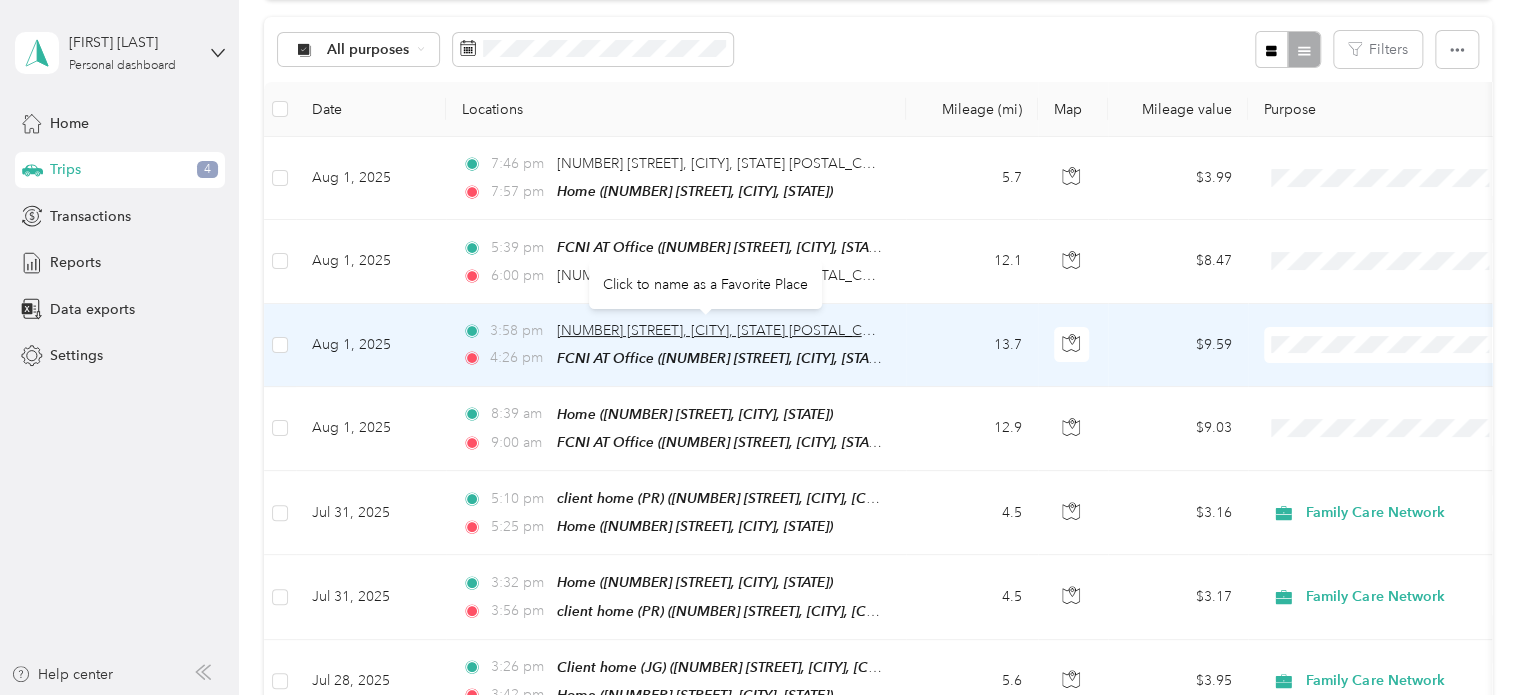 click on "[NUMBER] [STREET], [CITY], [STATE] [POSTAL_CODE], [COUNTRY]" at bounding box center (768, 330) 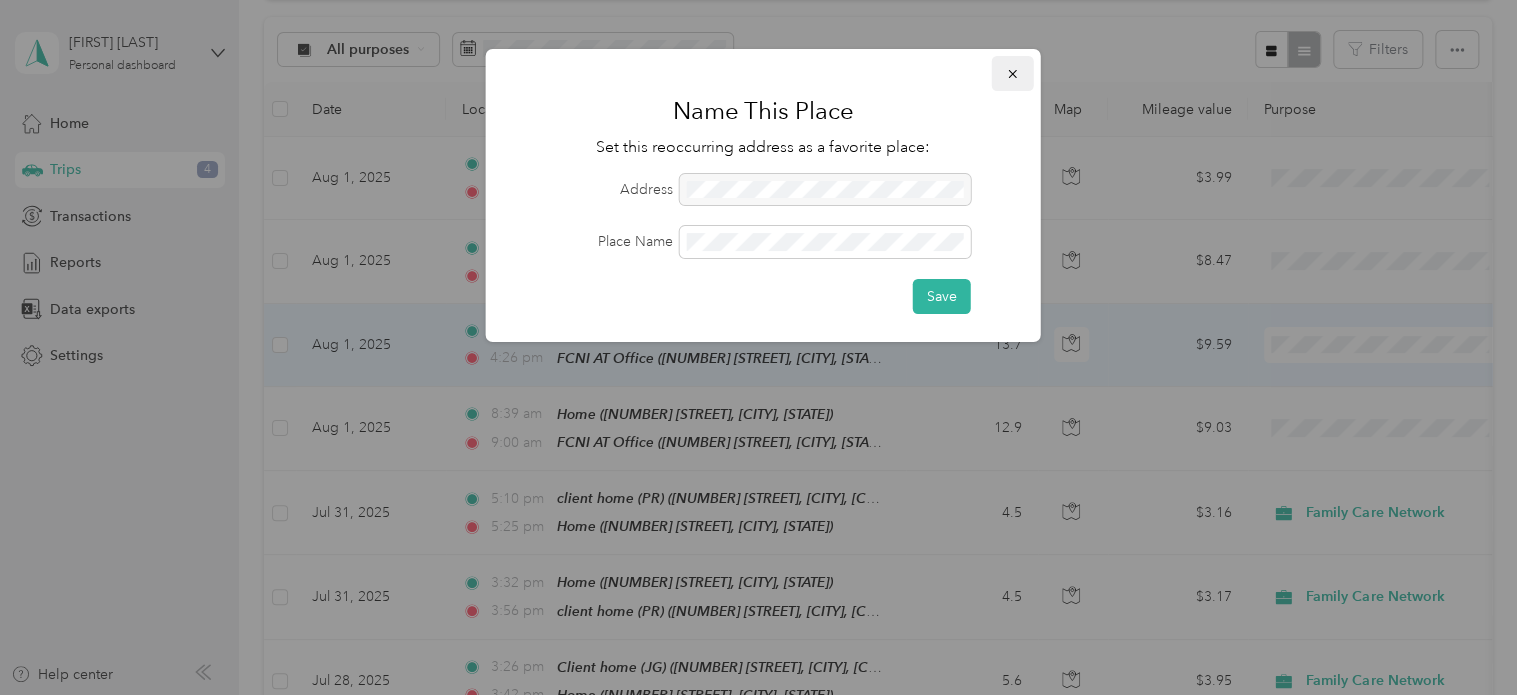 click 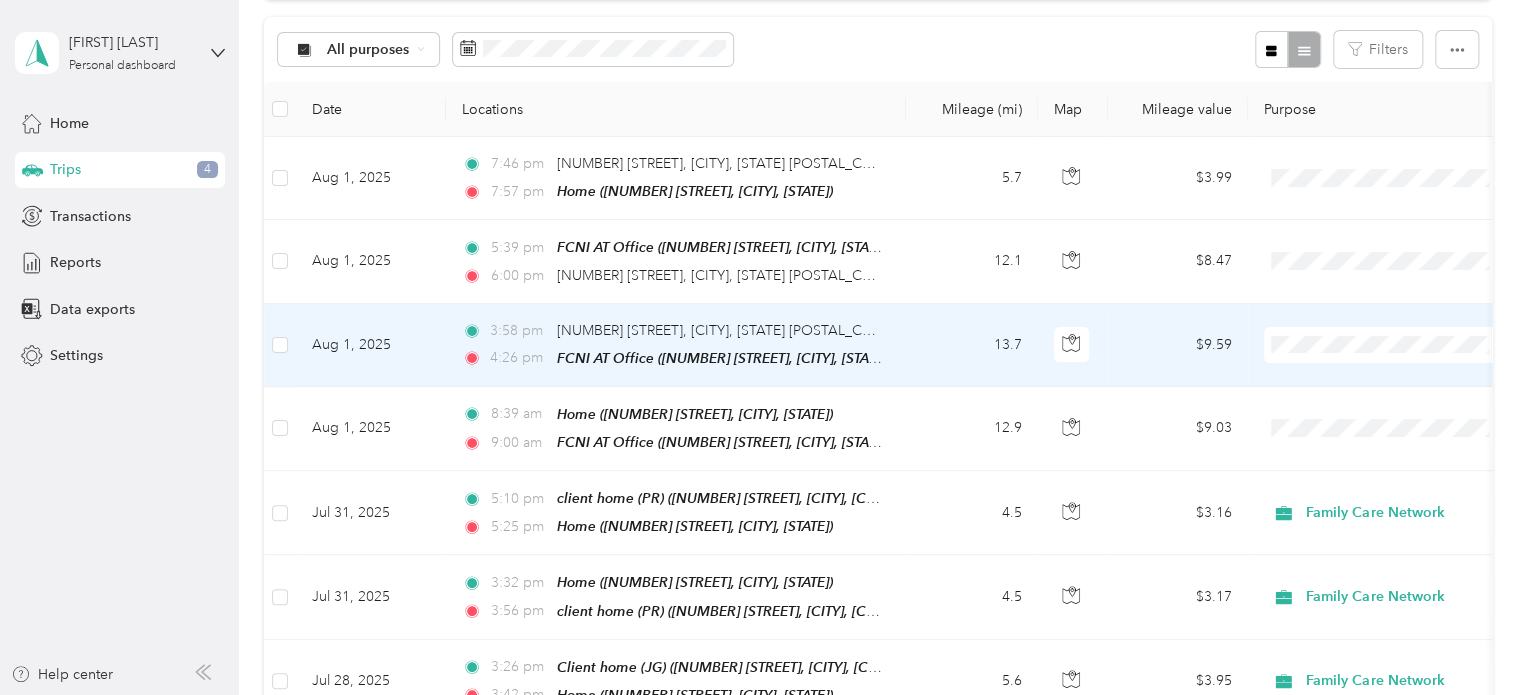 click on "13.7" at bounding box center (972, 345) 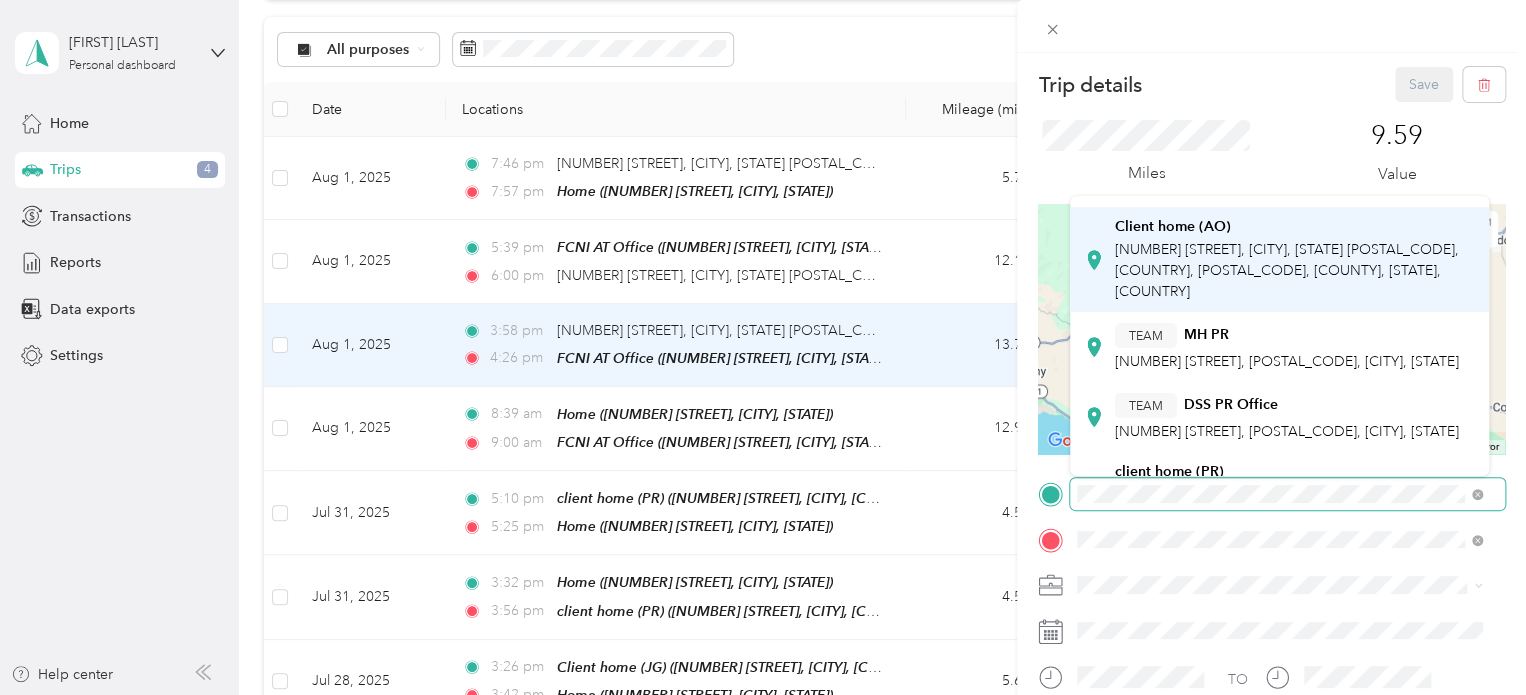scroll, scrollTop: 0, scrollLeft: 0, axis: both 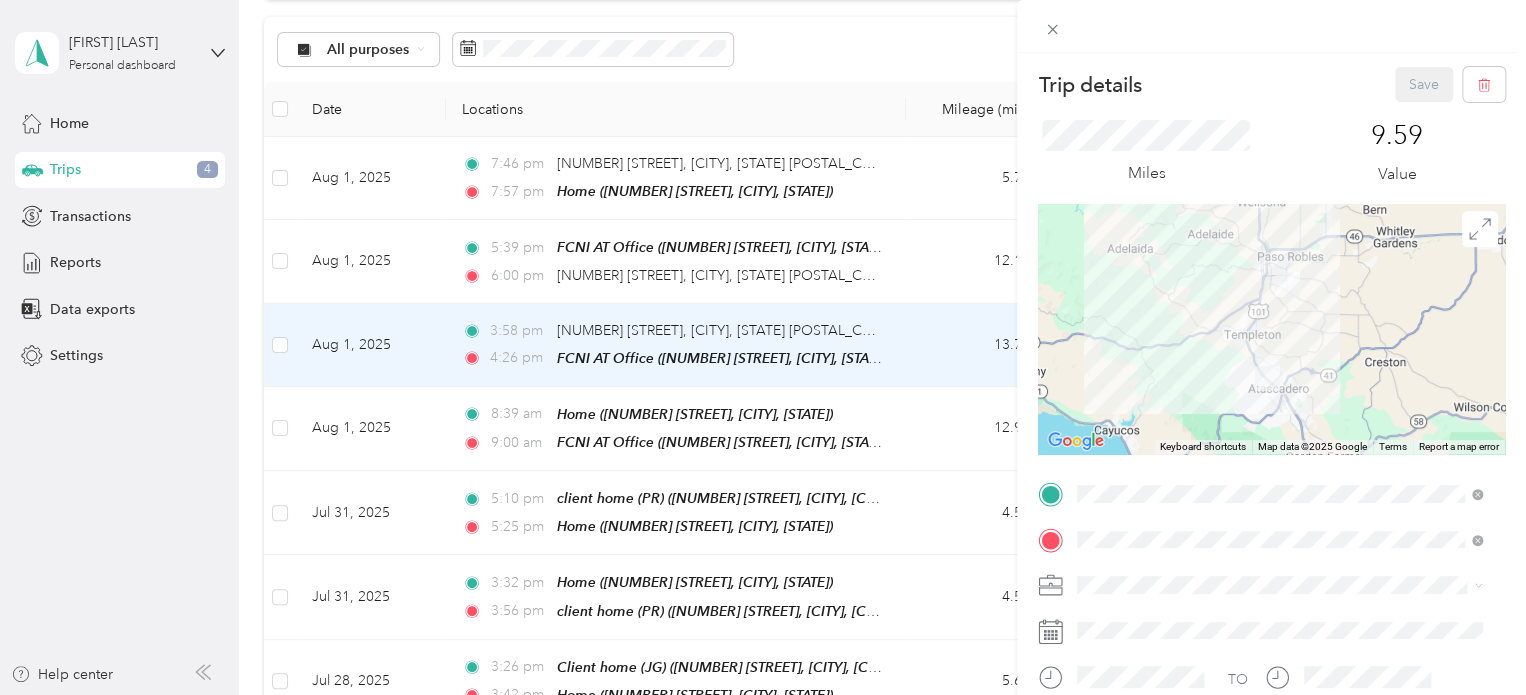 click on "Home [NUMBER] [STREET], [CITY], [STATE], [COUNTRY]" at bounding box center (1270, 270) 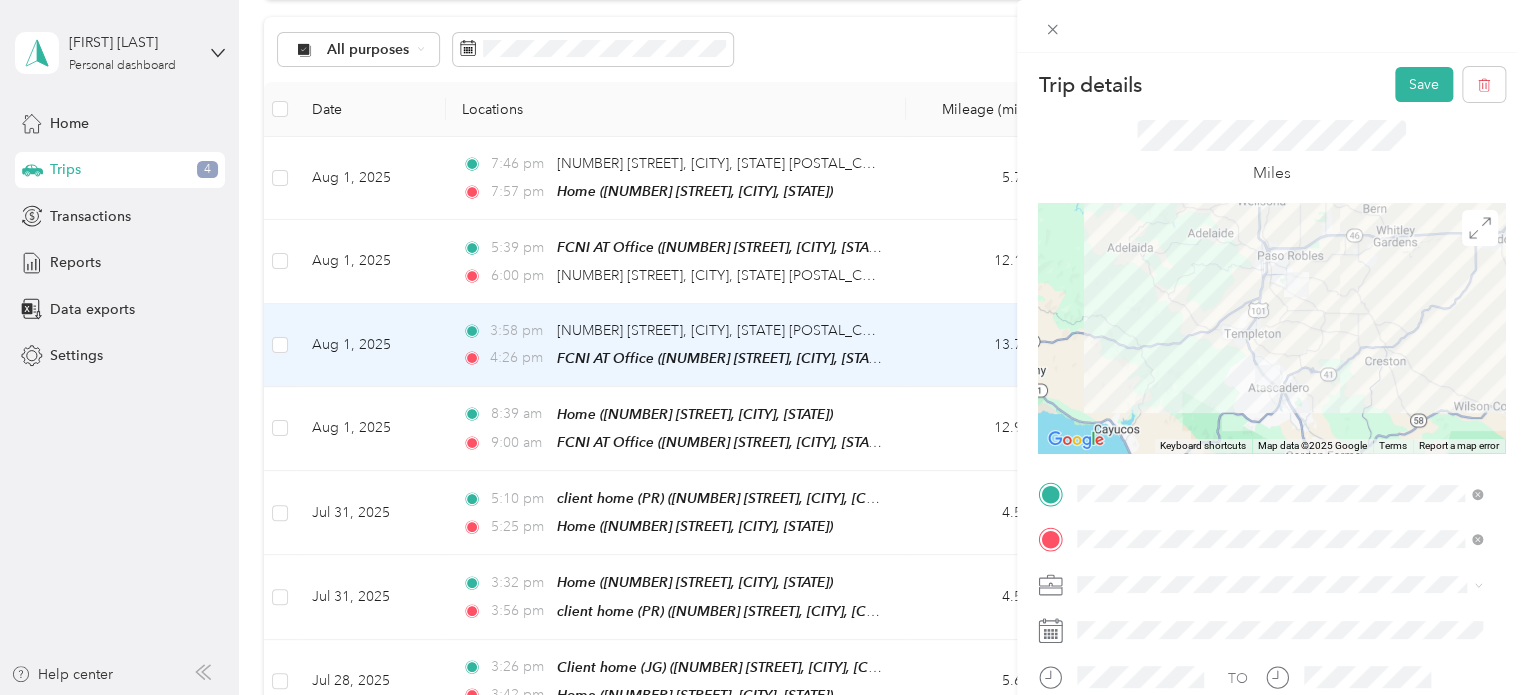 scroll, scrollTop: 200, scrollLeft: 0, axis: vertical 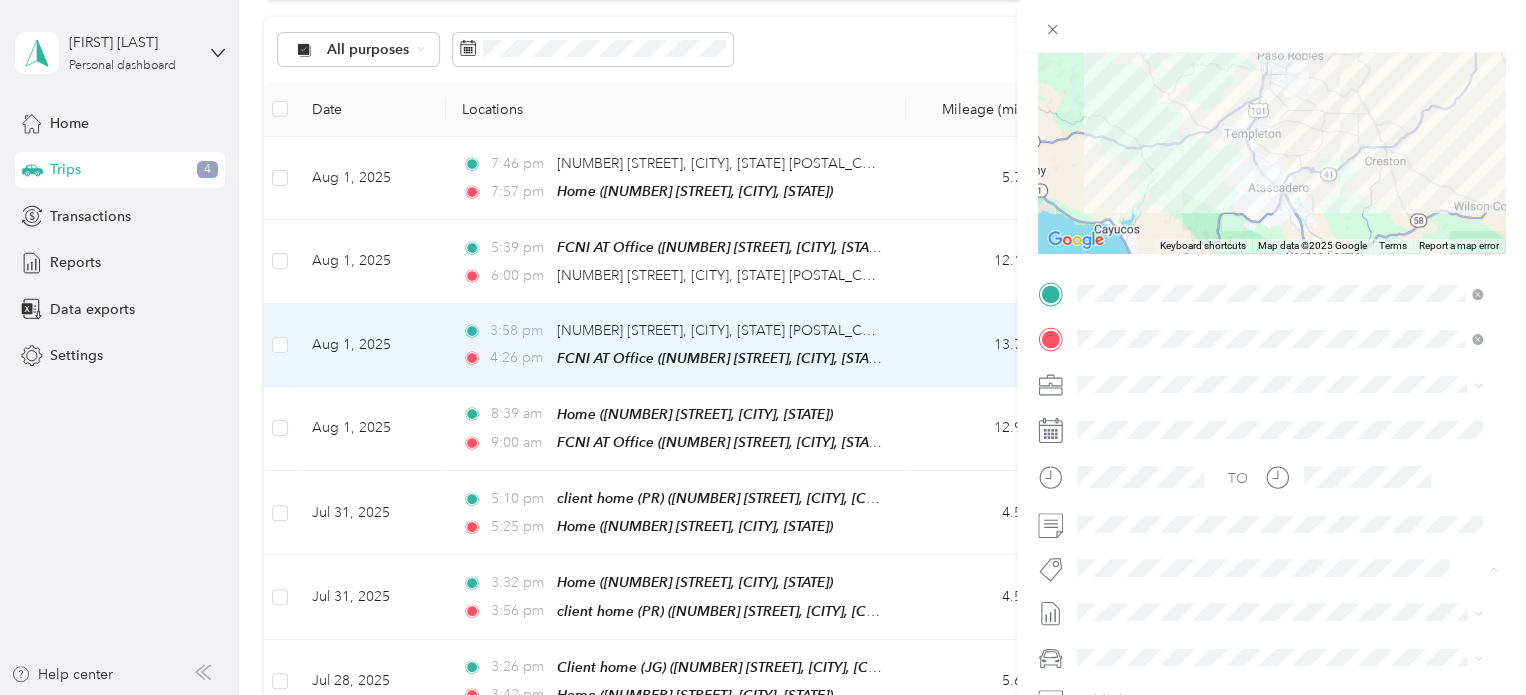click on "Specialty Mhs" at bounding box center [1136, 507] 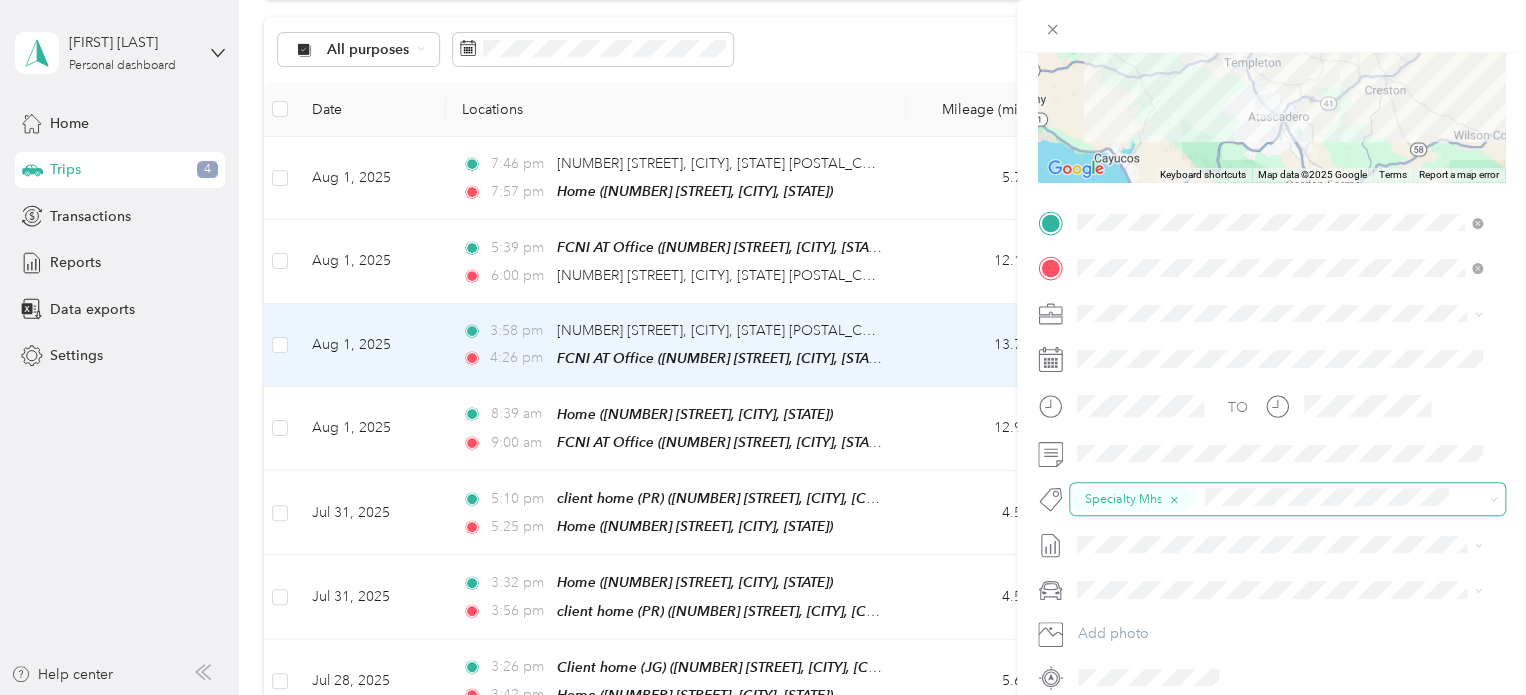 scroll, scrollTop: 356, scrollLeft: 0, axis: vertical 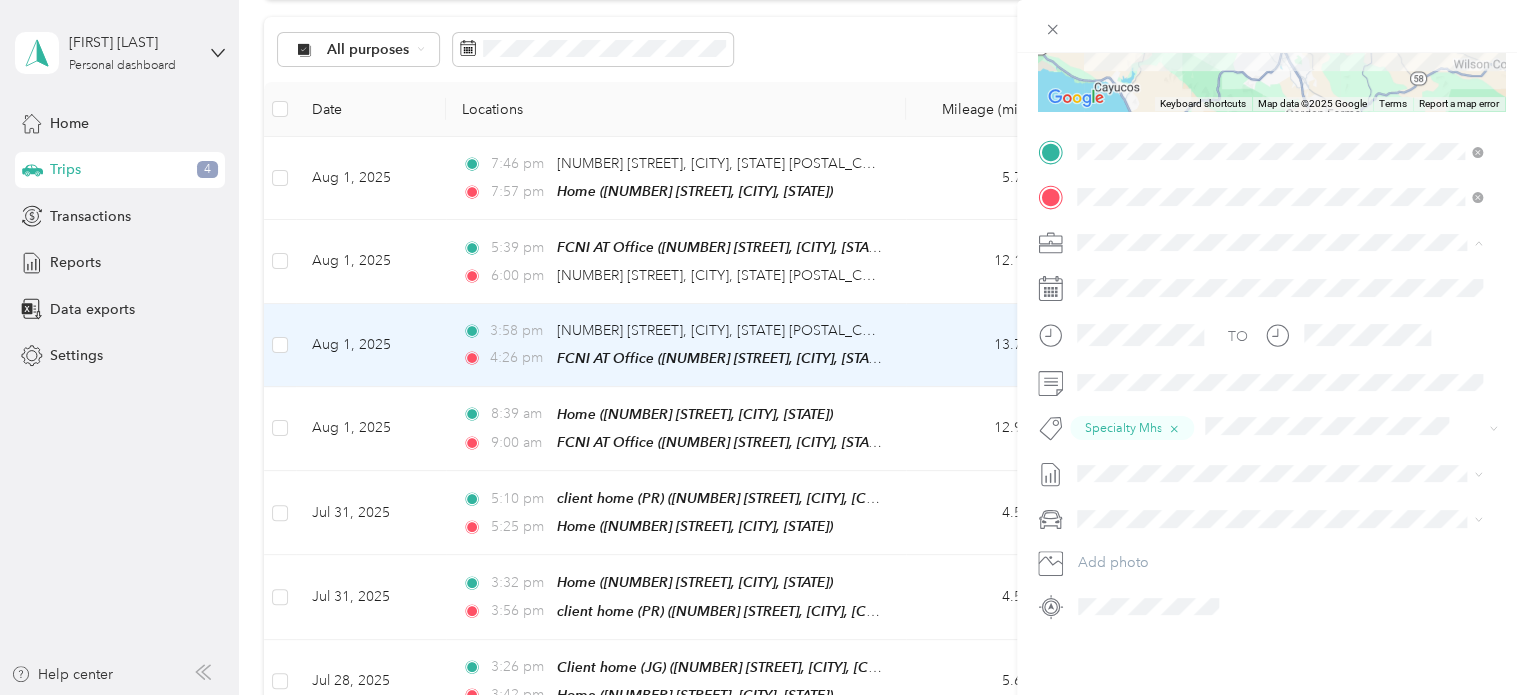 click on "Family Care Network" at bounding box center (1149, 262) 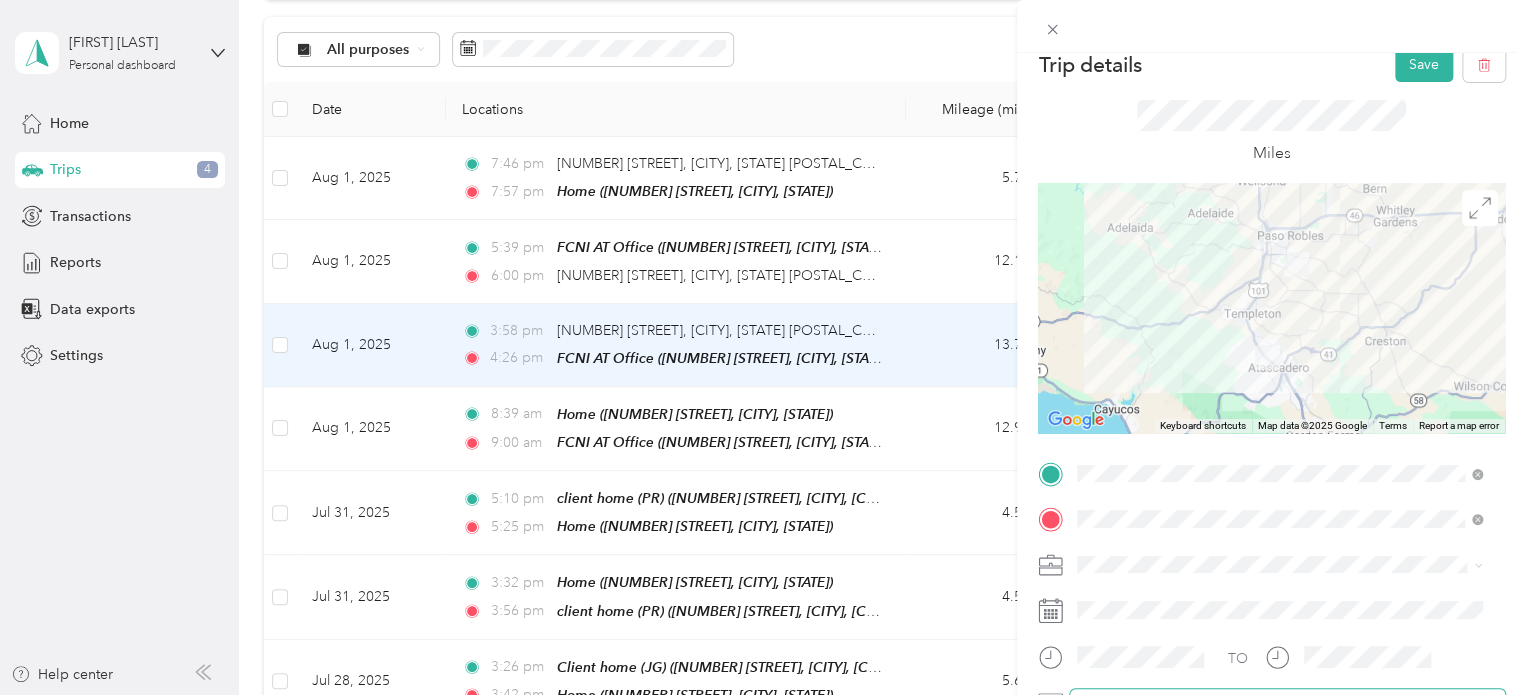 scroll, scrollTop: 0, scrollLeft: 0, axis: both 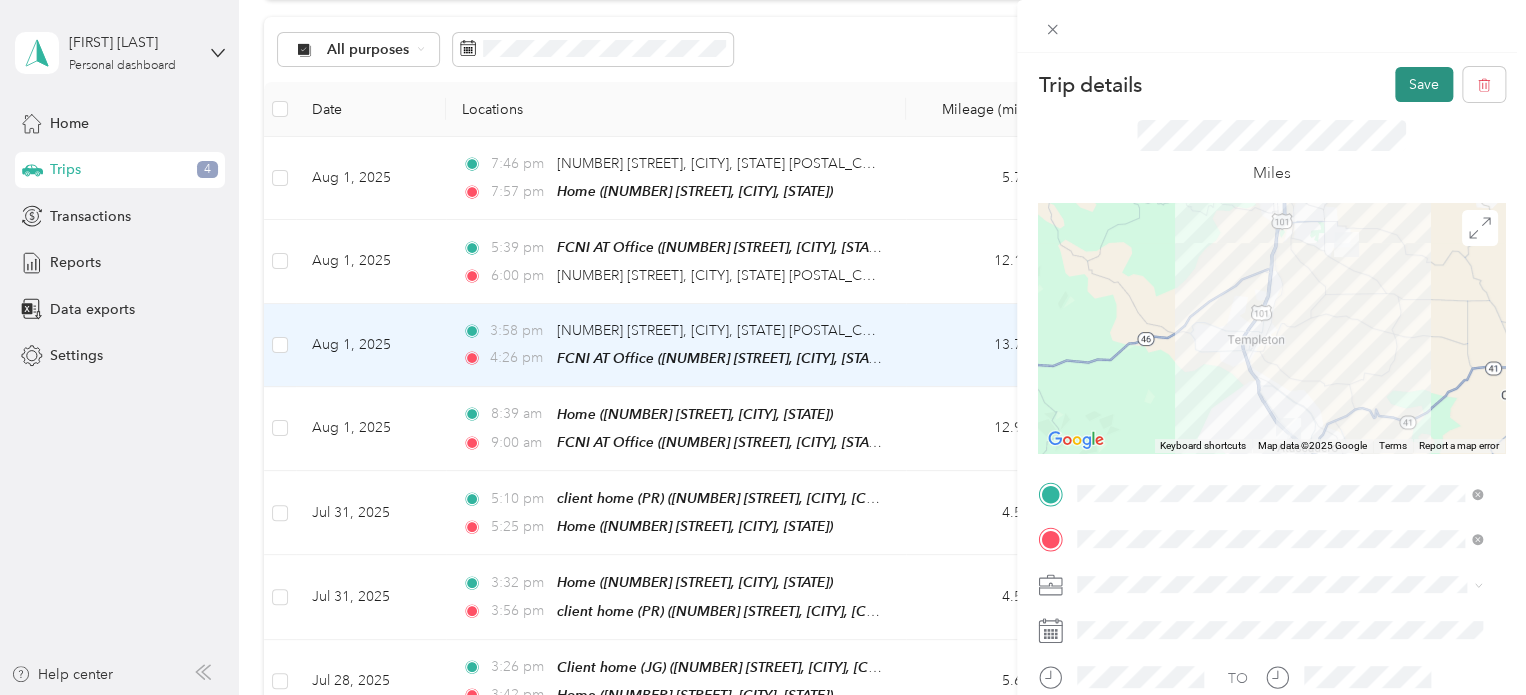 click on "Save" at bounding box center (1424, 84) 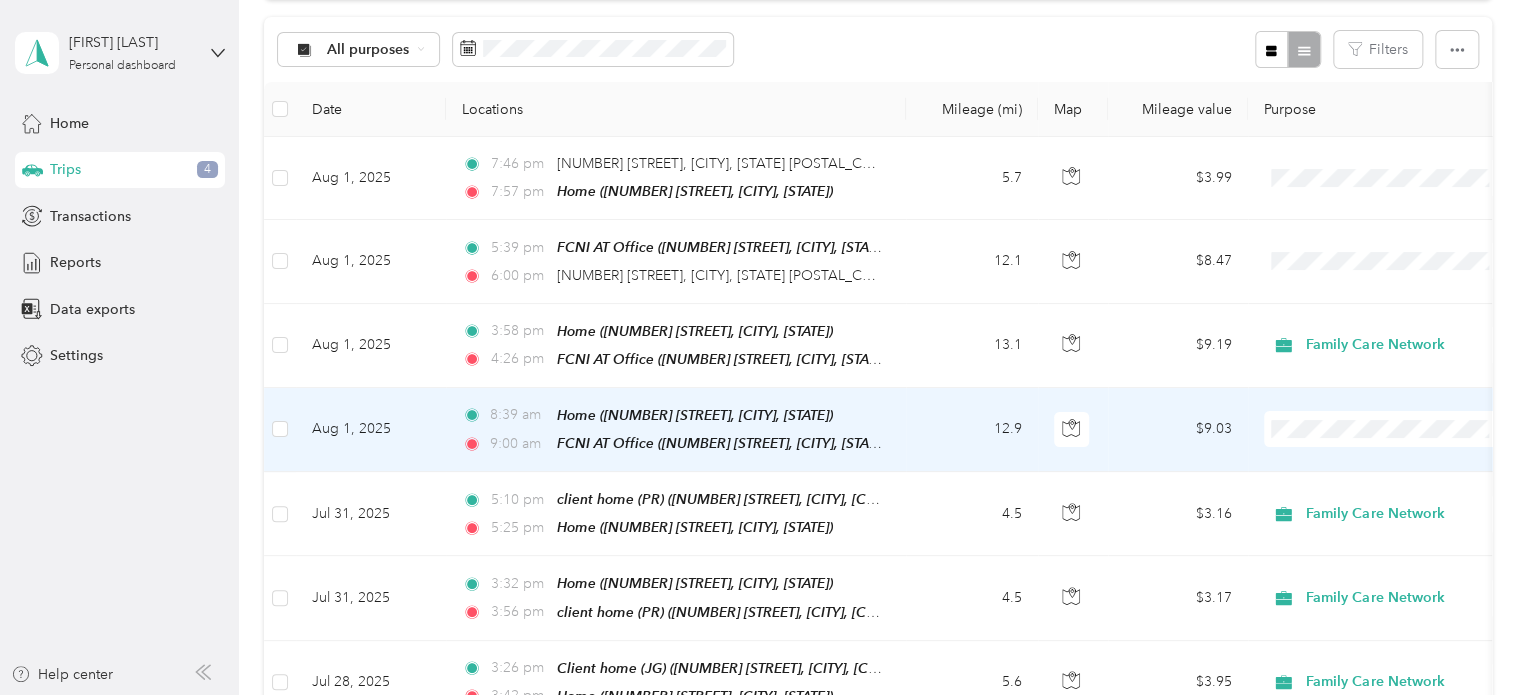 click on "Family Care Network" at bounding box center [1405, 460] 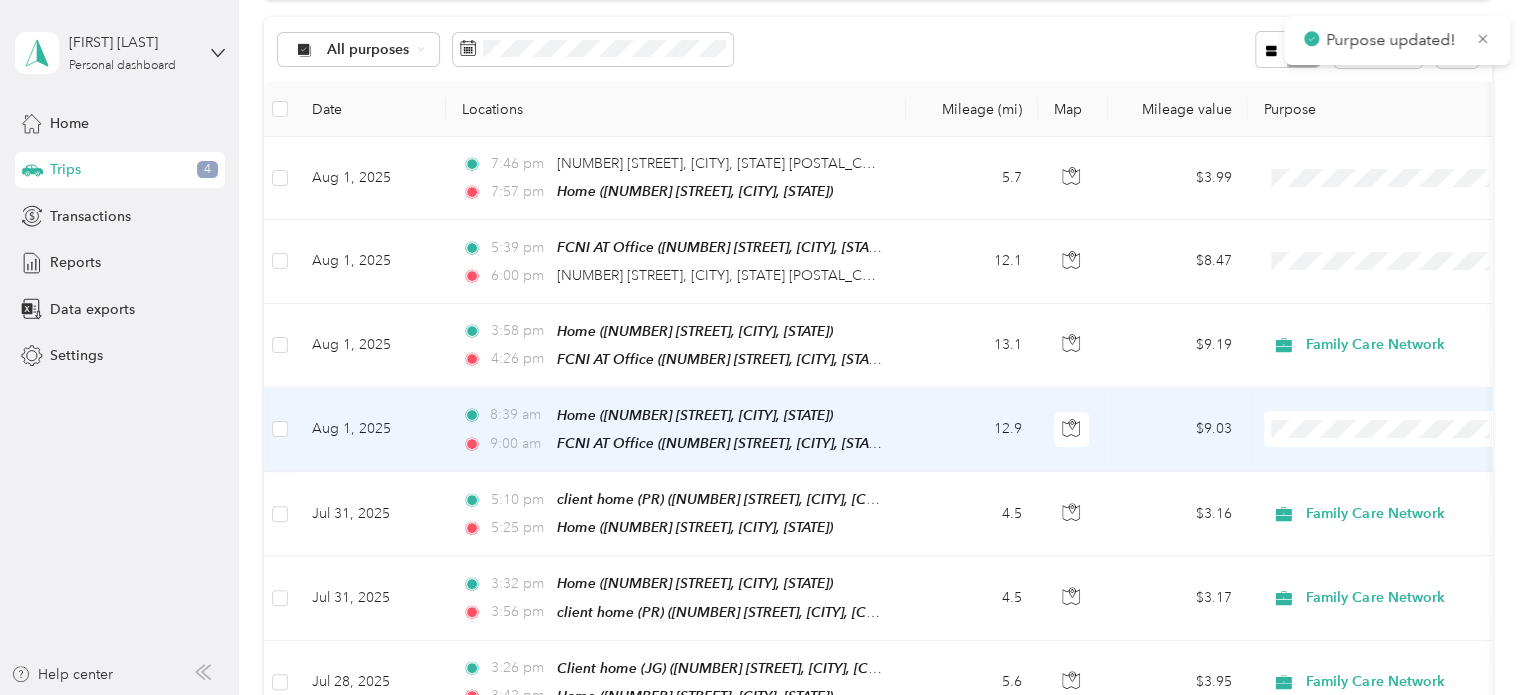click on "12.9" at bounding box center [972, 430] 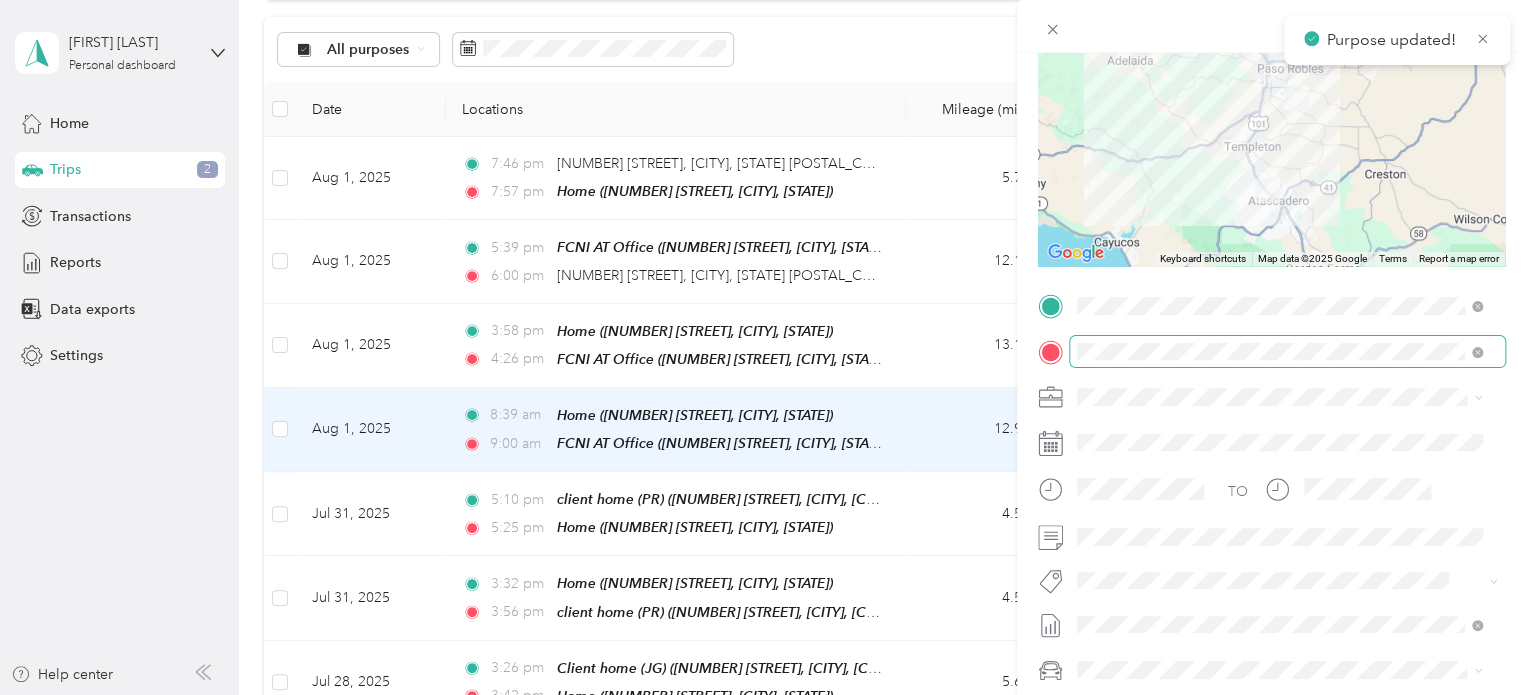 scroll, scrollTop: 200, scrollLeft: 0, axis: vertical 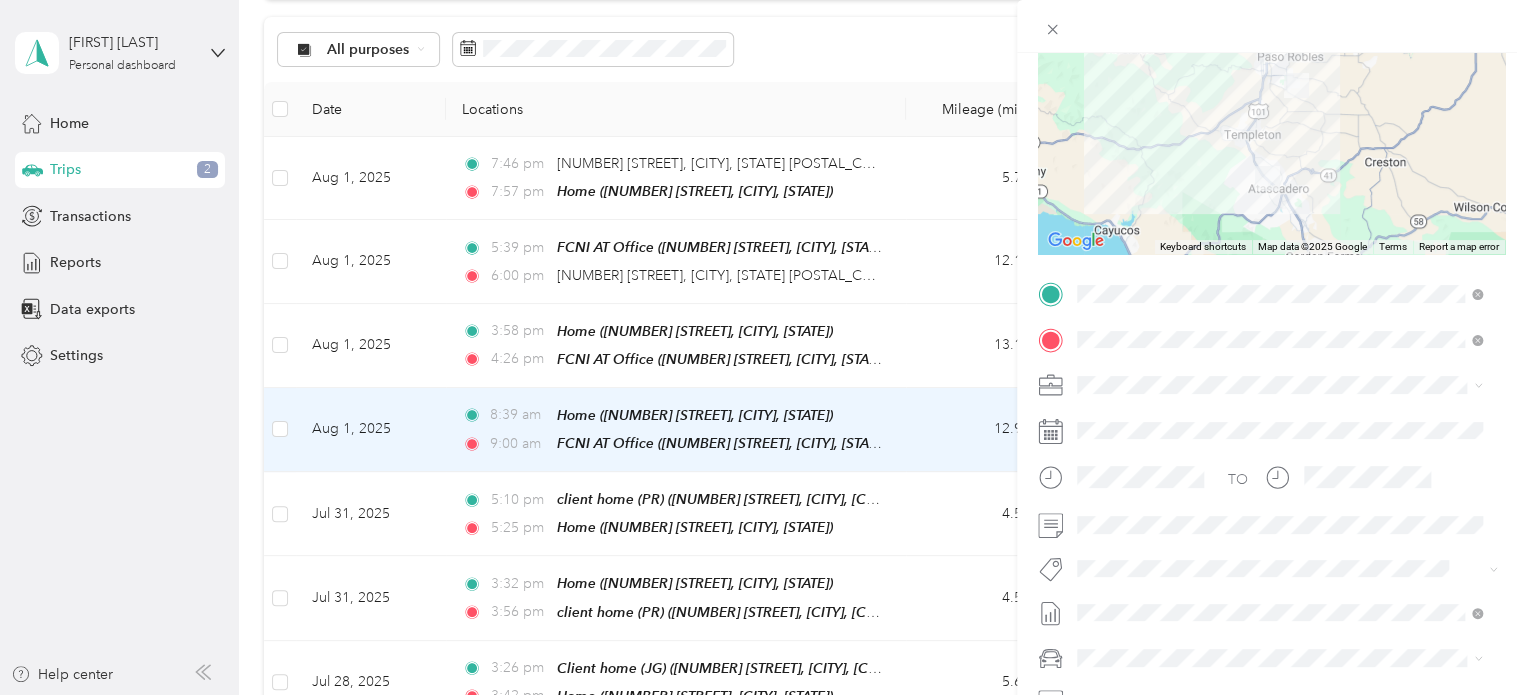 click on "Specialty Mhs" at bounding box center (1279, 407) 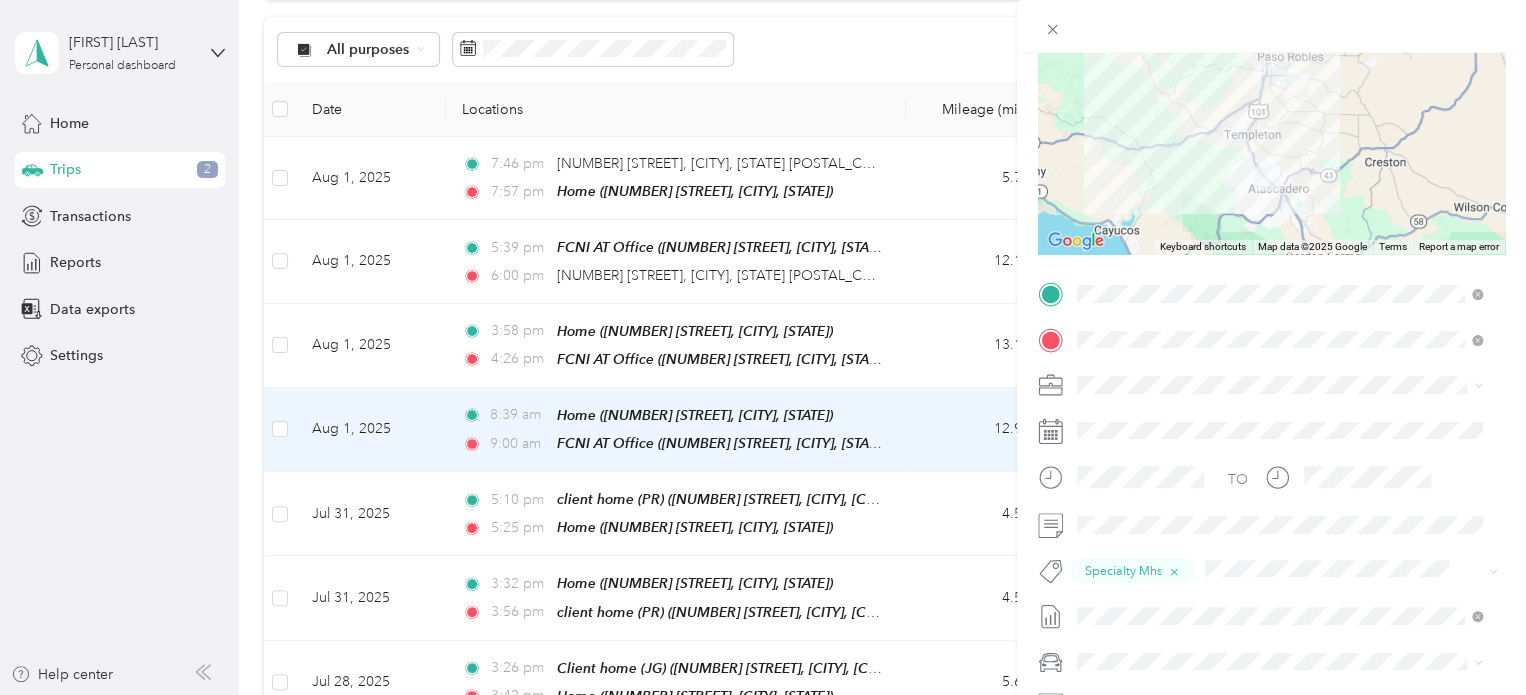 scroll, scrollTop: 0, scrollLeft: 0, axis: both 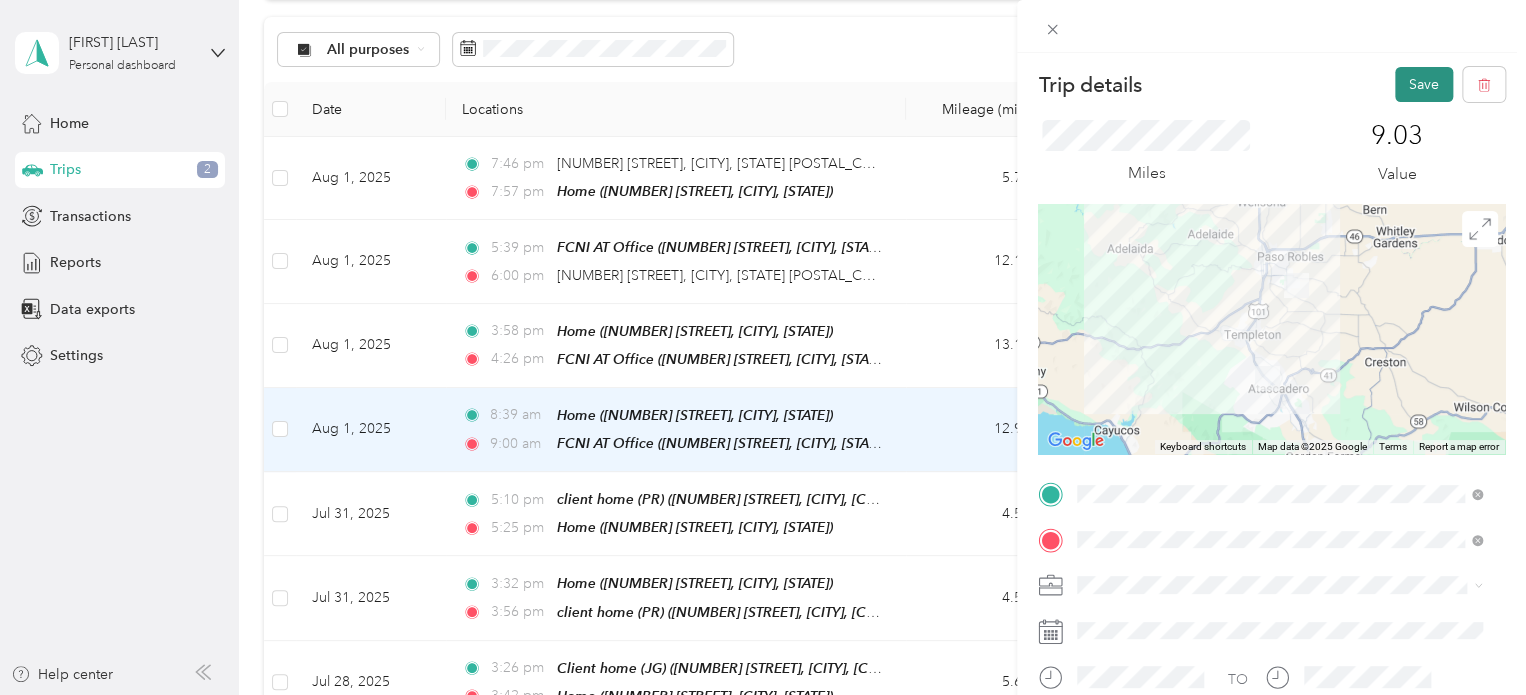 click on "Save" at bounding box center [1424, 84] 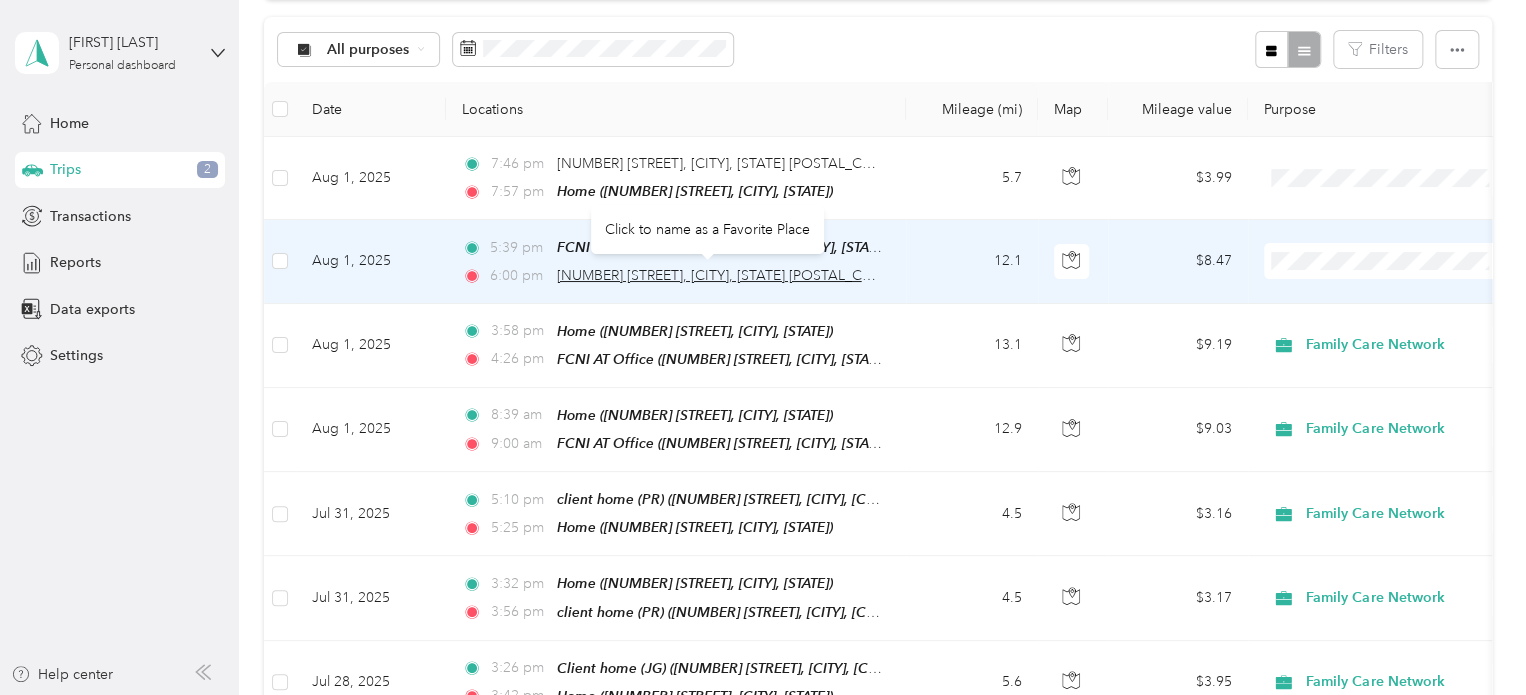 click on "[NUMBER] [STREET], [CITY], [STATE] [POSTAL_CODE], [COUNTRY]" at bounding box center [768, 275] 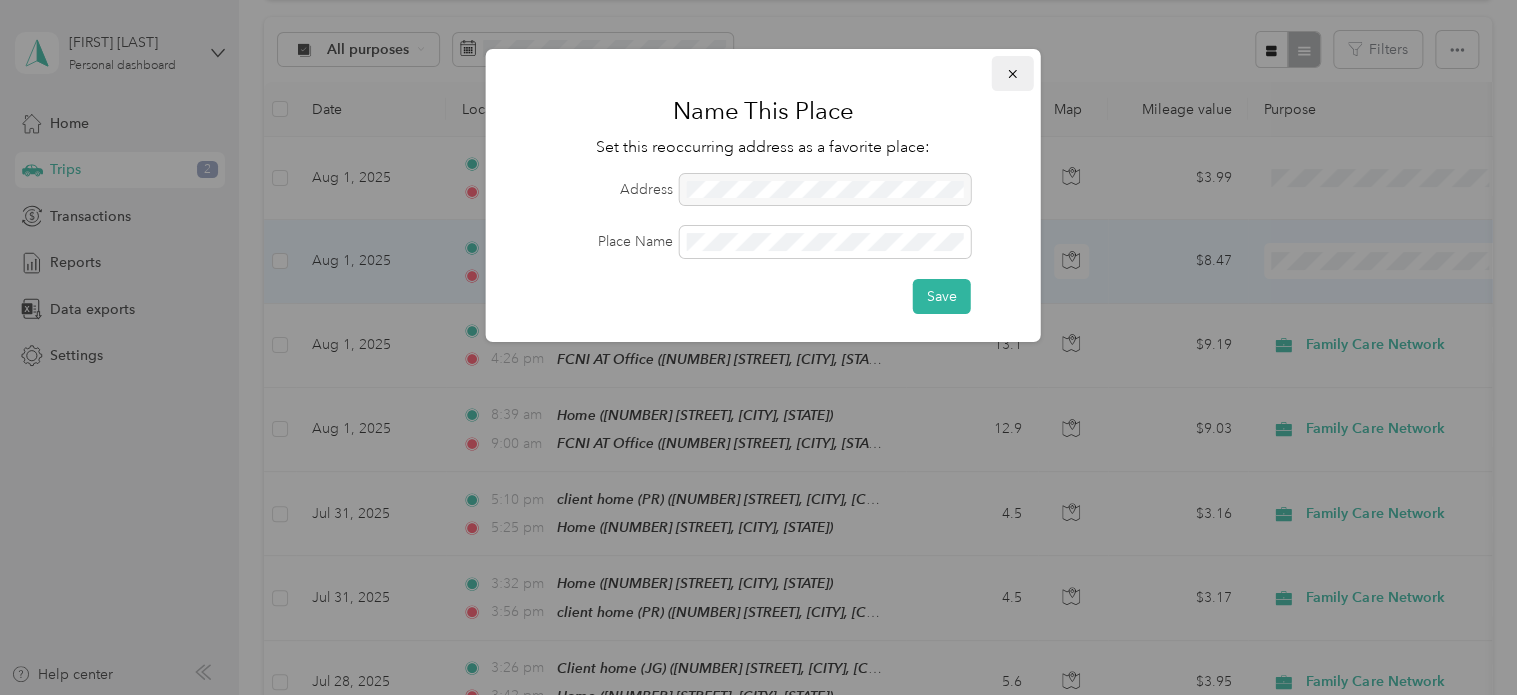 click 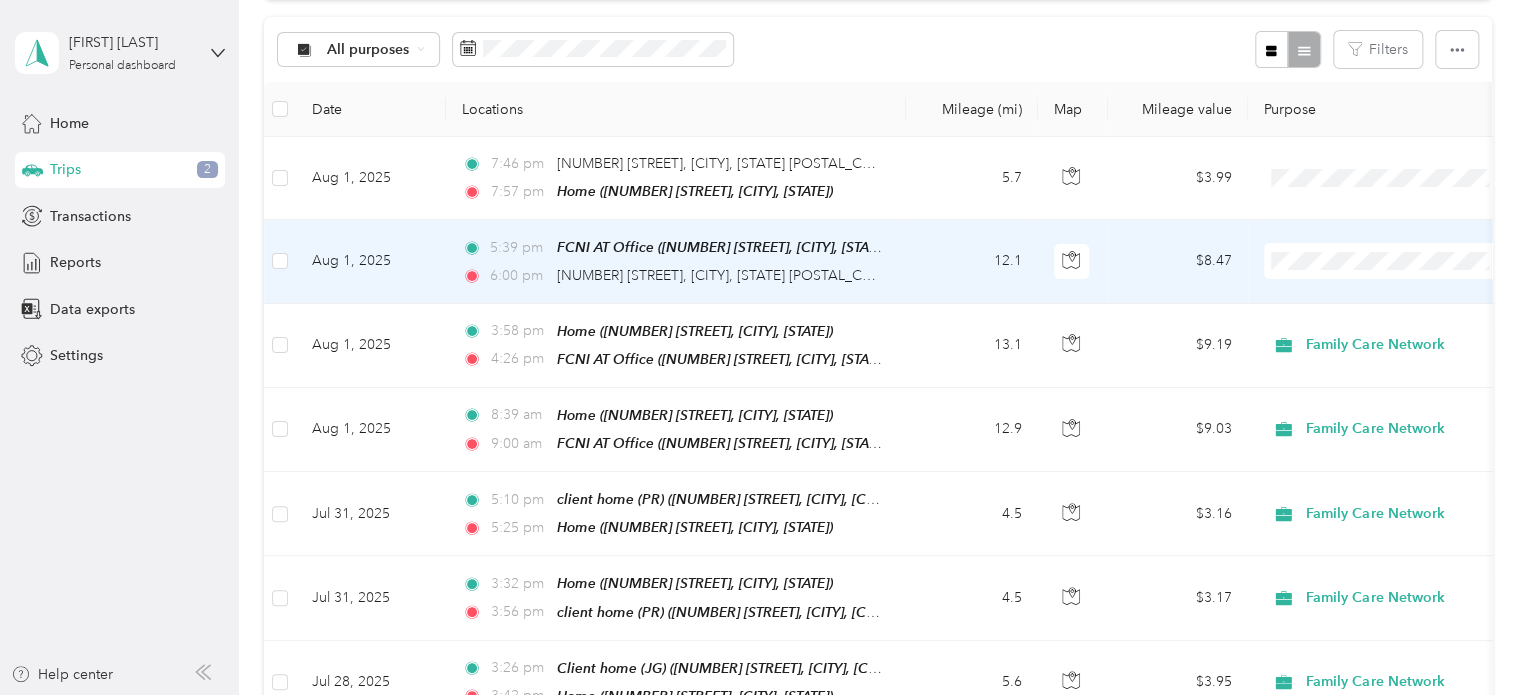 click on "12.1" at bounding box center [972, 261] 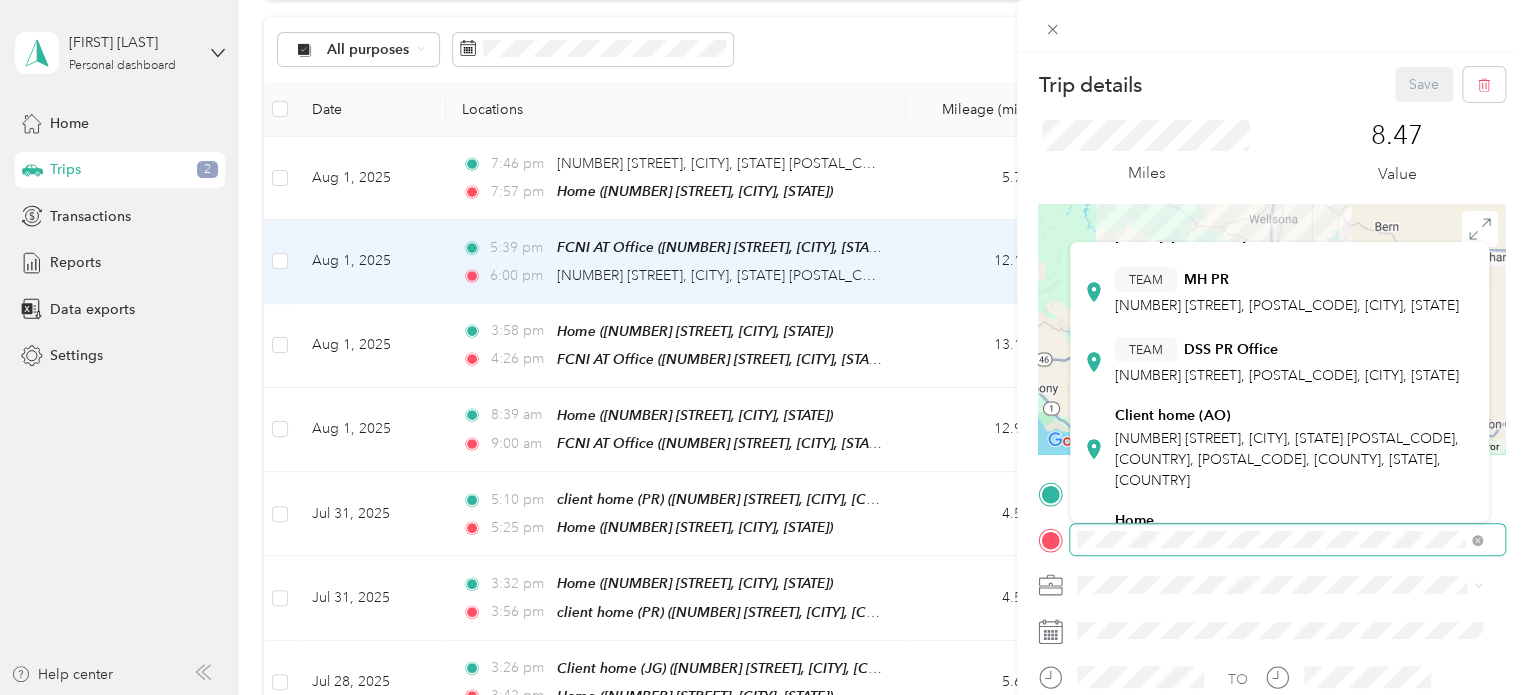 scroll, scrollTop: 400, scrollLeft: 0, axis: vertical 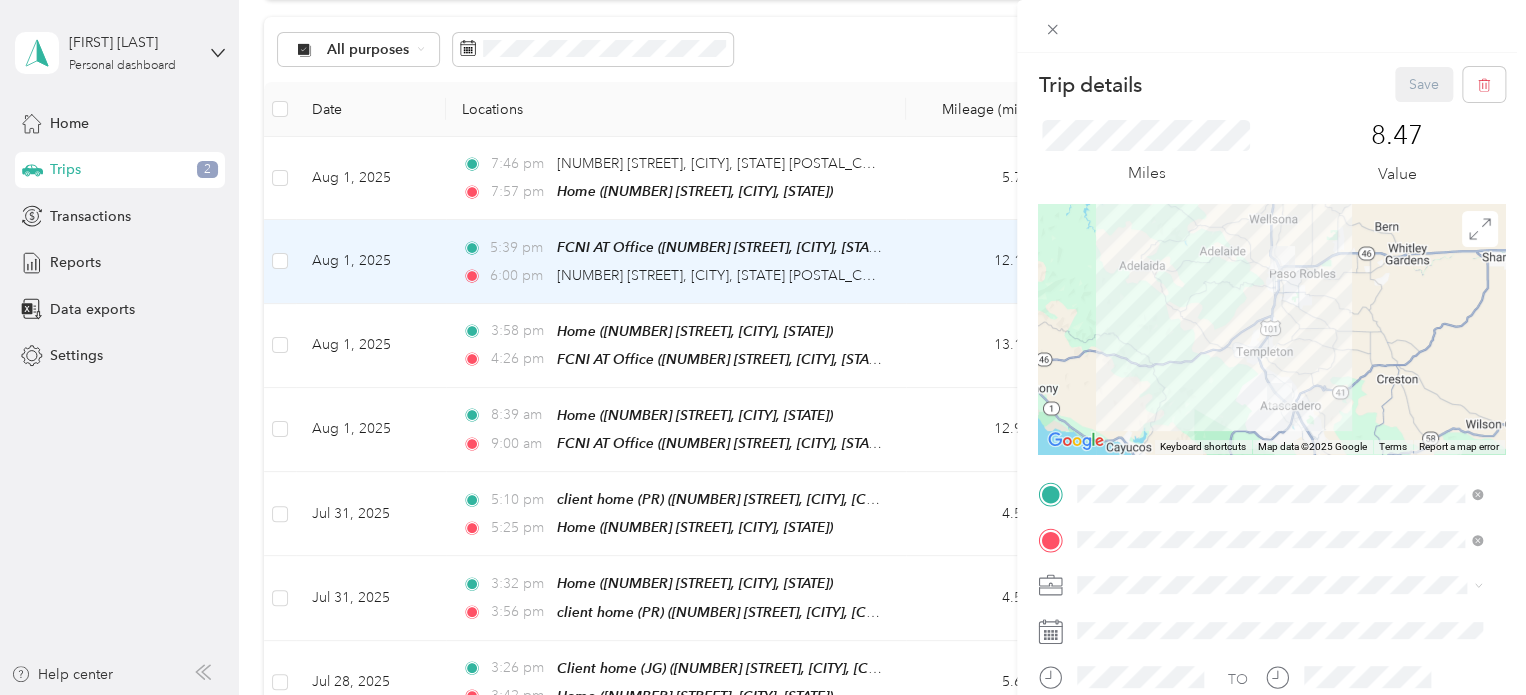 click on "[NUMBER] [STREET], [CITY], [STATE], [COUNTRY]" at bounding box center [1270, 443] 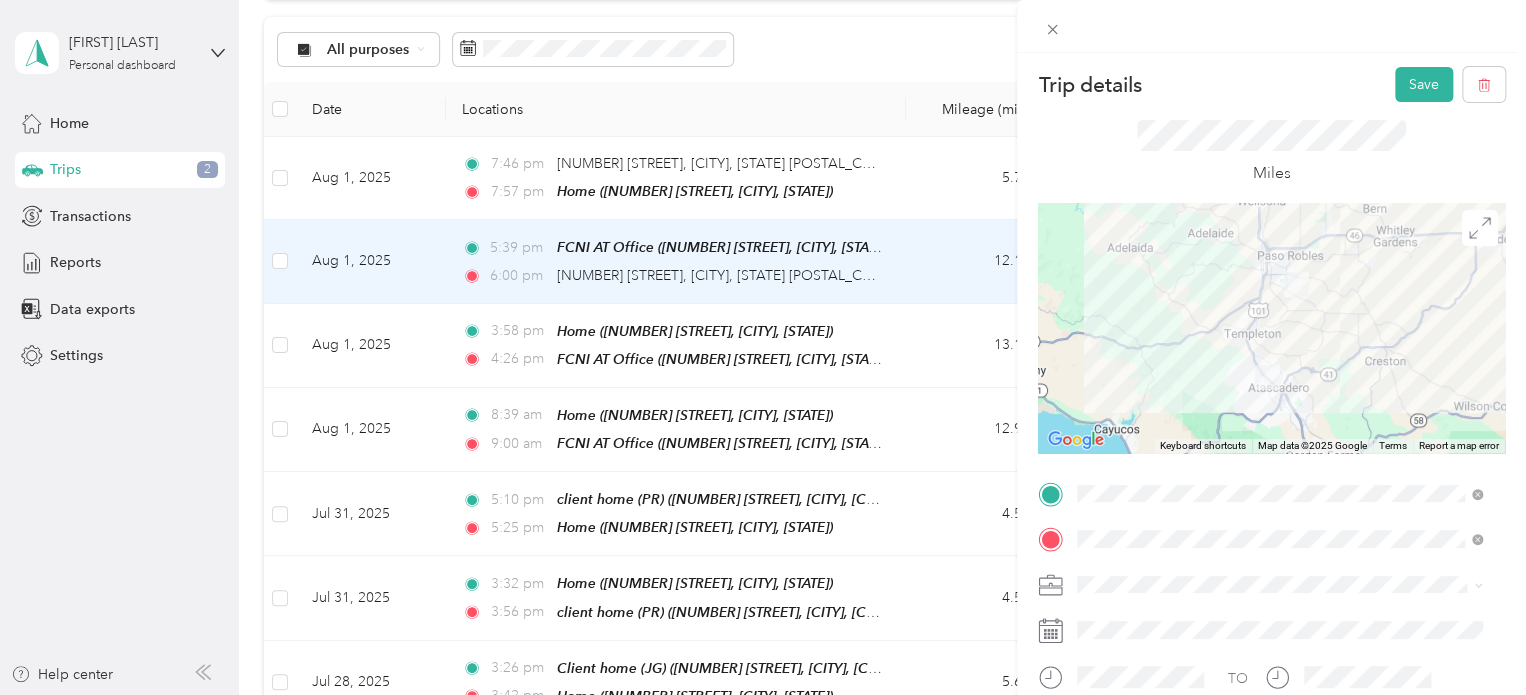 click on "Family Care Network" at bounding box center [1279, 619] 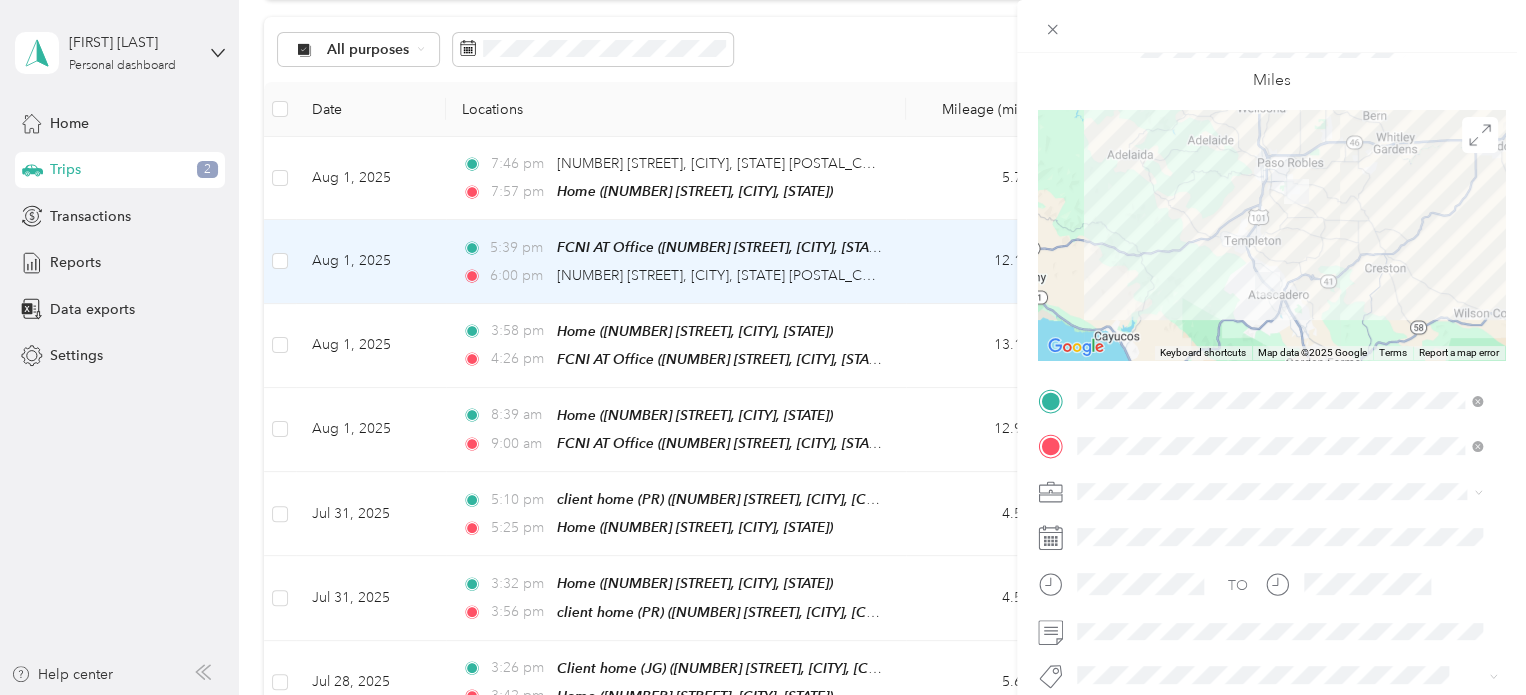scroll, scrollTop: 200, scrollLeft: 0, axis: vertical 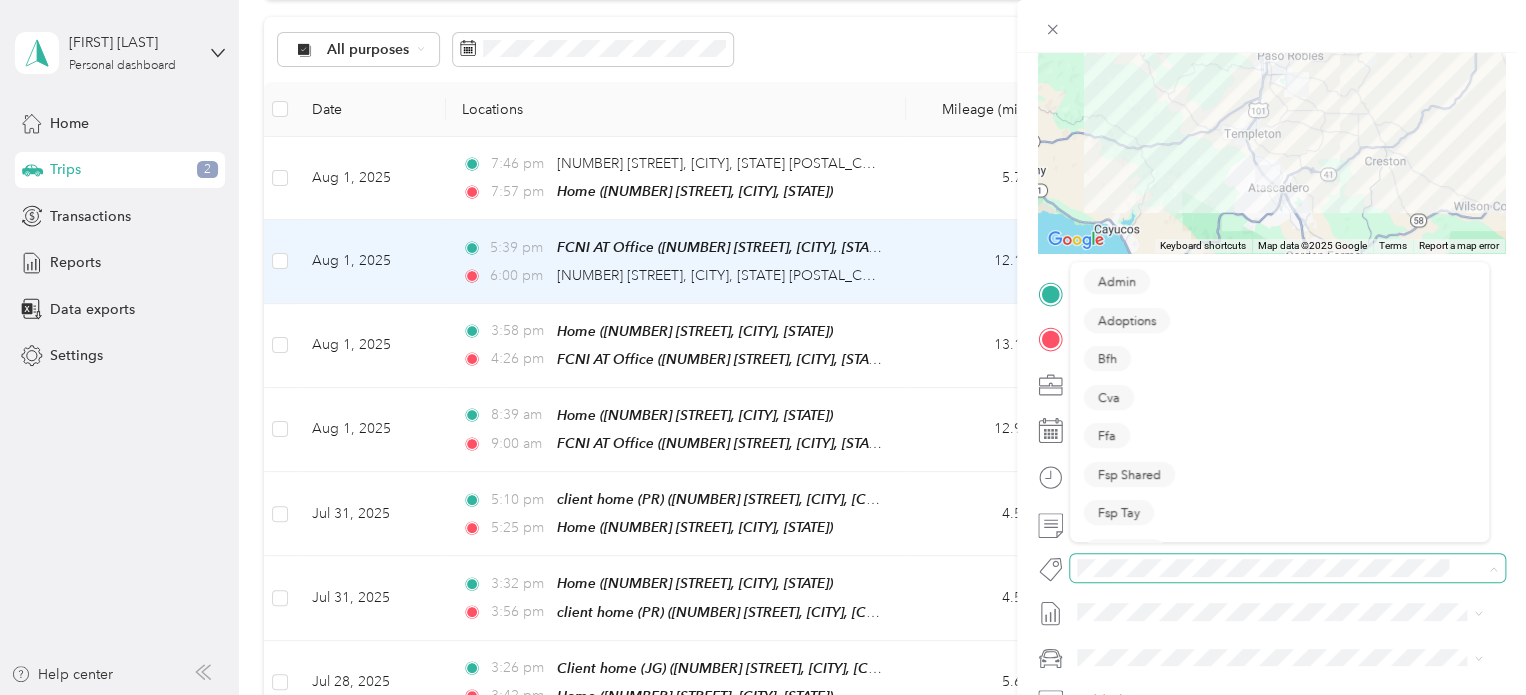 click at bounding box center [1287, 568] 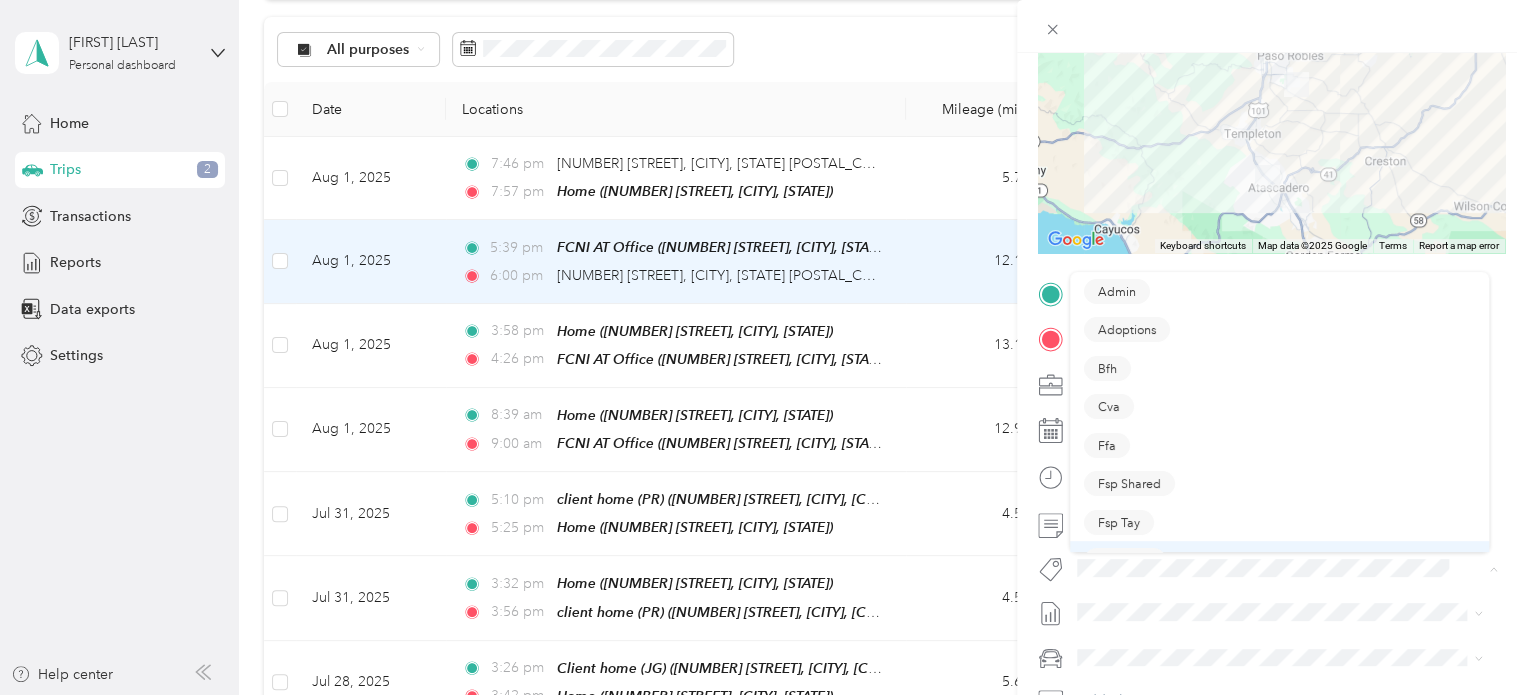 scroll, scrollTop: 400, scrollLeft: 0, axis: vertical 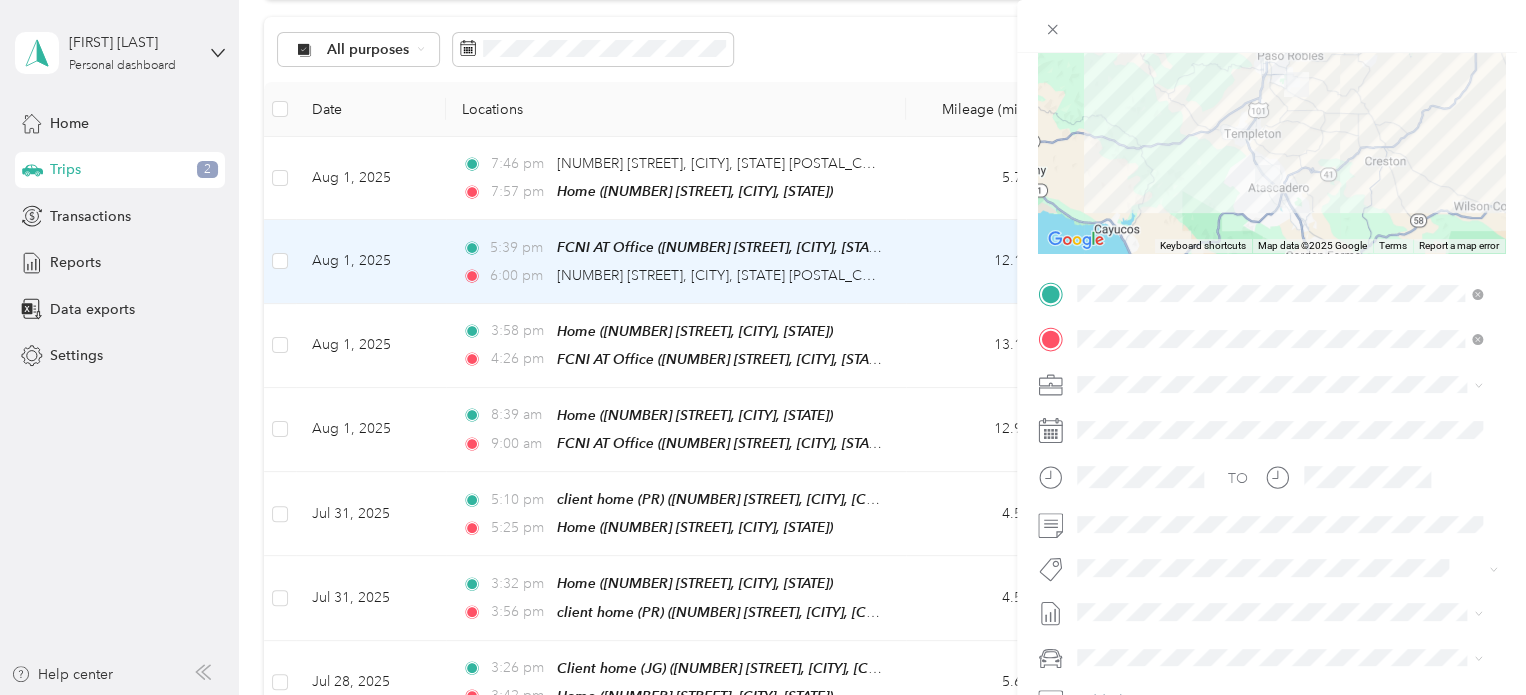 click on "Specialty Mhs" at bounding box center [1136, 507] 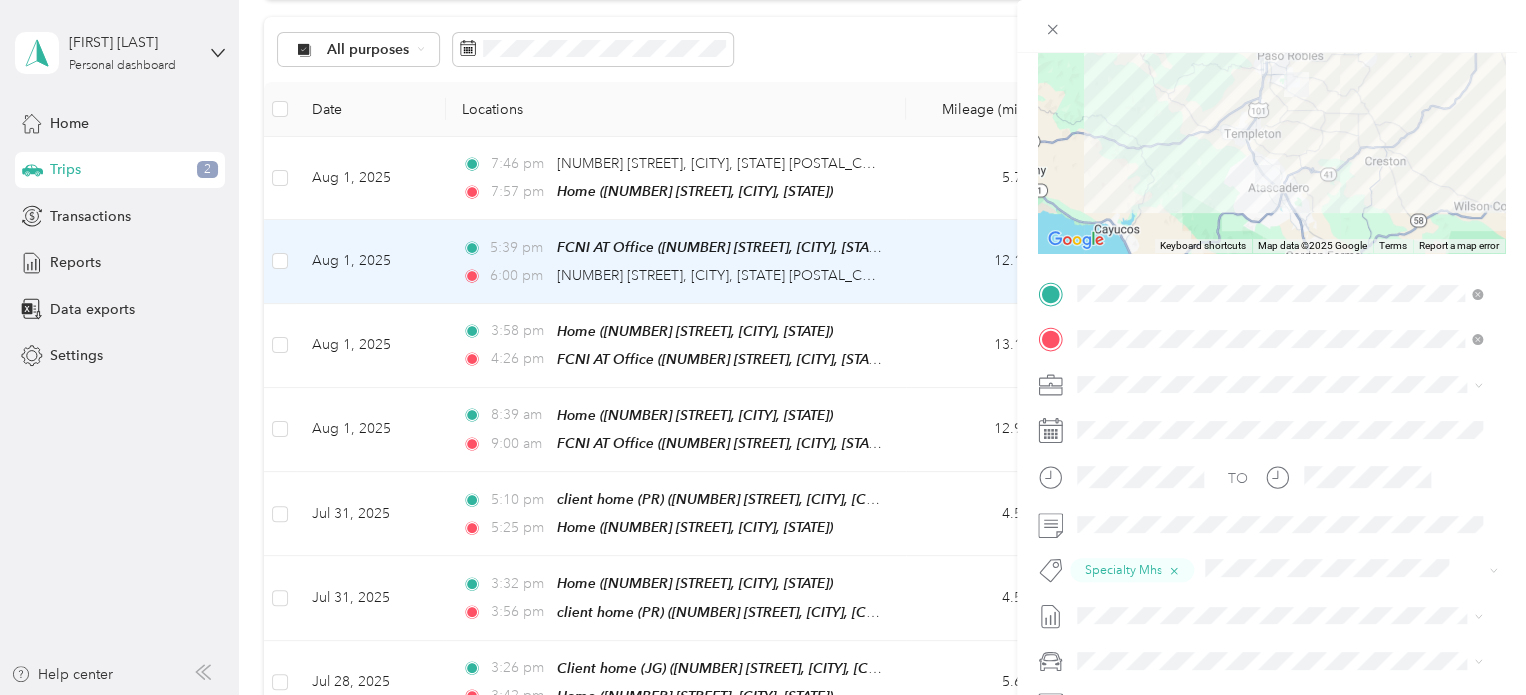 scroll, scrollTop: 0, scrollLeft: 0, axis: both 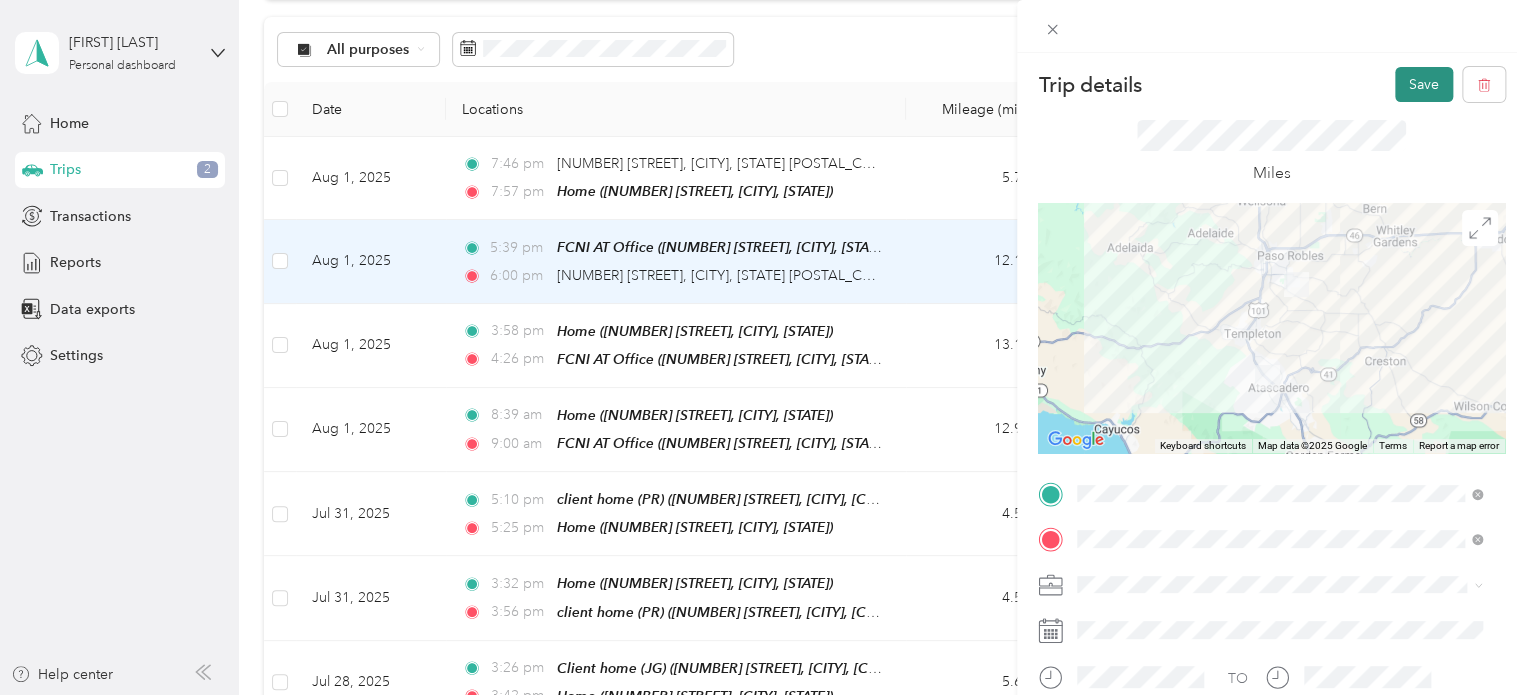 click on "Save" at bounding box center (1424, 84) 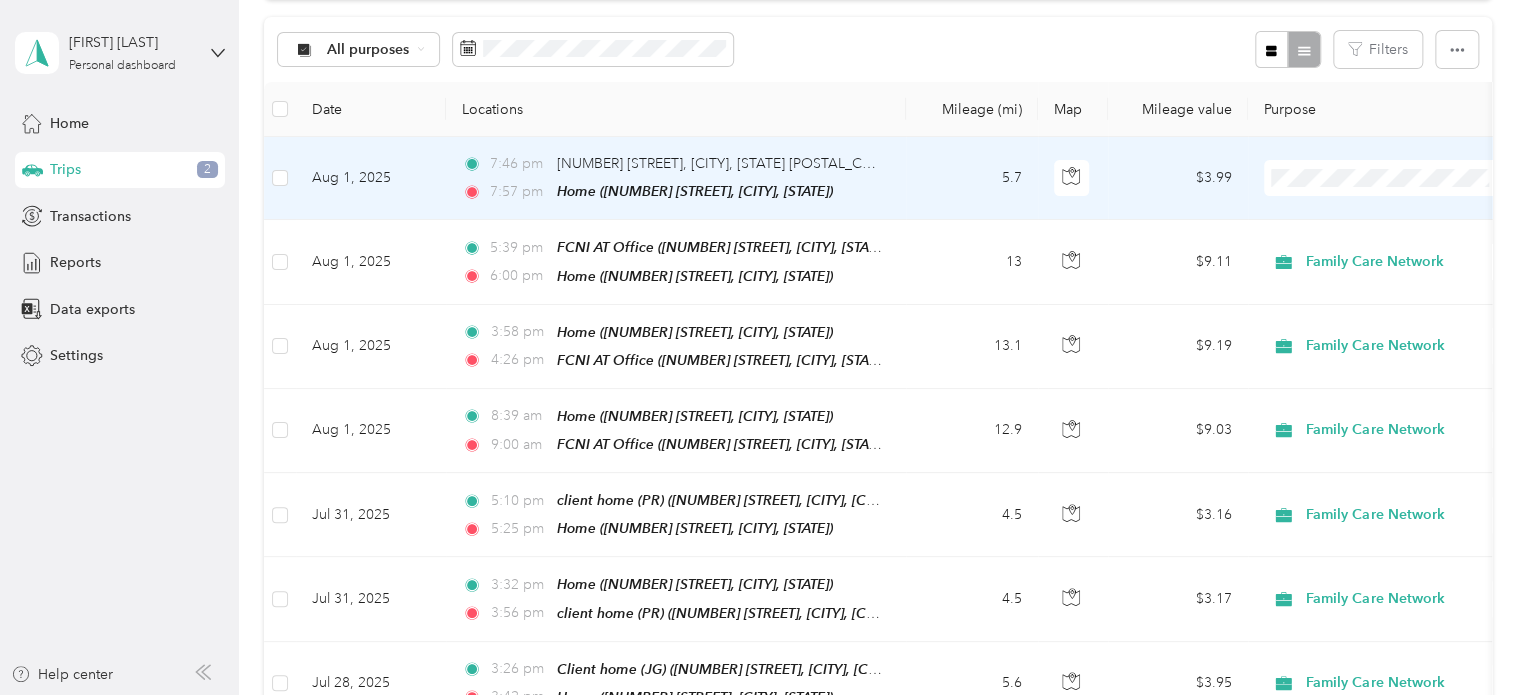 click at bounding box center (280, 178) 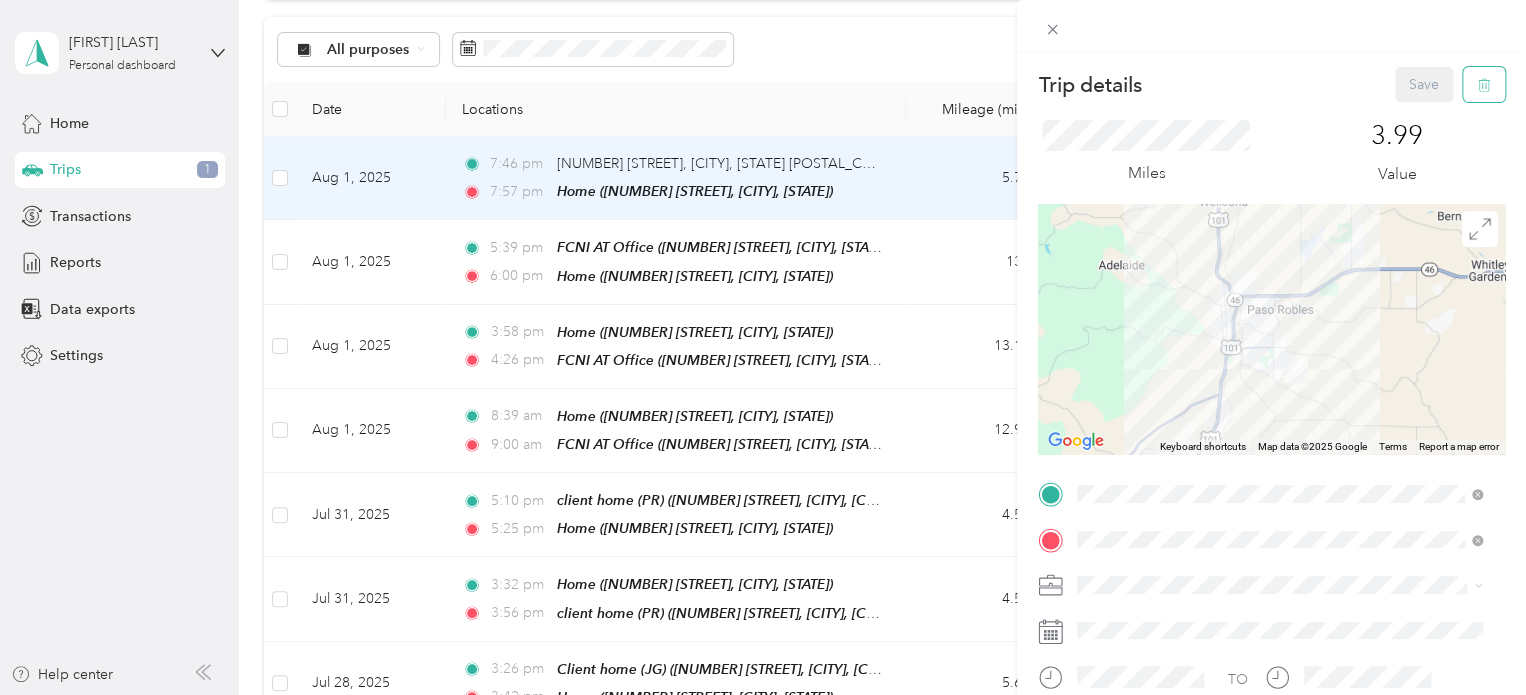 click at bounding box center [1484, 84] 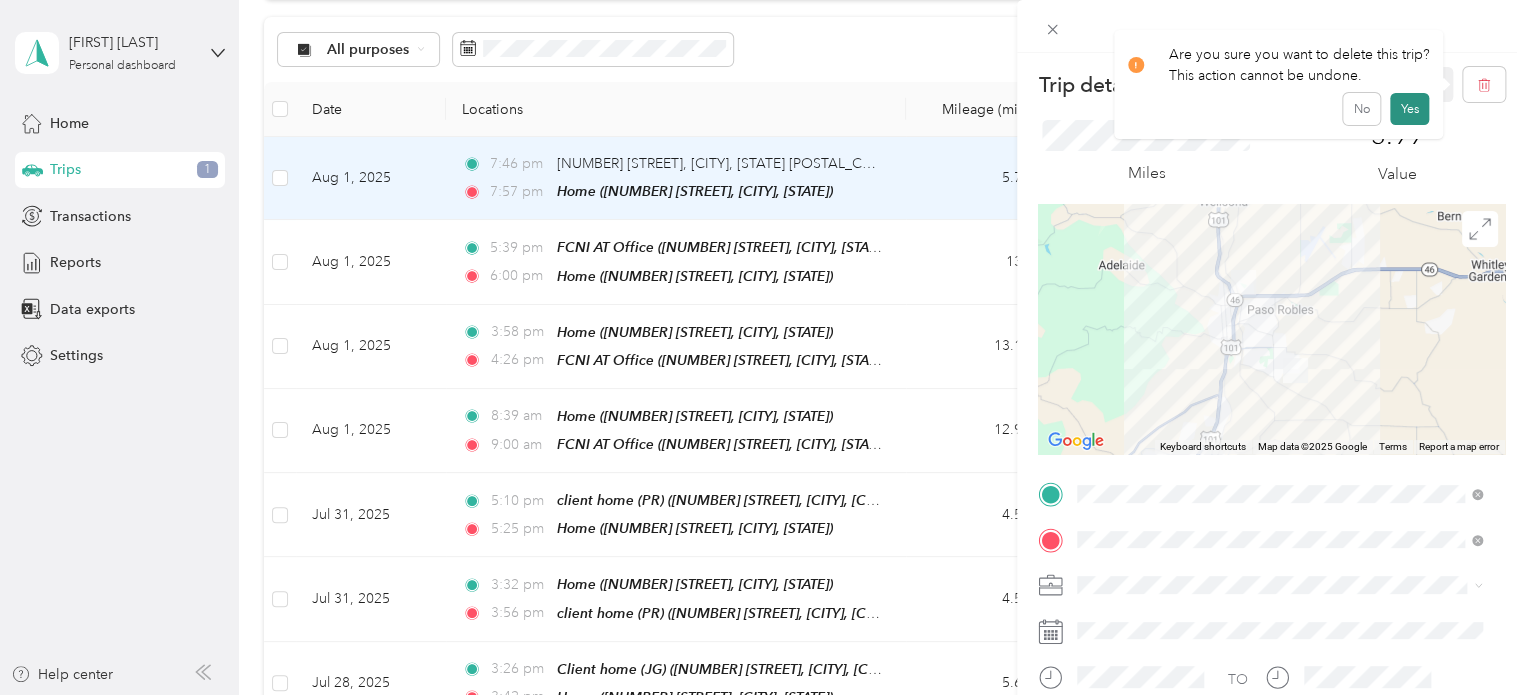 click on "Yes" at bounding box center (1409, 109) 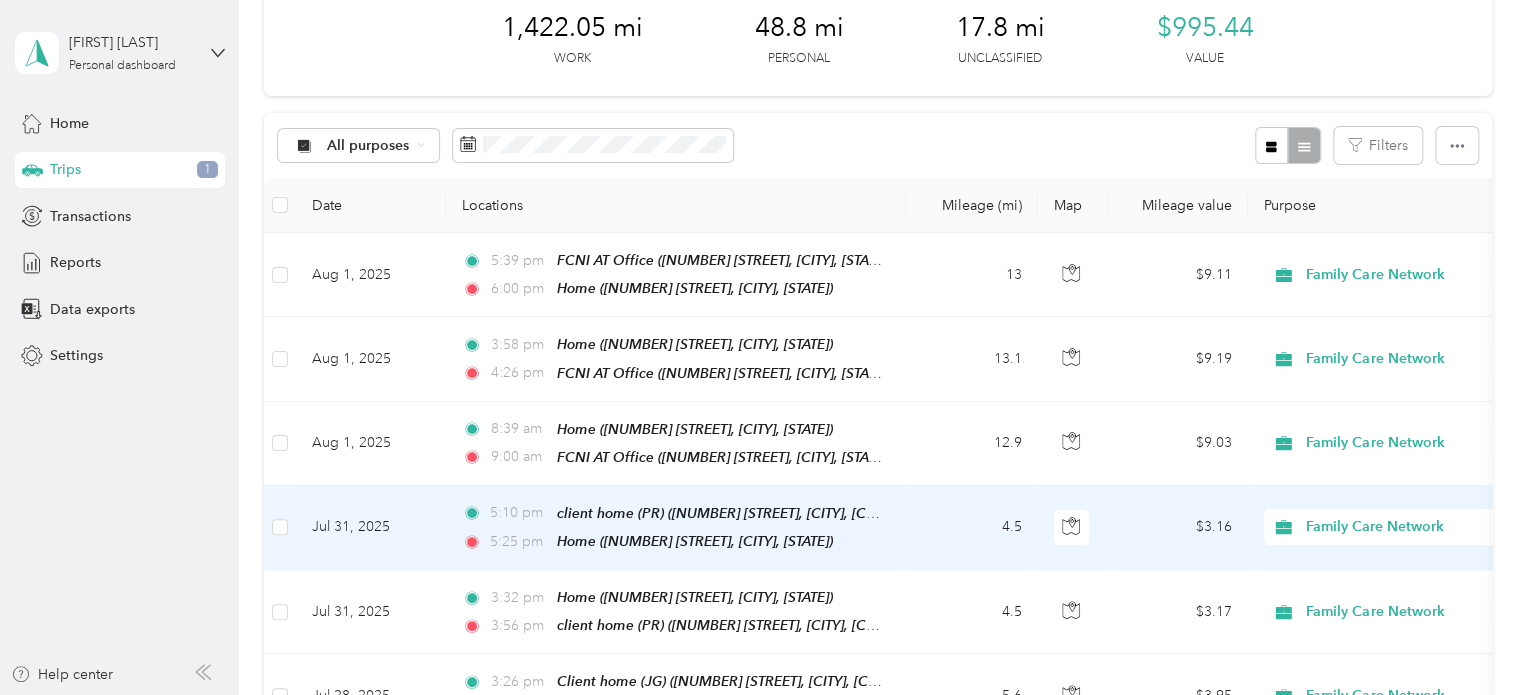scroll, scrollTop: 0, scrollLeft: 0, axis: both 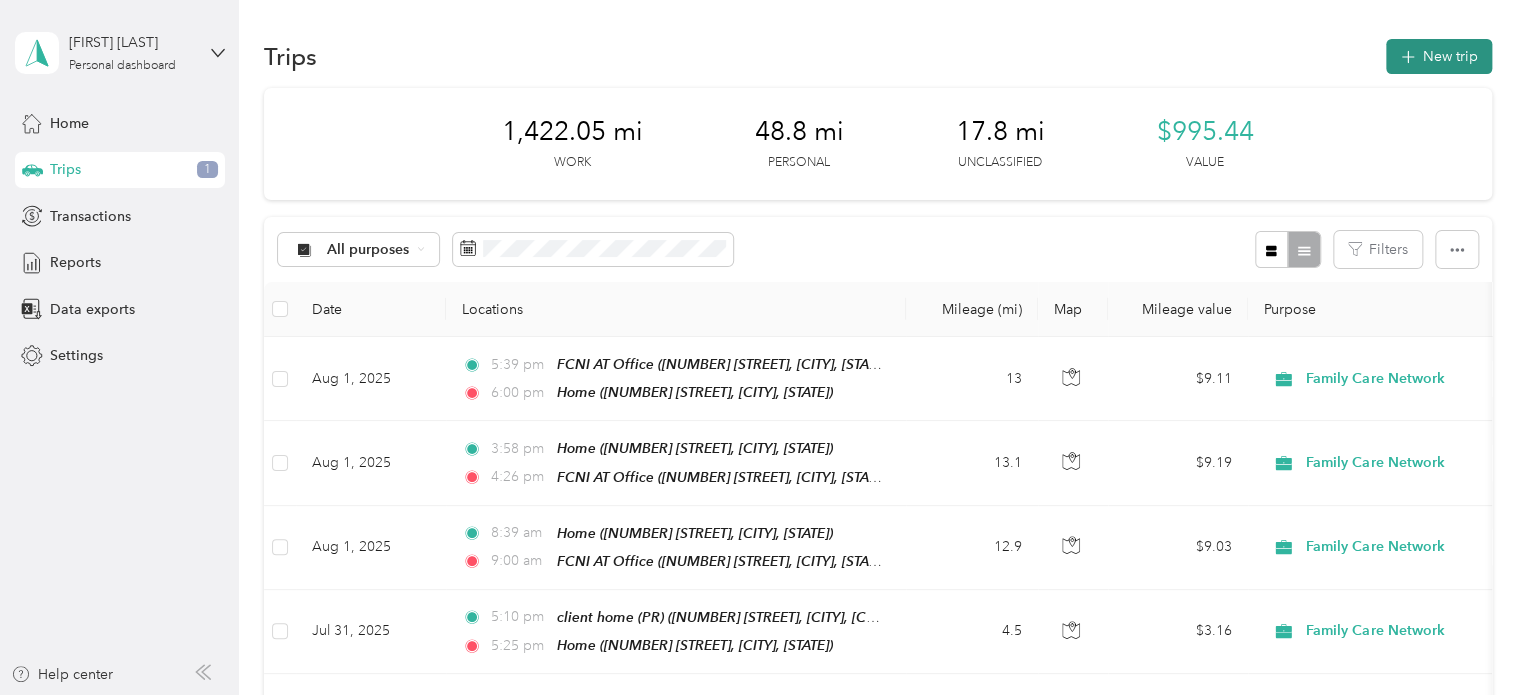 click 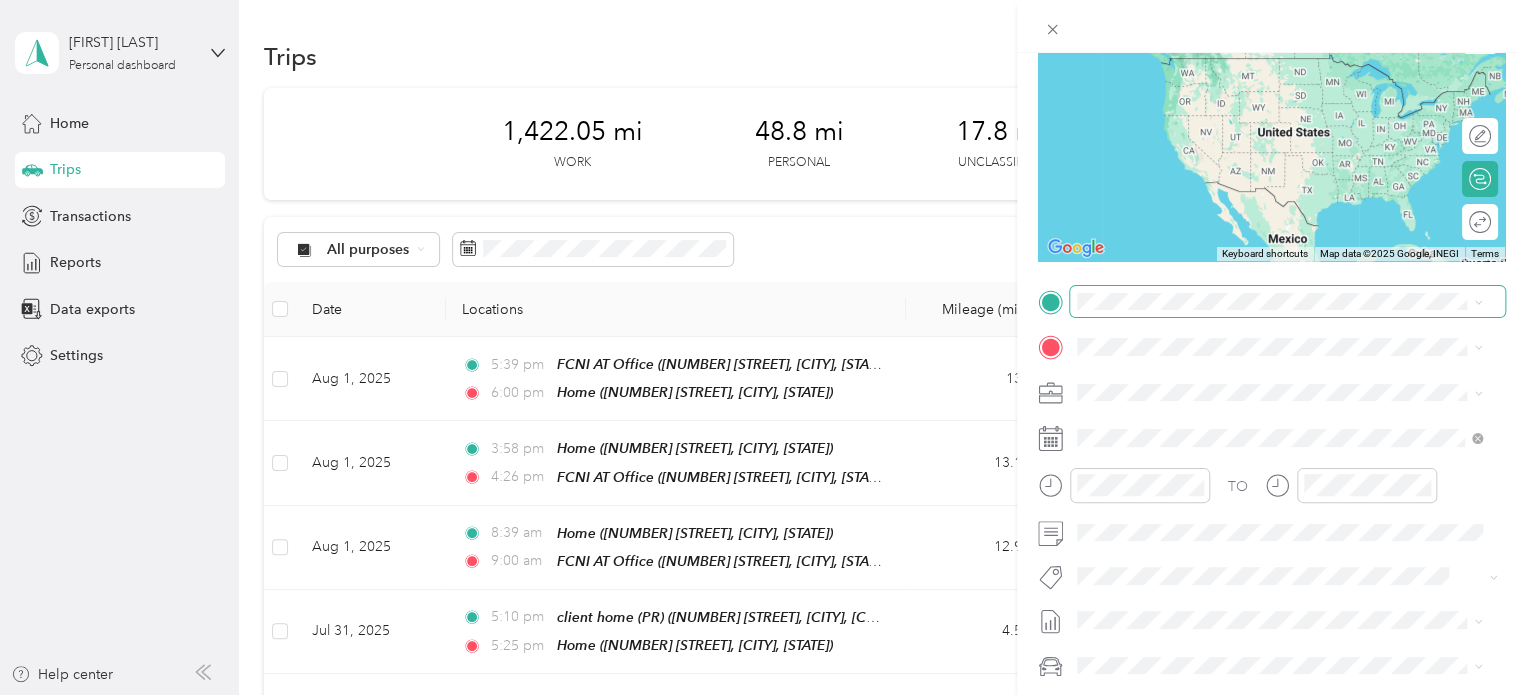 scroll, scrollTop: 200, scrollLeft: 0, axis: vertical 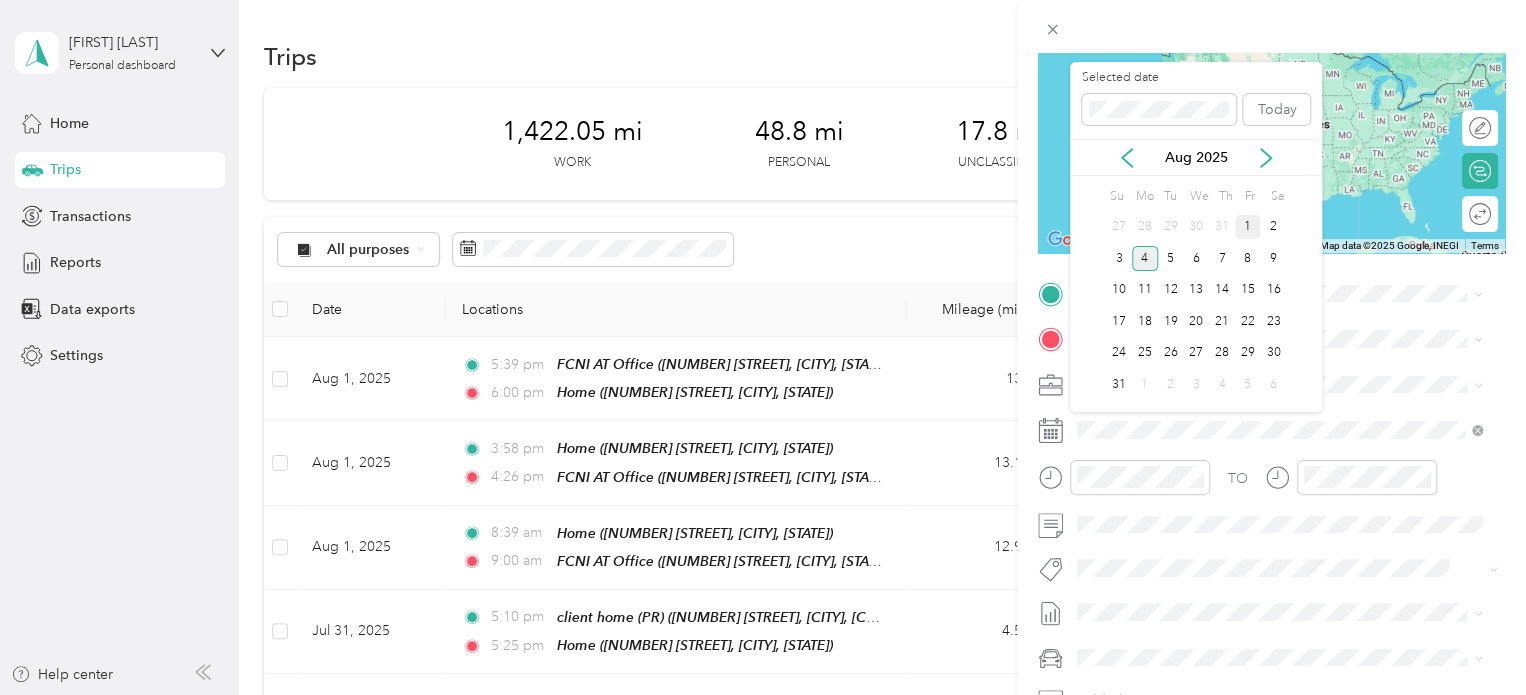 click on "1" at bounding box center [1248, 227] 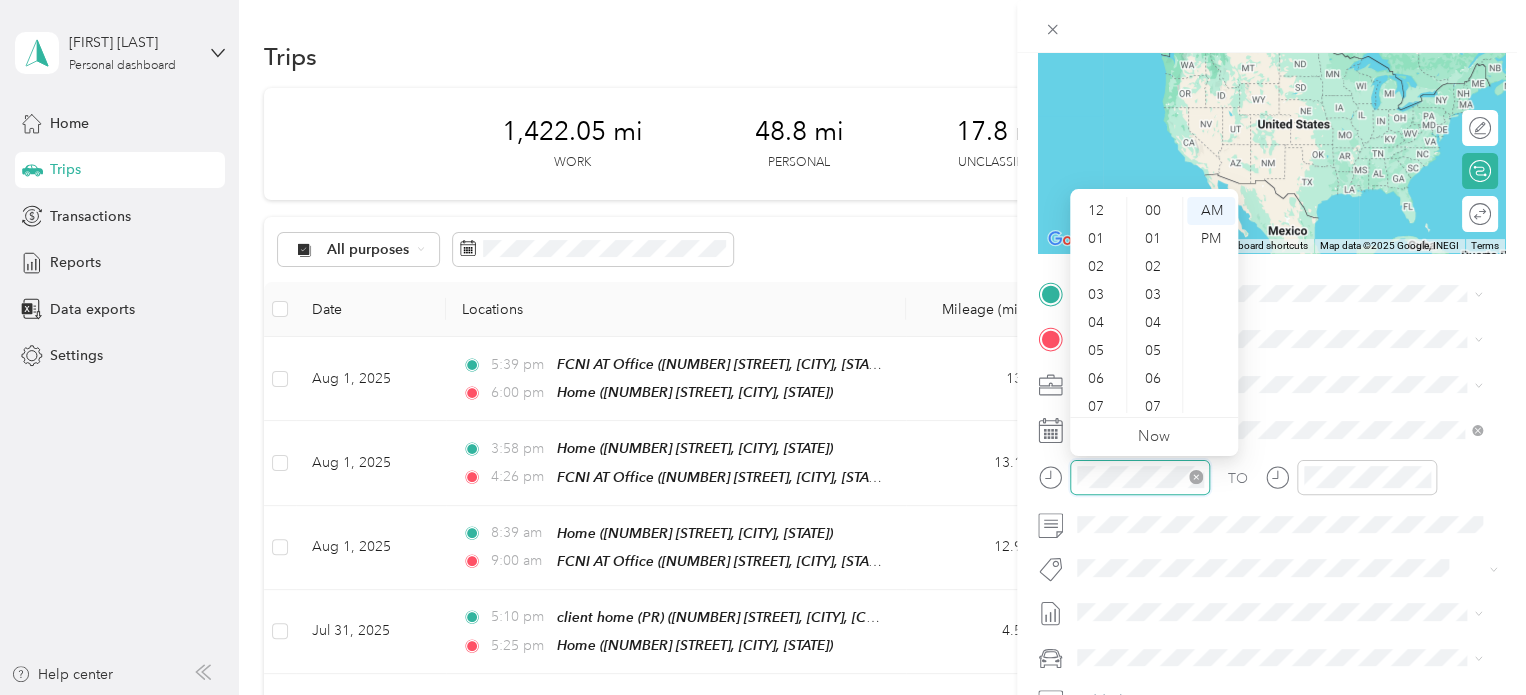 scroll, scrollTop: 896, scrollLeft: 0, axis: vertical 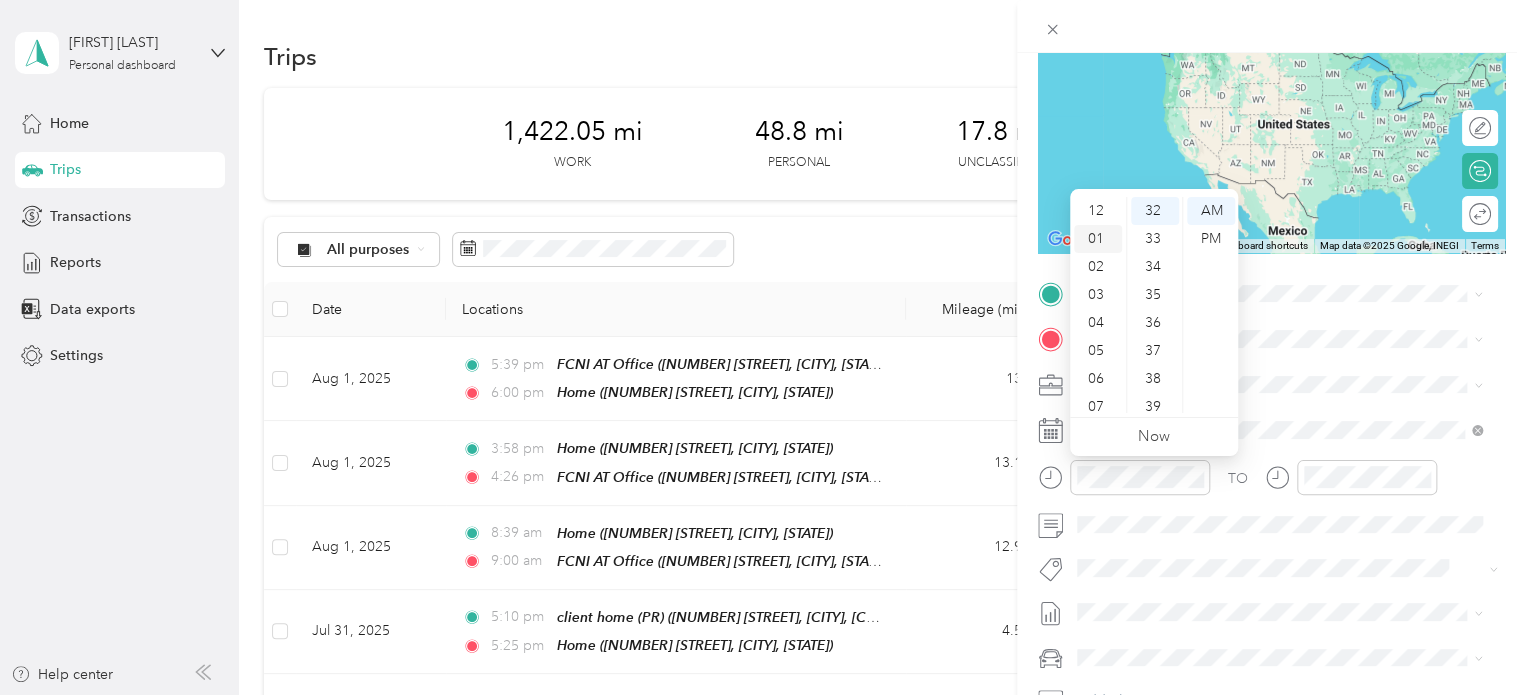 click on "01" at bounding box center [1098, 239] 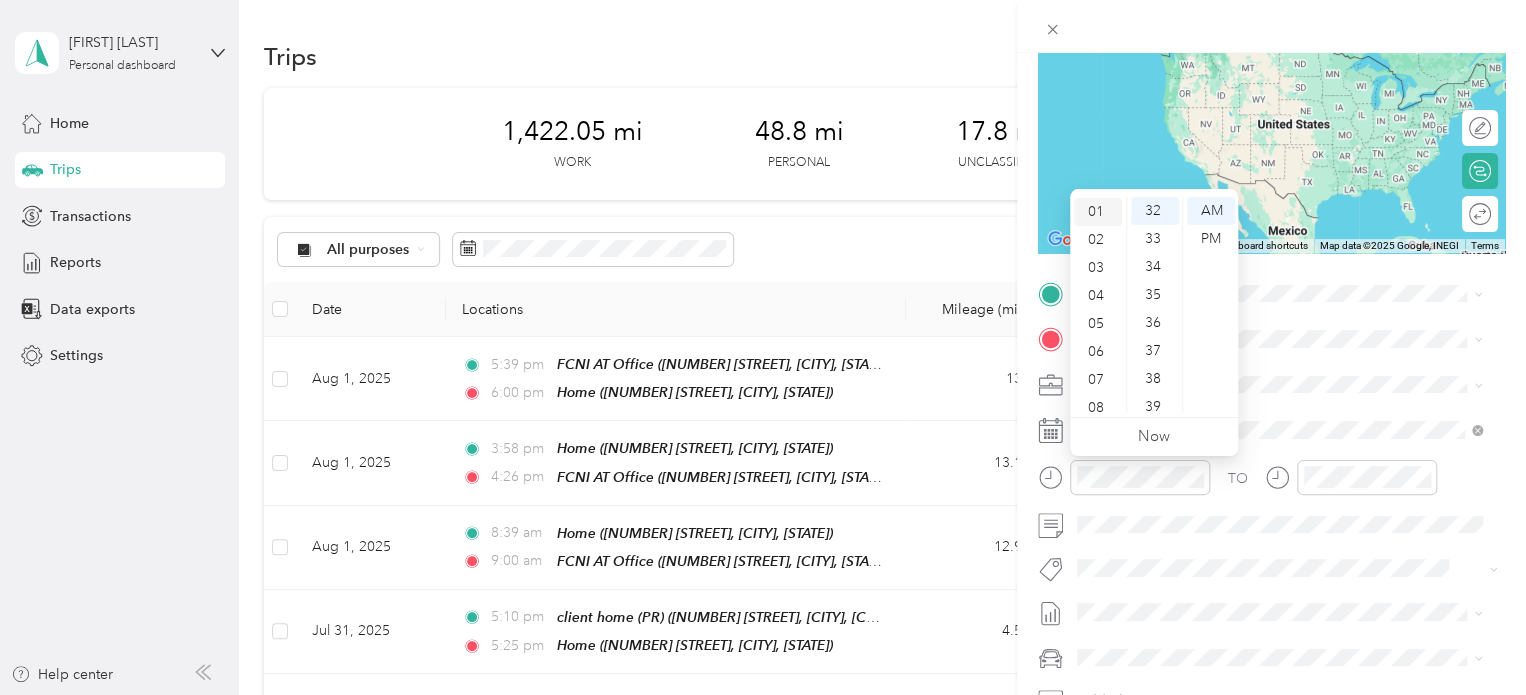 scroll, scrollTop: 28, scrollLeft: 0, axis: vertical 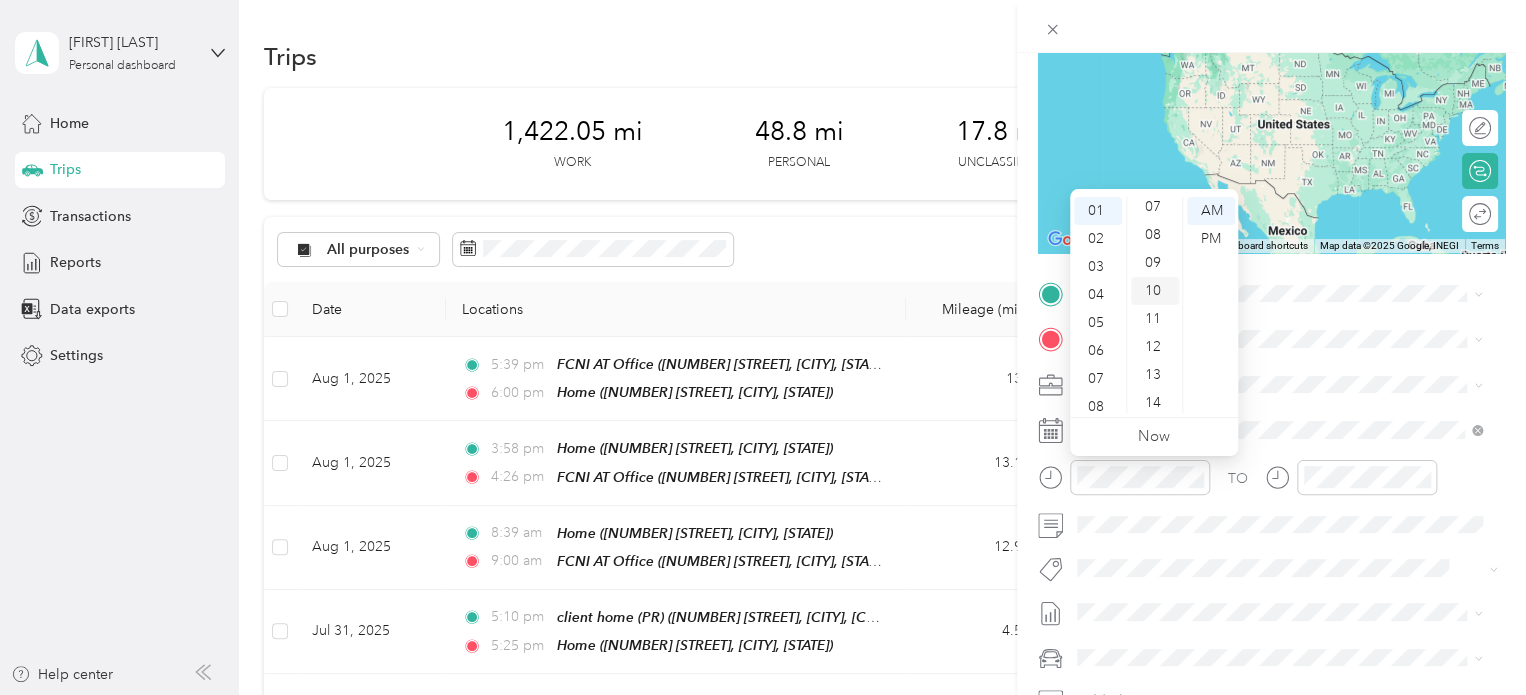 click on "10" at bounding box center (1155, 291) 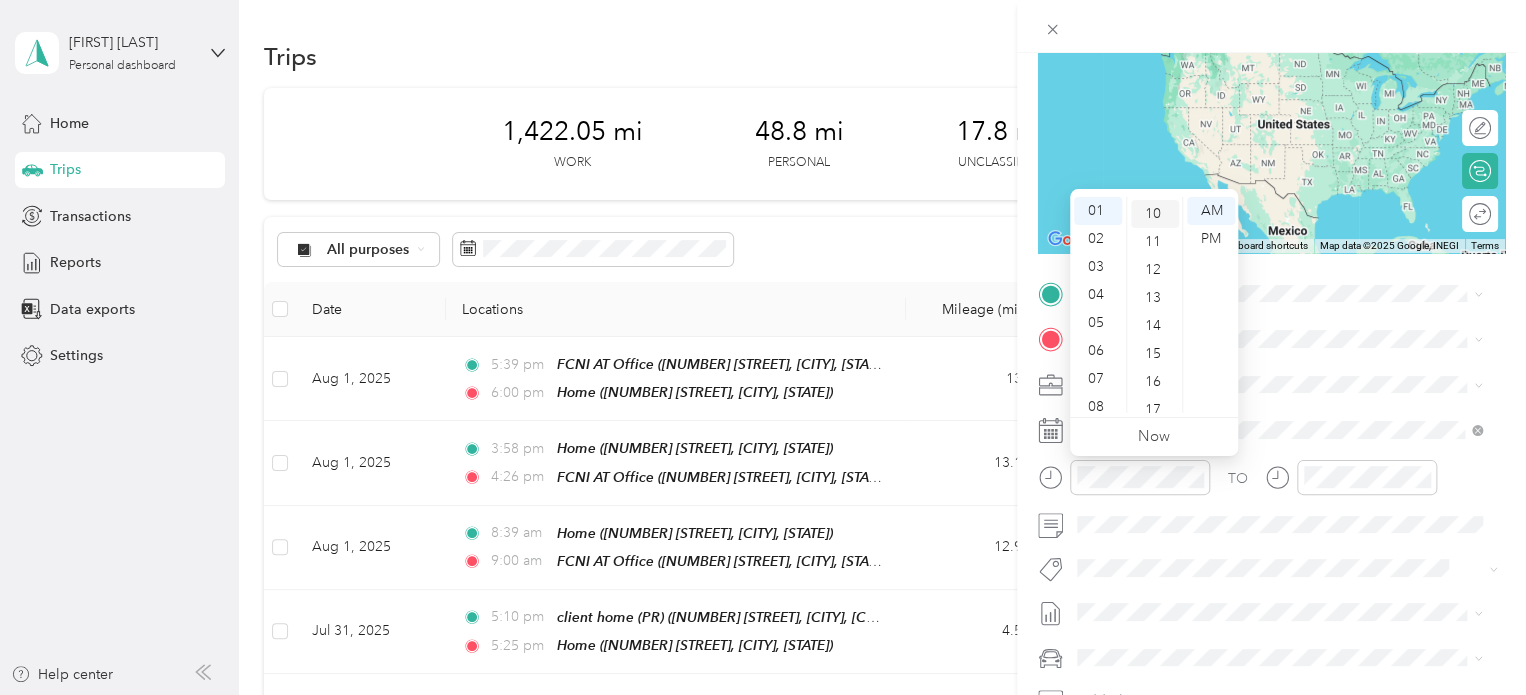 scroll, scrollTop: 280, scrollLeft: 0, axis: vertical 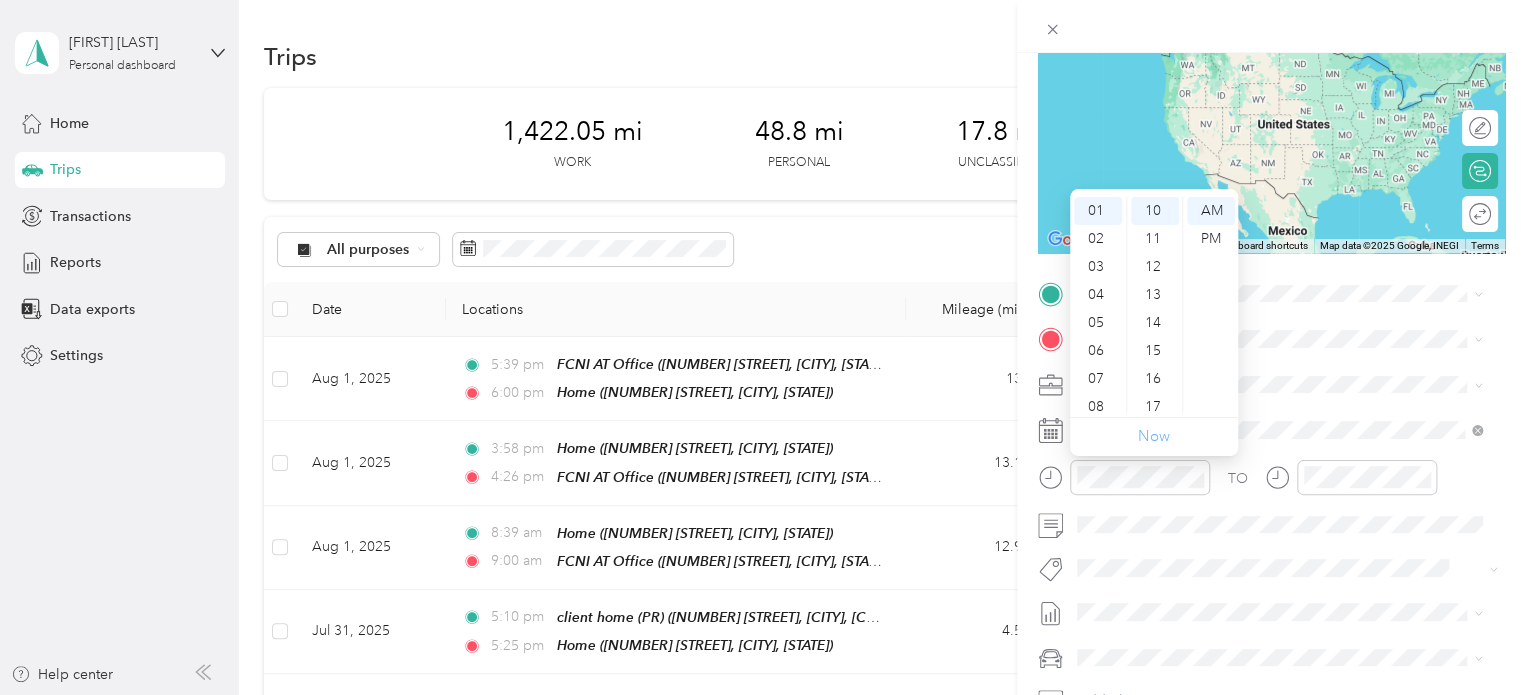 click on "Now" at bounding box center [1154, 436] 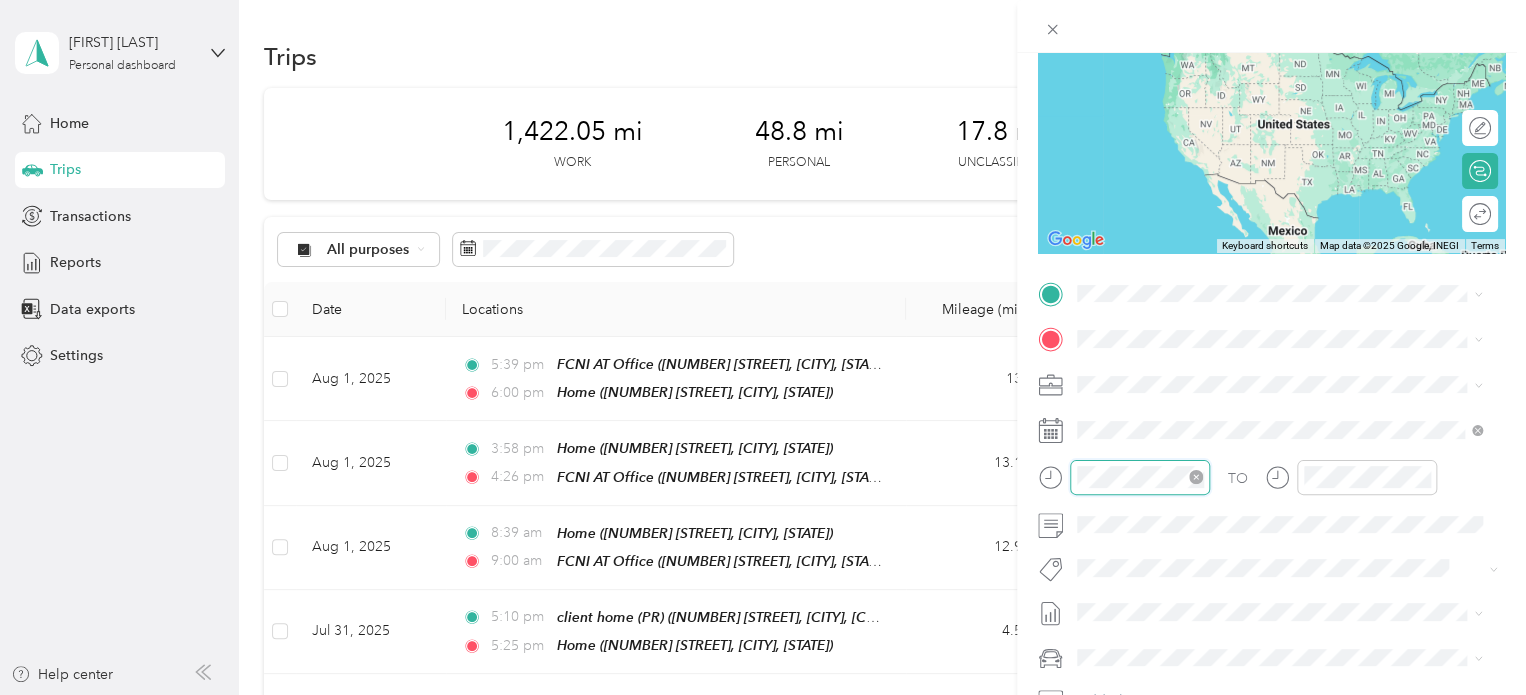 scroll, scrollTop: 120, scrollLeft: 0, axis: vertical 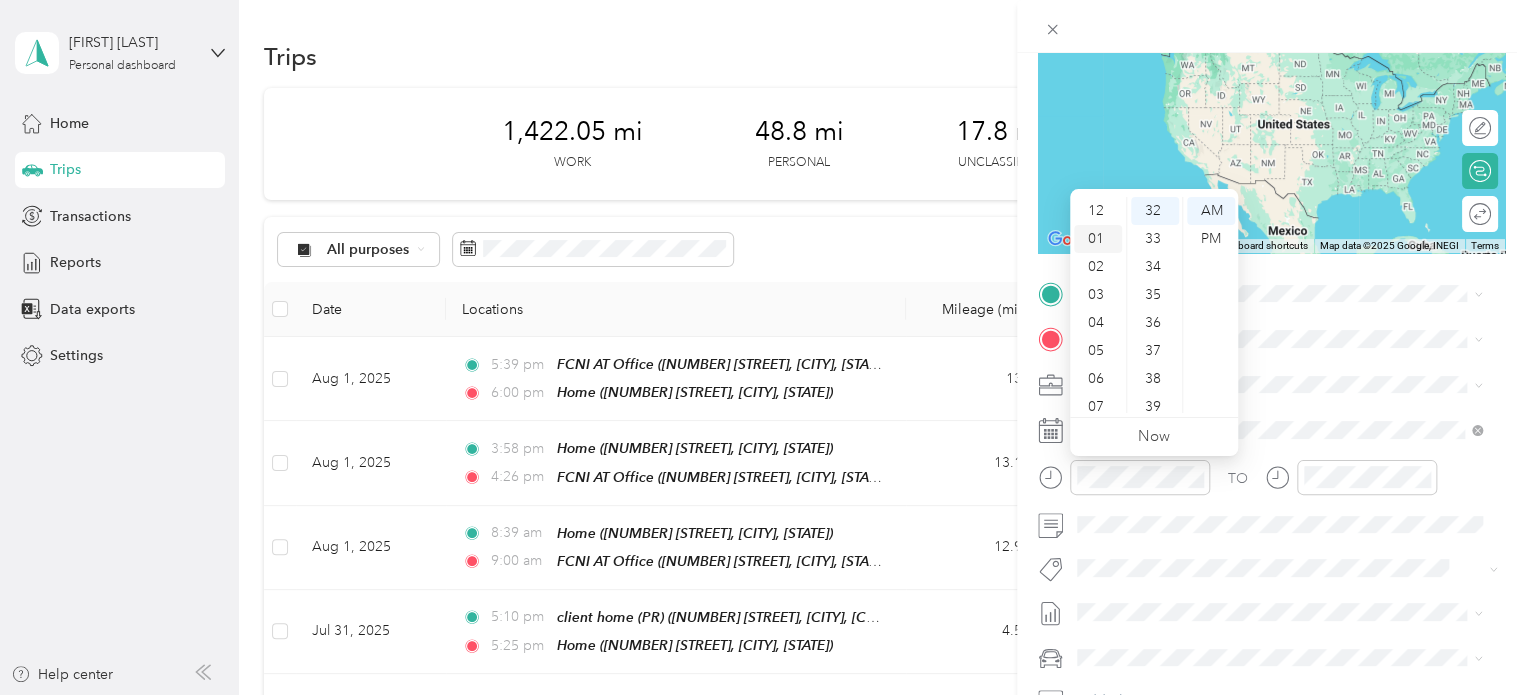 click on "01" at bounding box center (1098, 239) 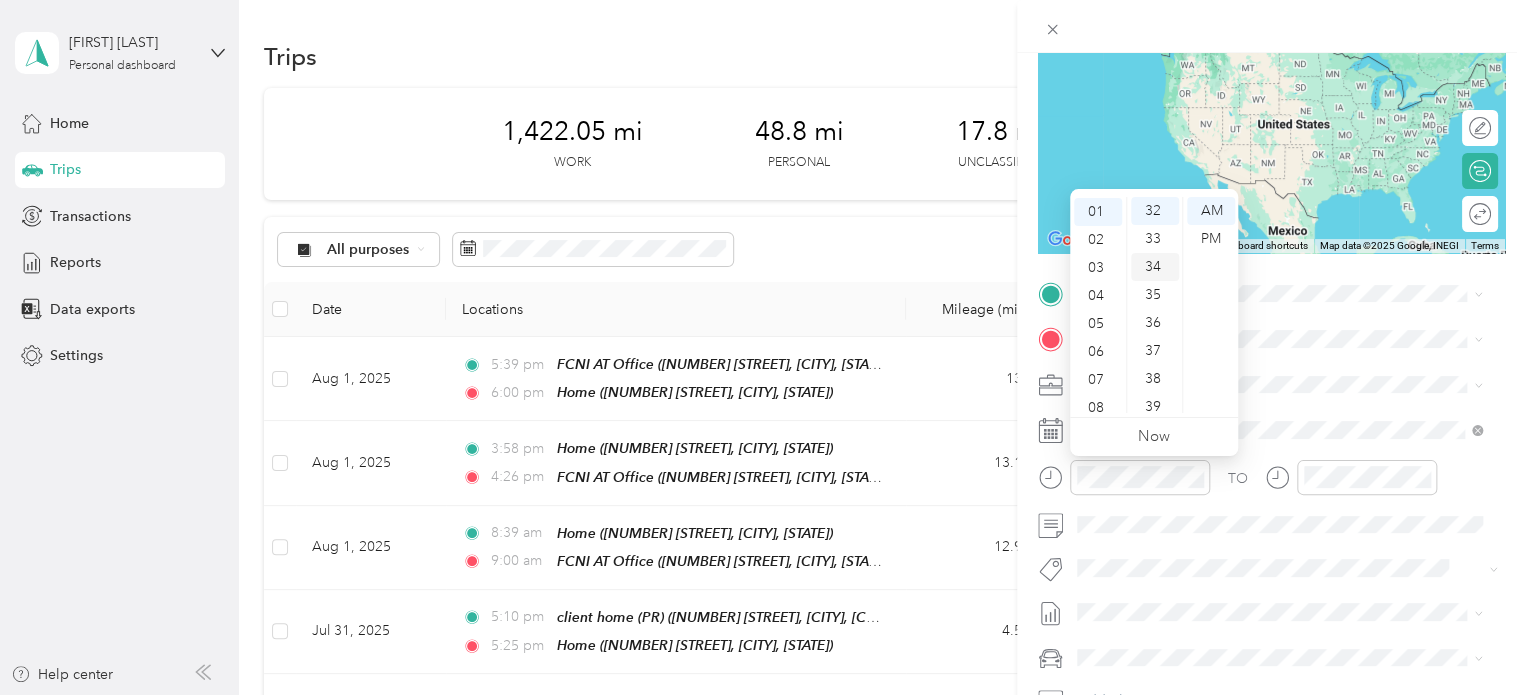 scroll, scrollTop: 28, scrollLeft: 0, axis: vertical 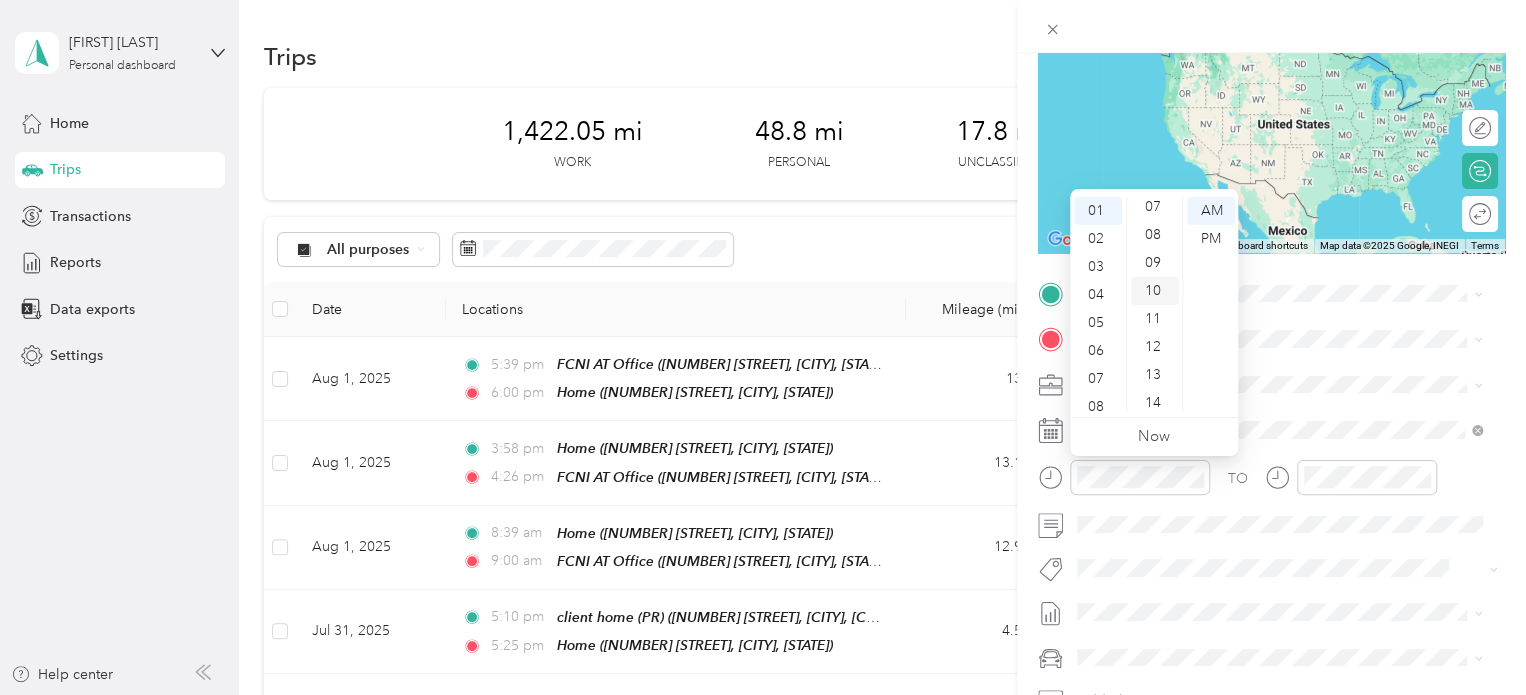 click on "10" at bounding box center [1155, 291] 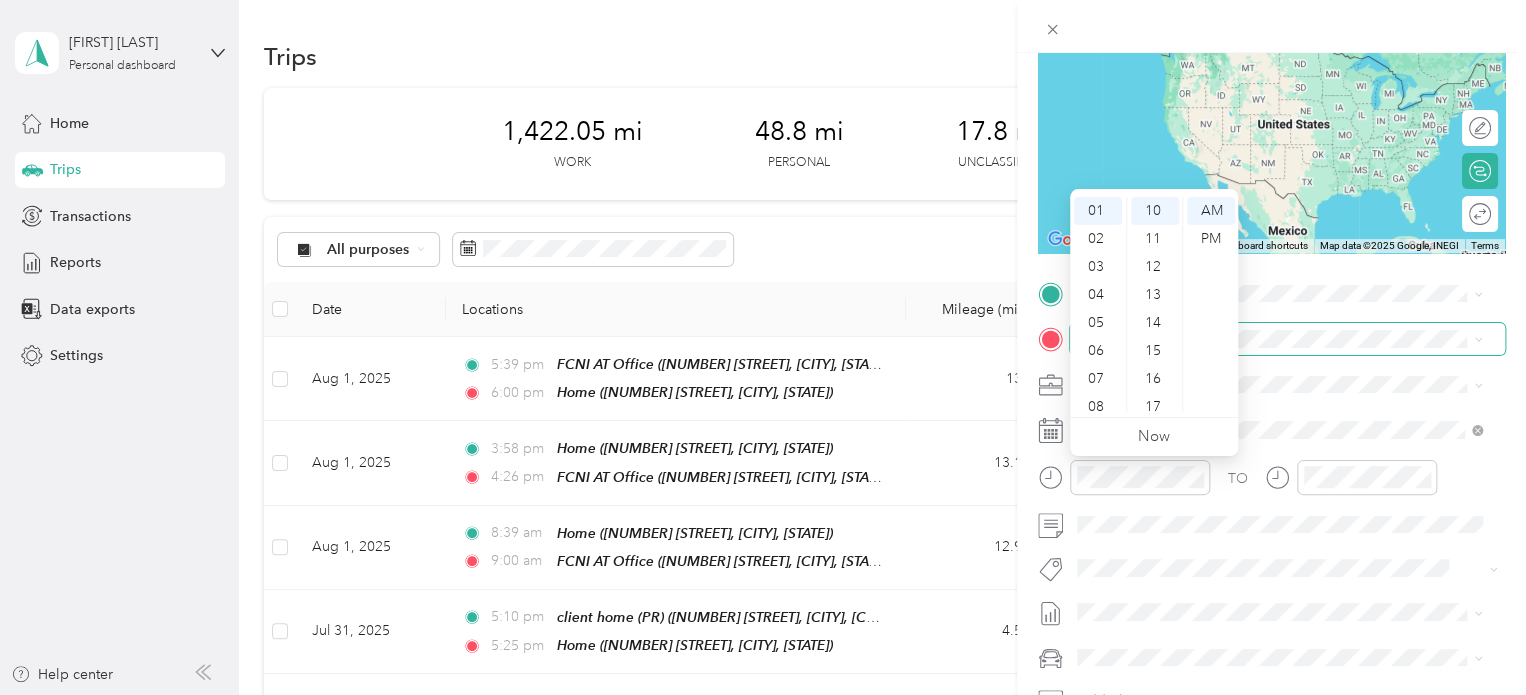 click at bounding box center (1287, 339) 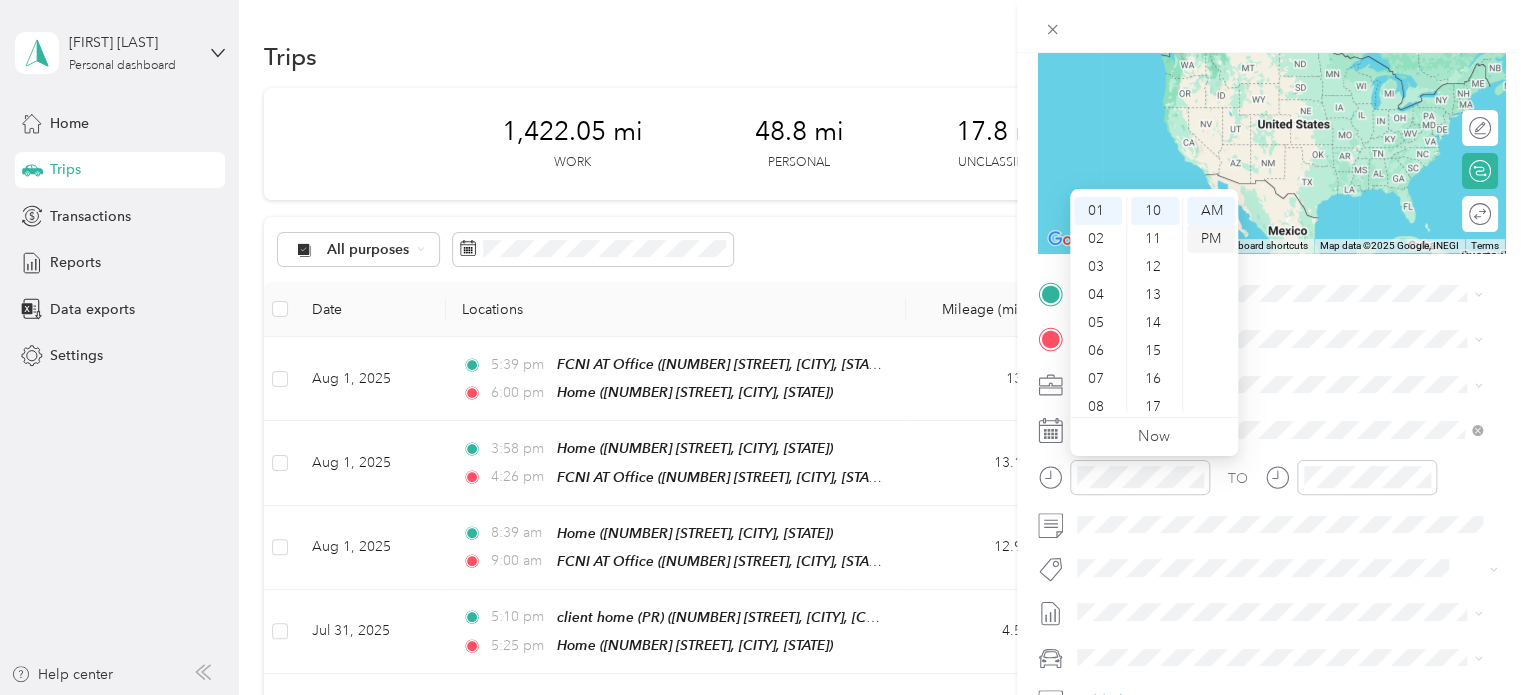 click on "PM" at bounding box center [1211, 239] 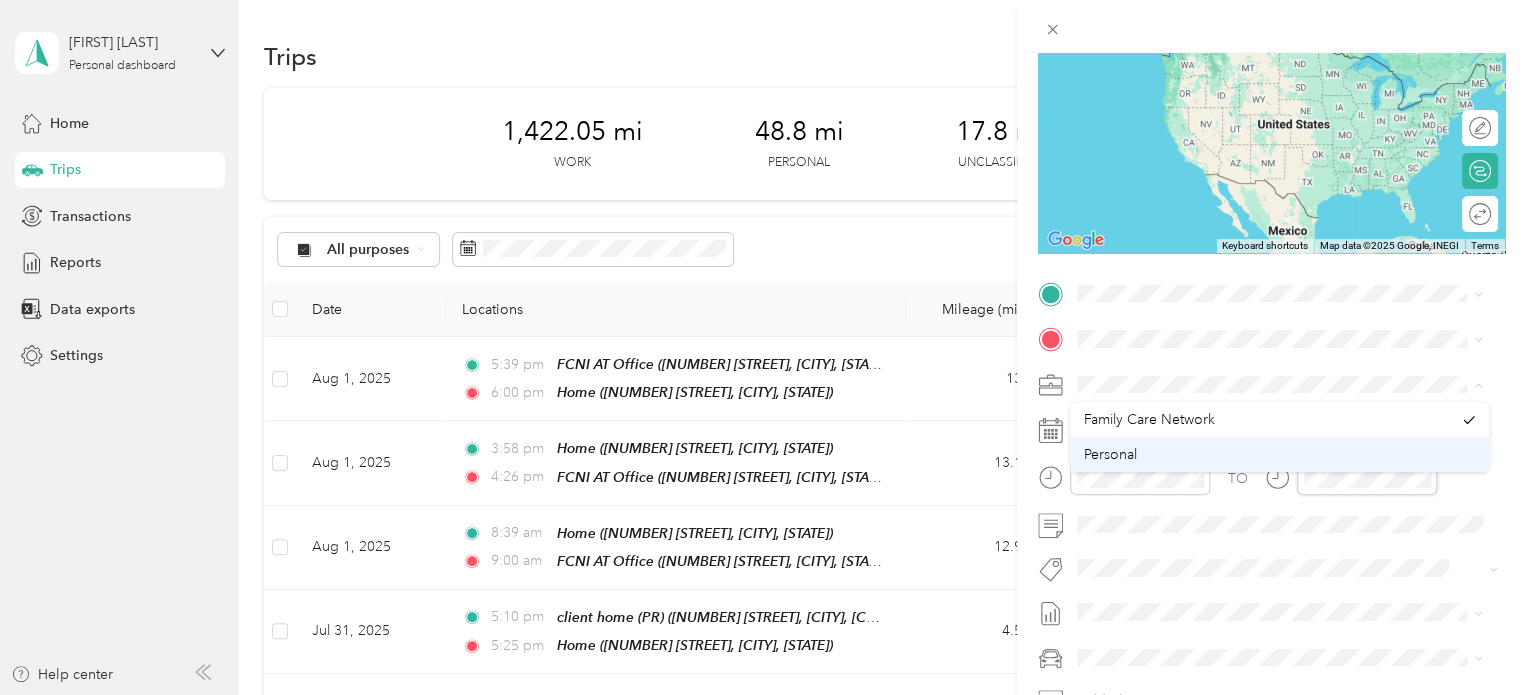scroll, scrollTop: 895, scrollLeft: 0, axis: vertical 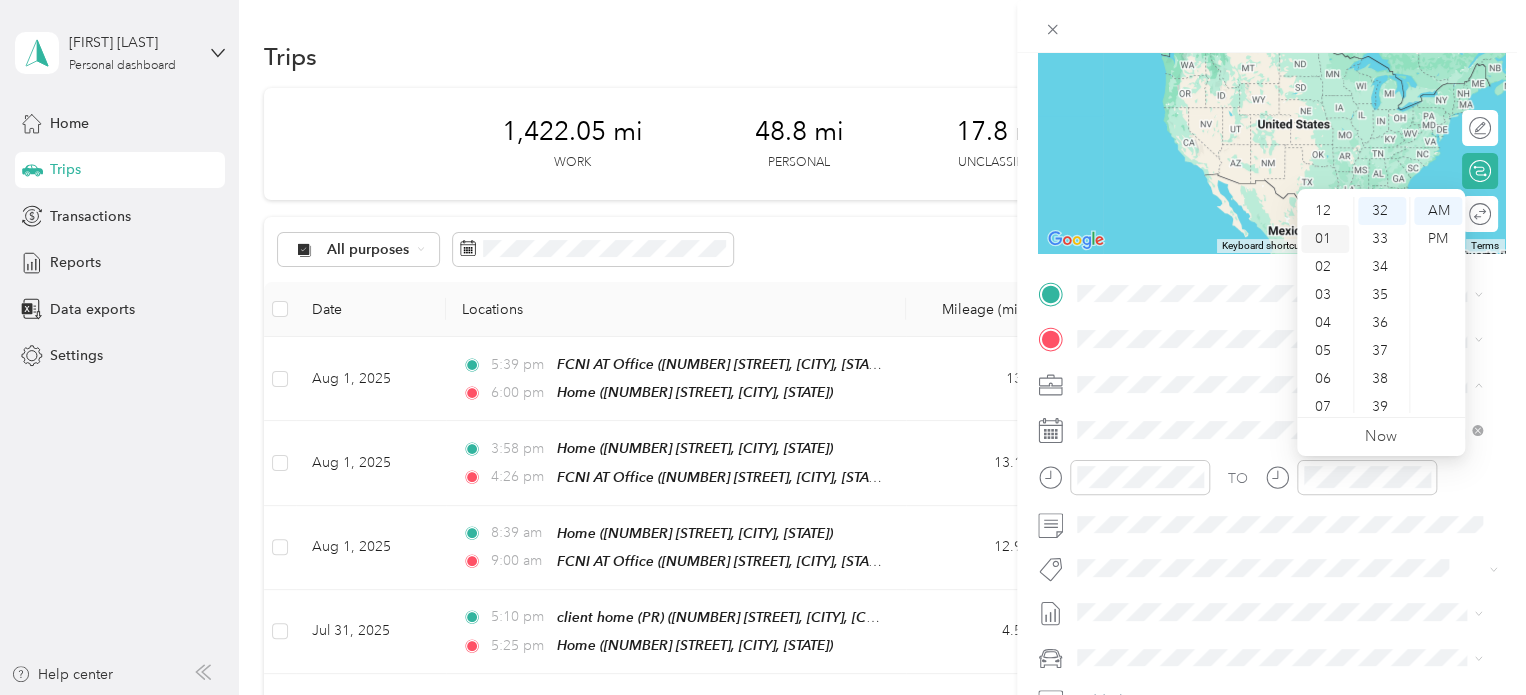 click on "01" at bounding box center [1325, 239] 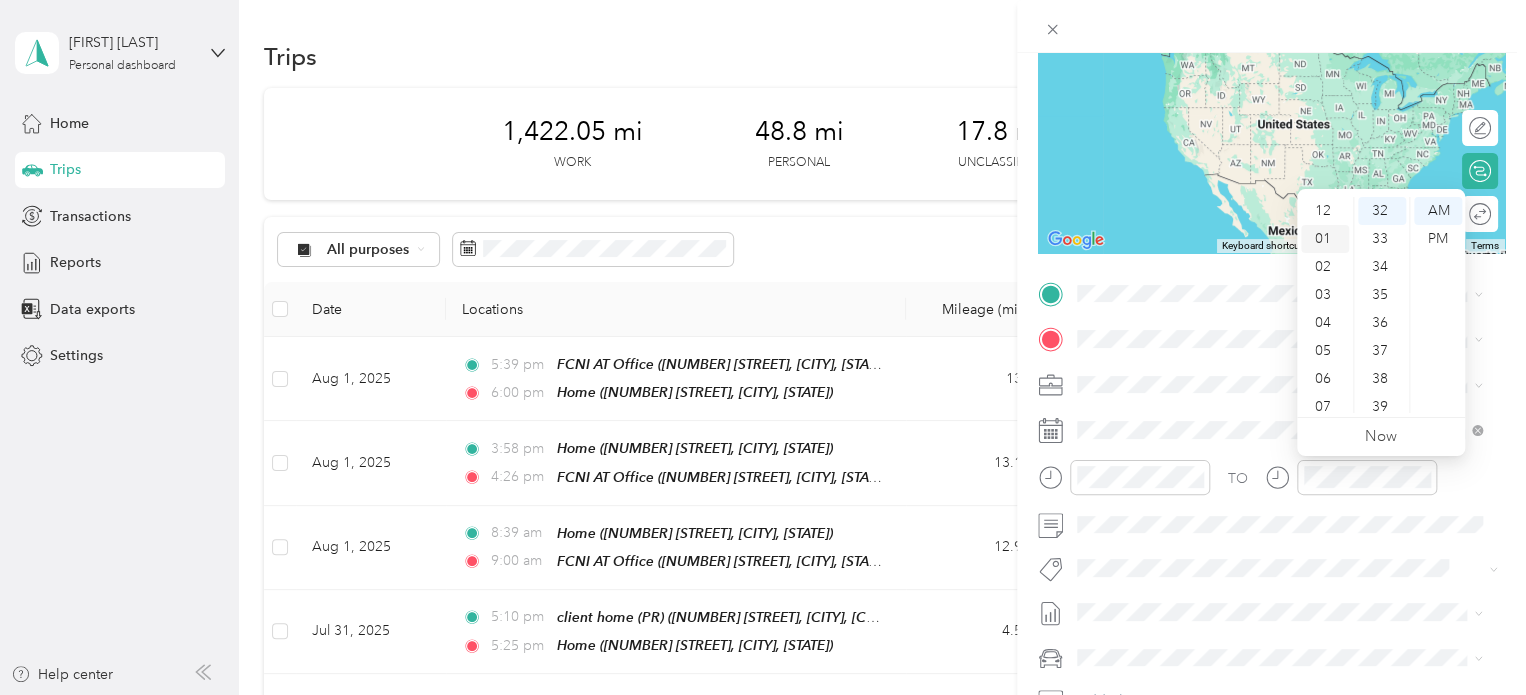 scroll, scrollTop: 28, scrollLeft: 0, axis: vertical 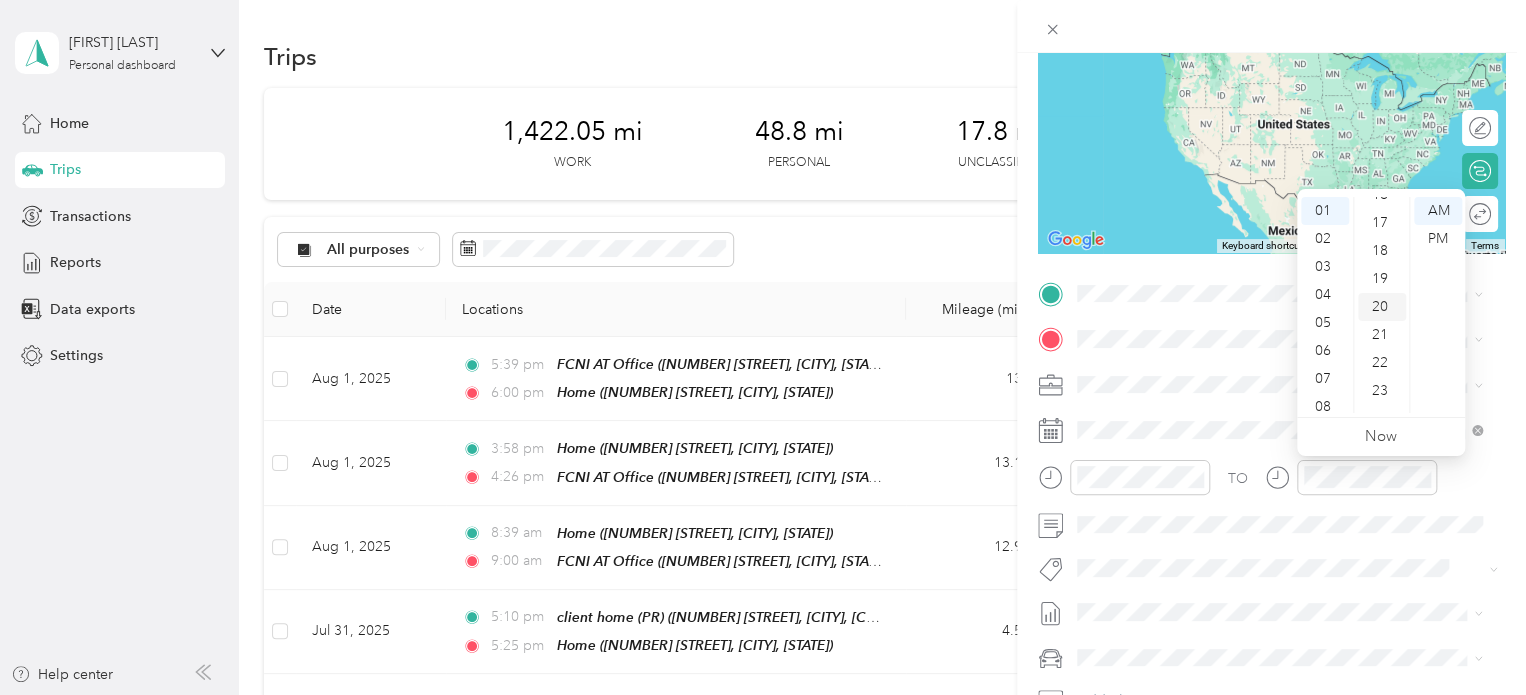 click on "20" at bounding box center (1382, 307) 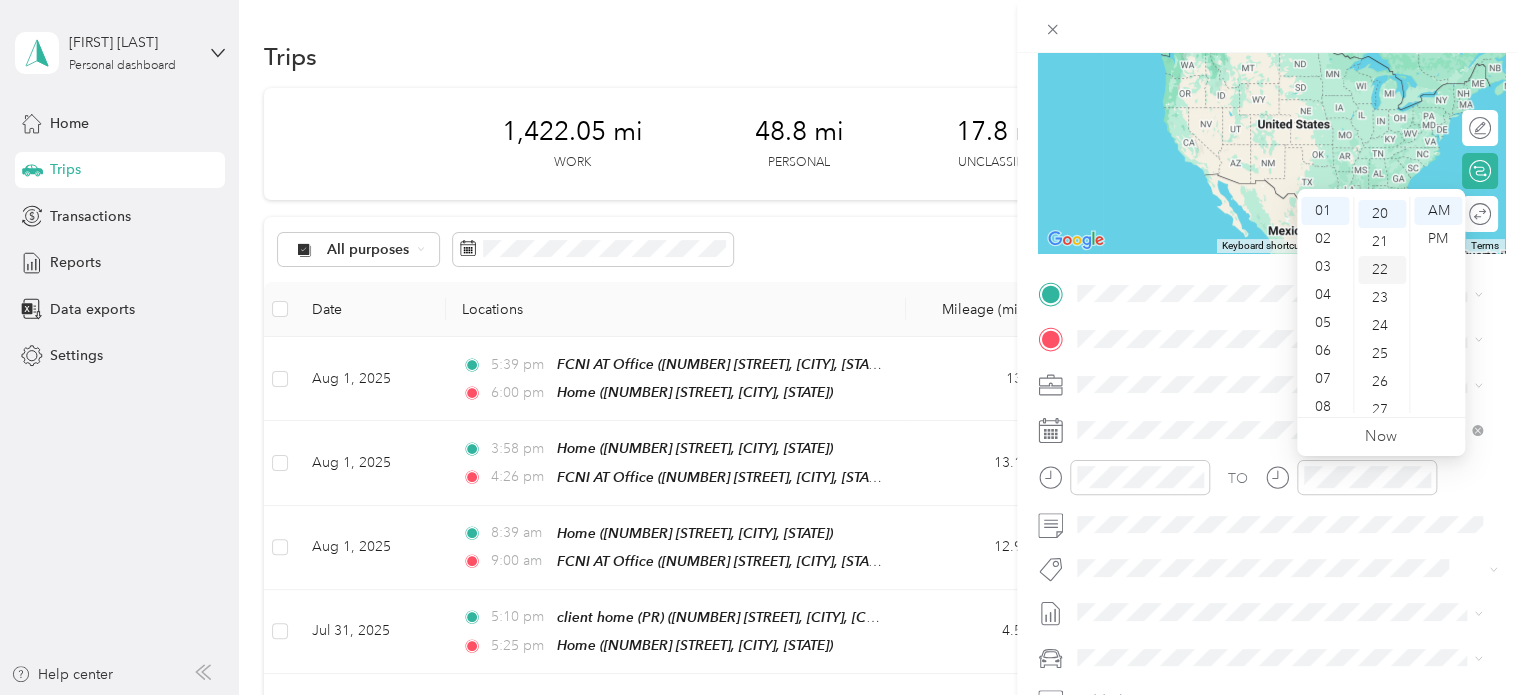 scroll, scrollTop: 560, scrollLeft: 0, axis: vertical 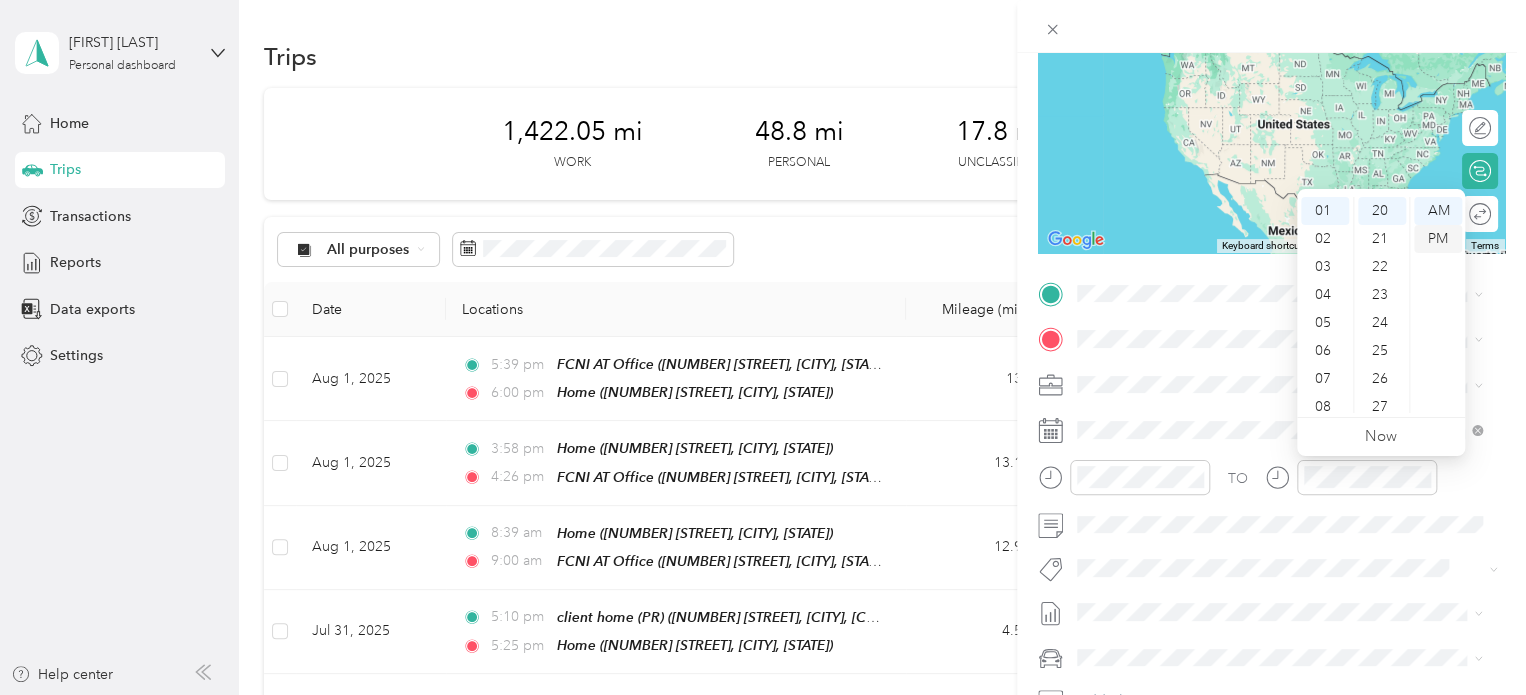 click on "PM" at bounding box center [1438, 239] 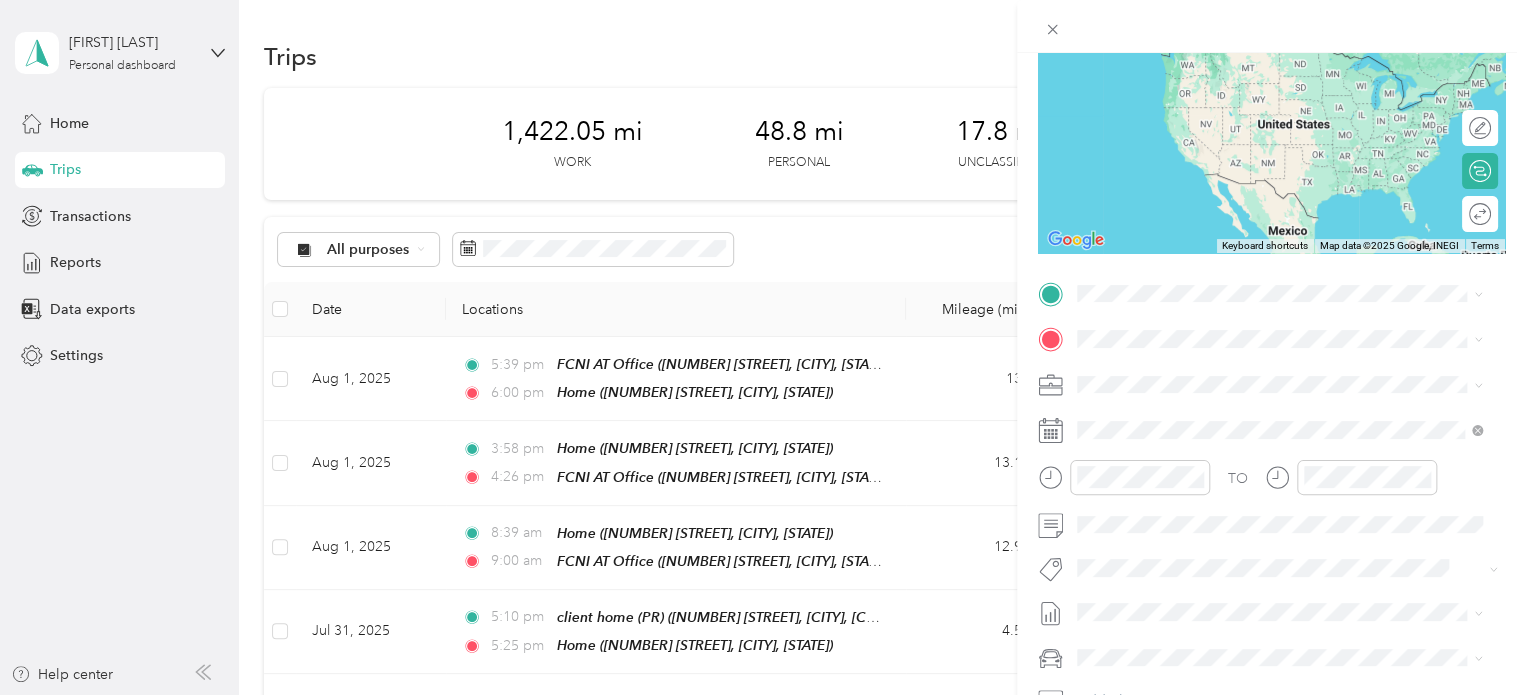 click on "TO Add photo" at bounding box center [1271, 519] 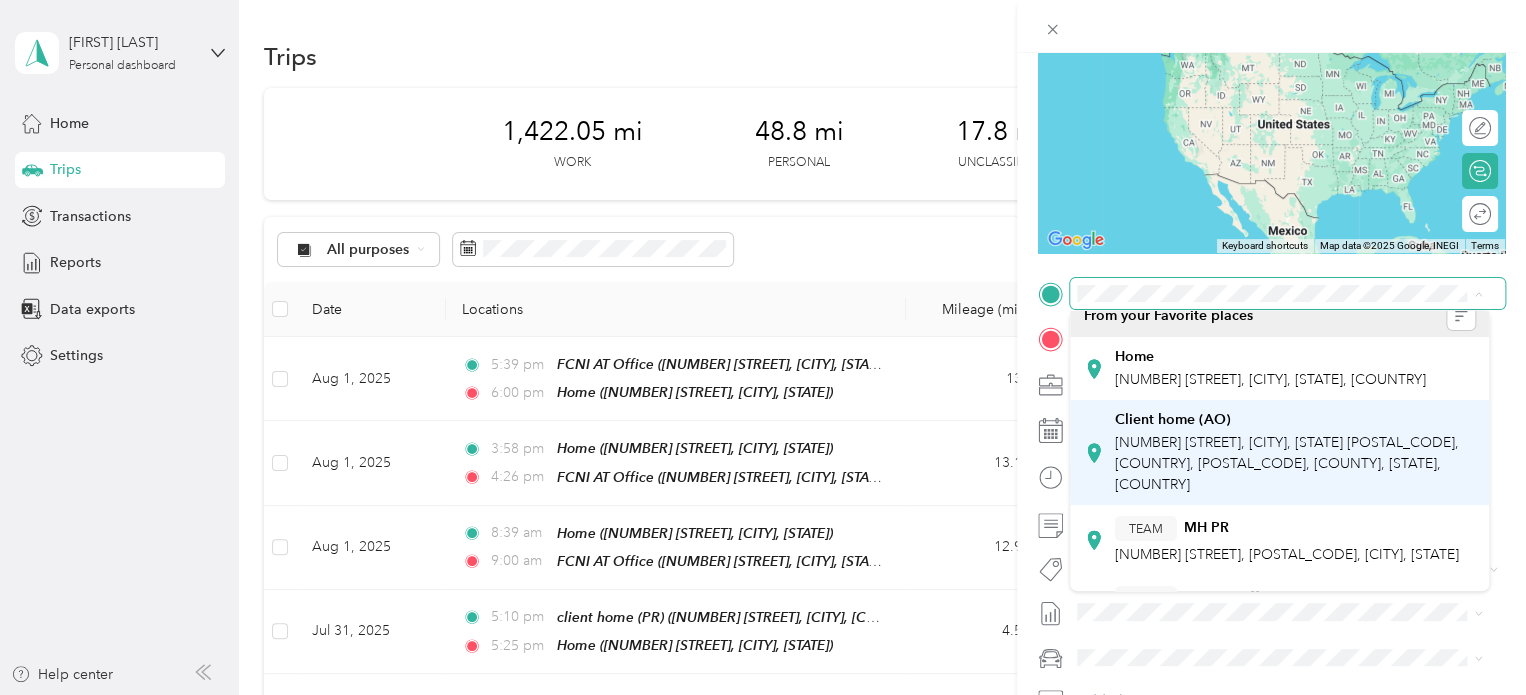 scroll, scrollTop: 0, scrollLeft: 0, axis: both 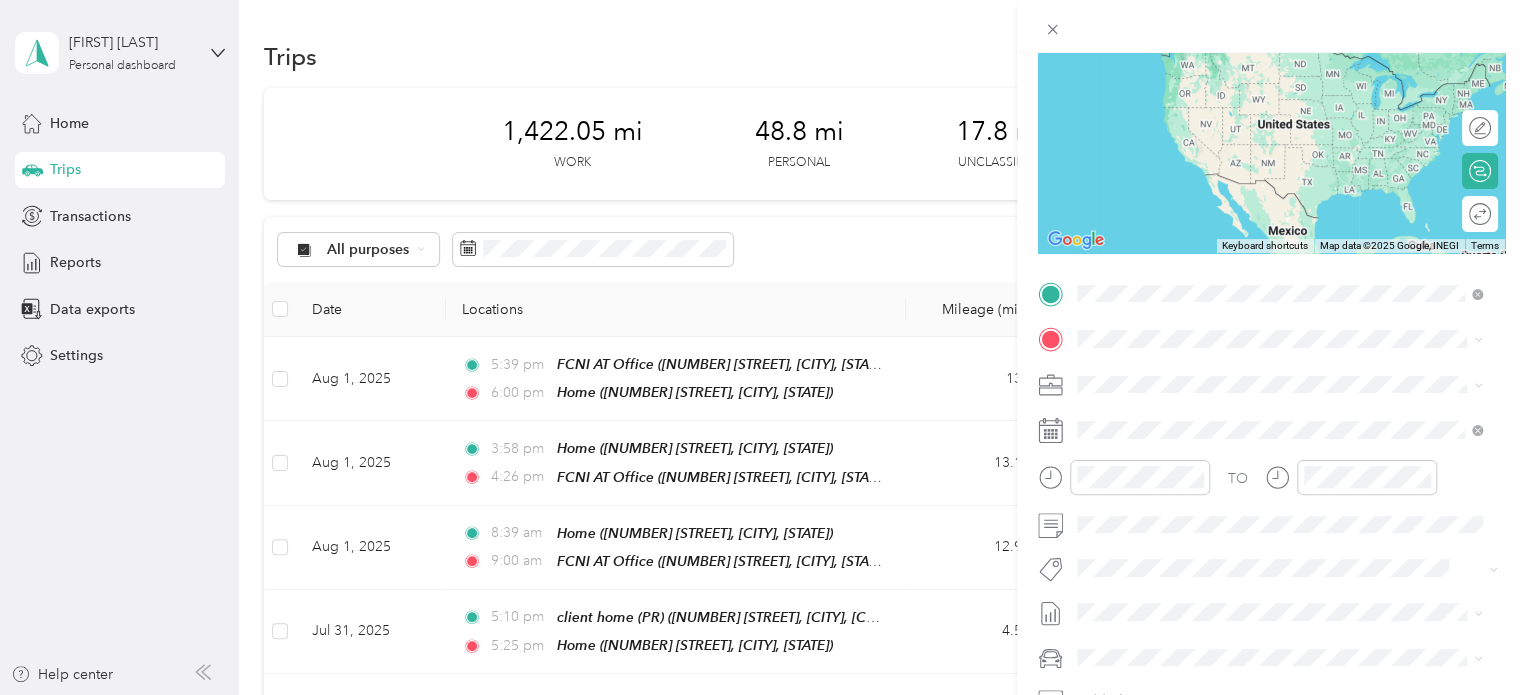 click on "[NUMBER] [STREET], [POSTAL_CODE], [CITY], [STATE], [COUNTRY]" at bounding box center [1289, 413] 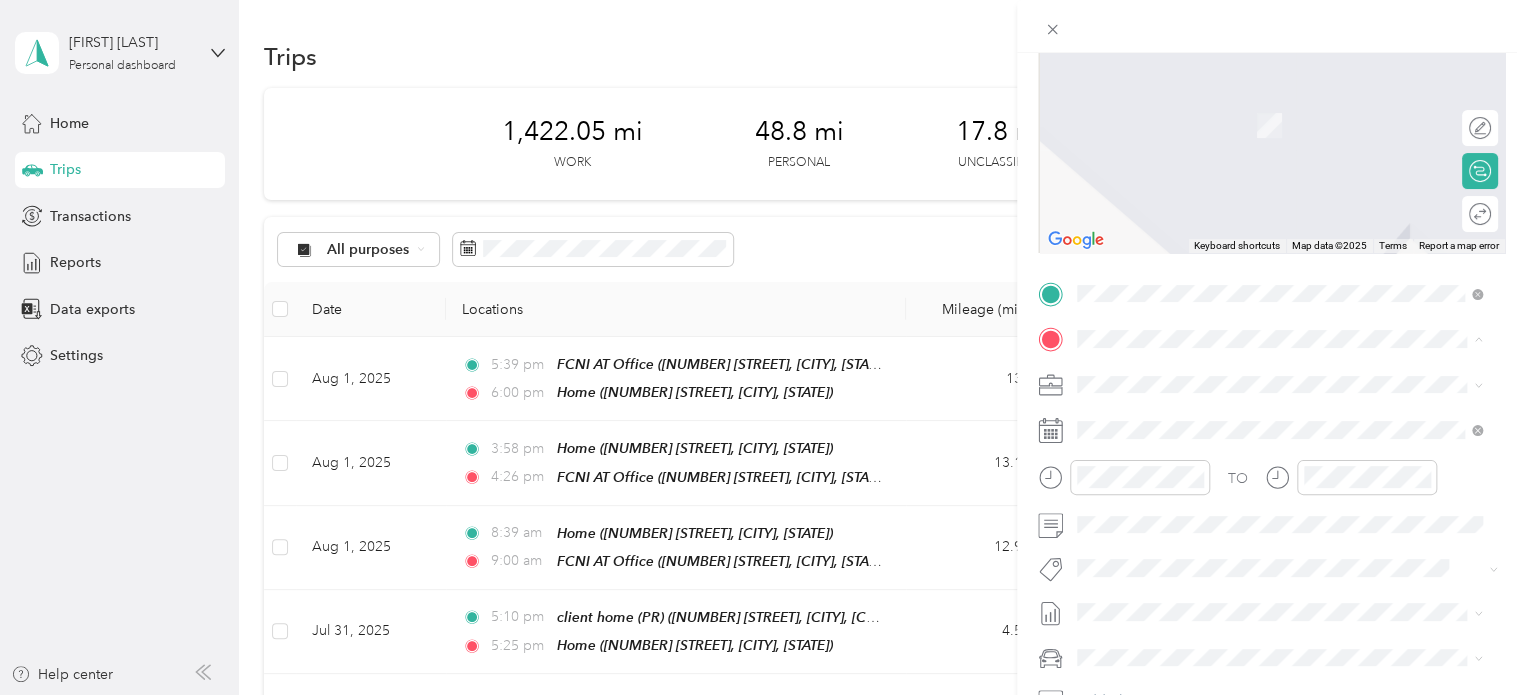 click on "[NUMBER] [STREET], [CITY], [STATE], [COUNTRY]" at bounding box center [1270, 440] 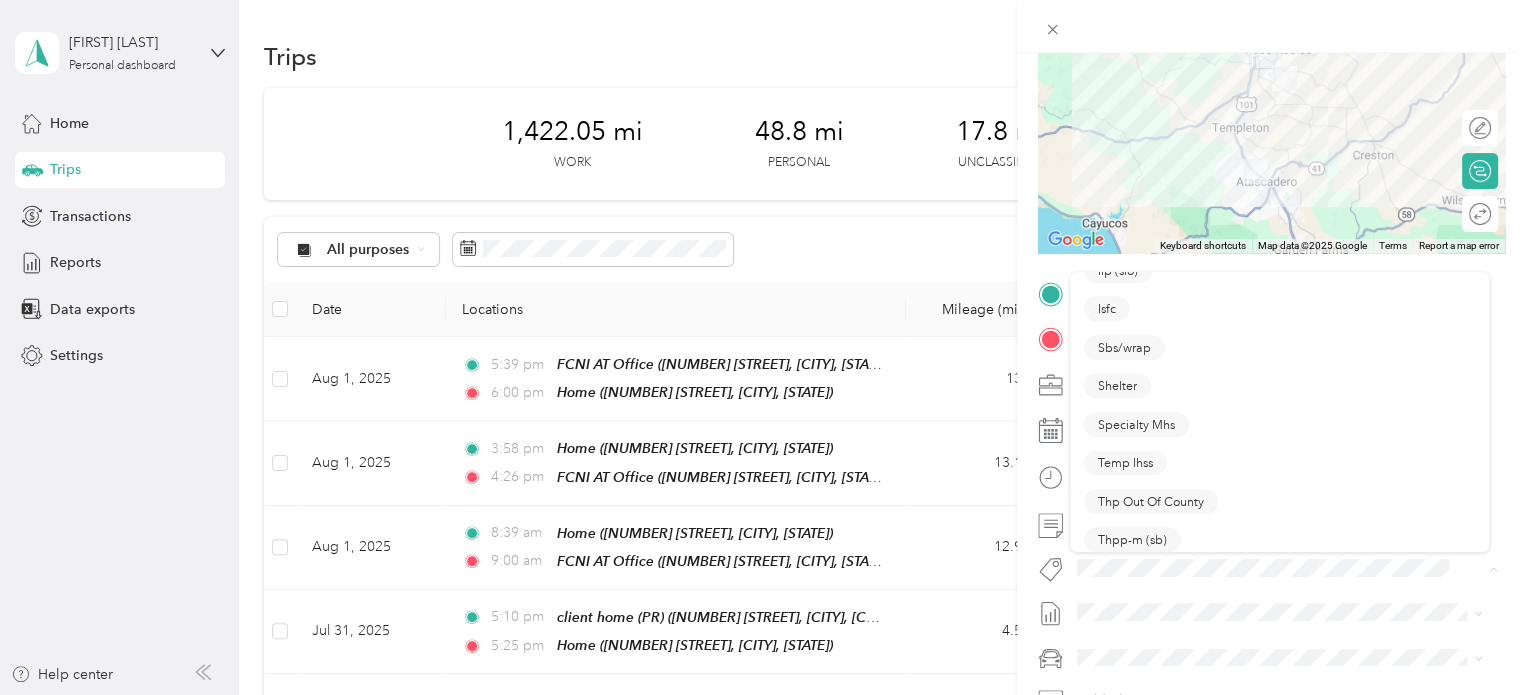 scroll, scrollTop: 600, scrollLeft: 0, axis: vertical 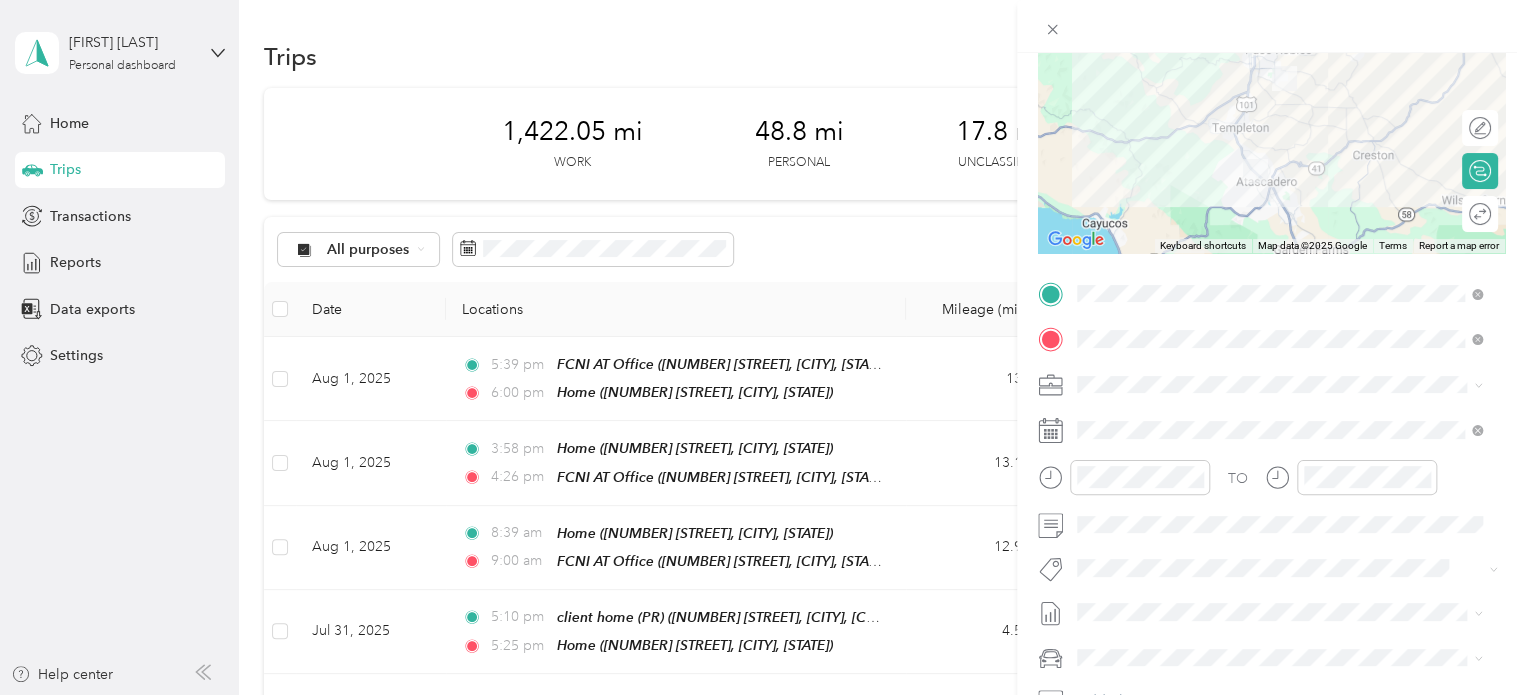 click on "Specialty Mhs" at bounding box center (1279, 303) 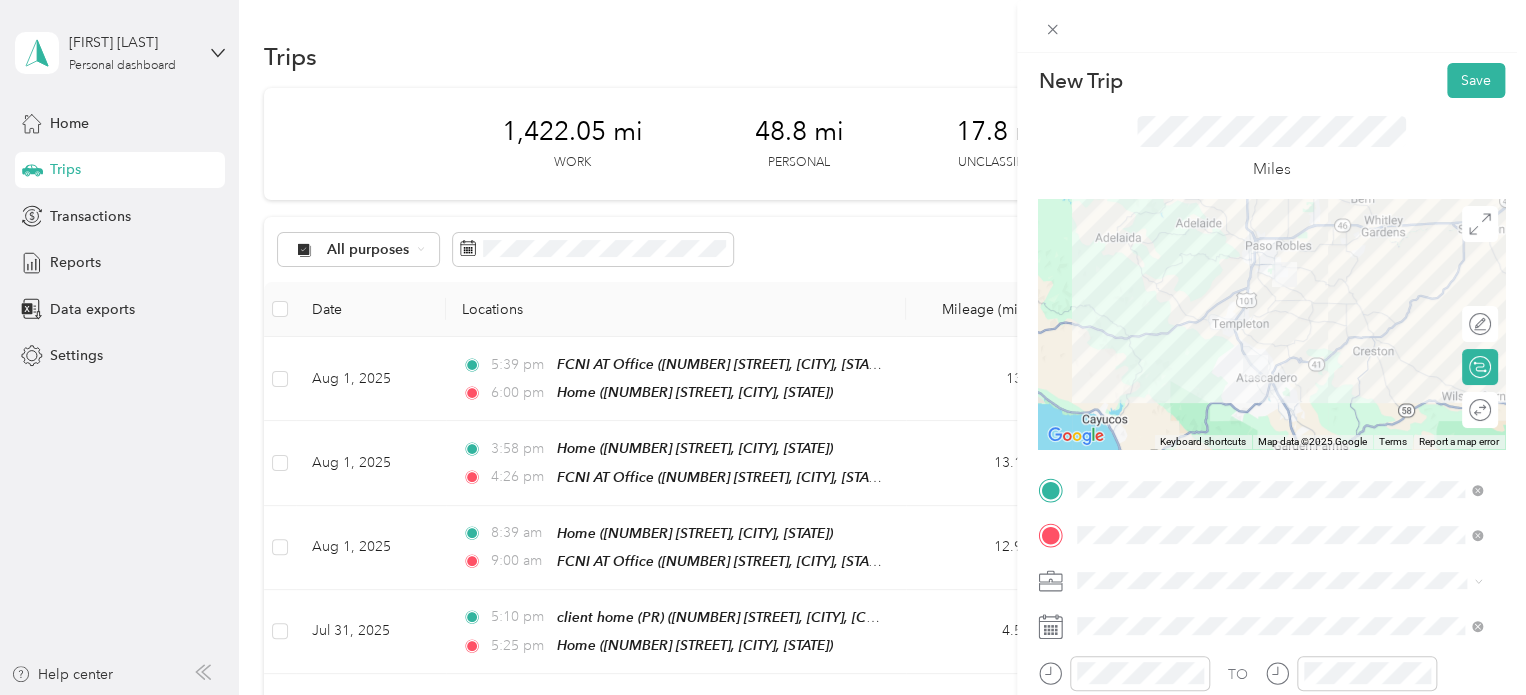 scroll, scrollTop: 0, scrollLeft: 0, axis: both 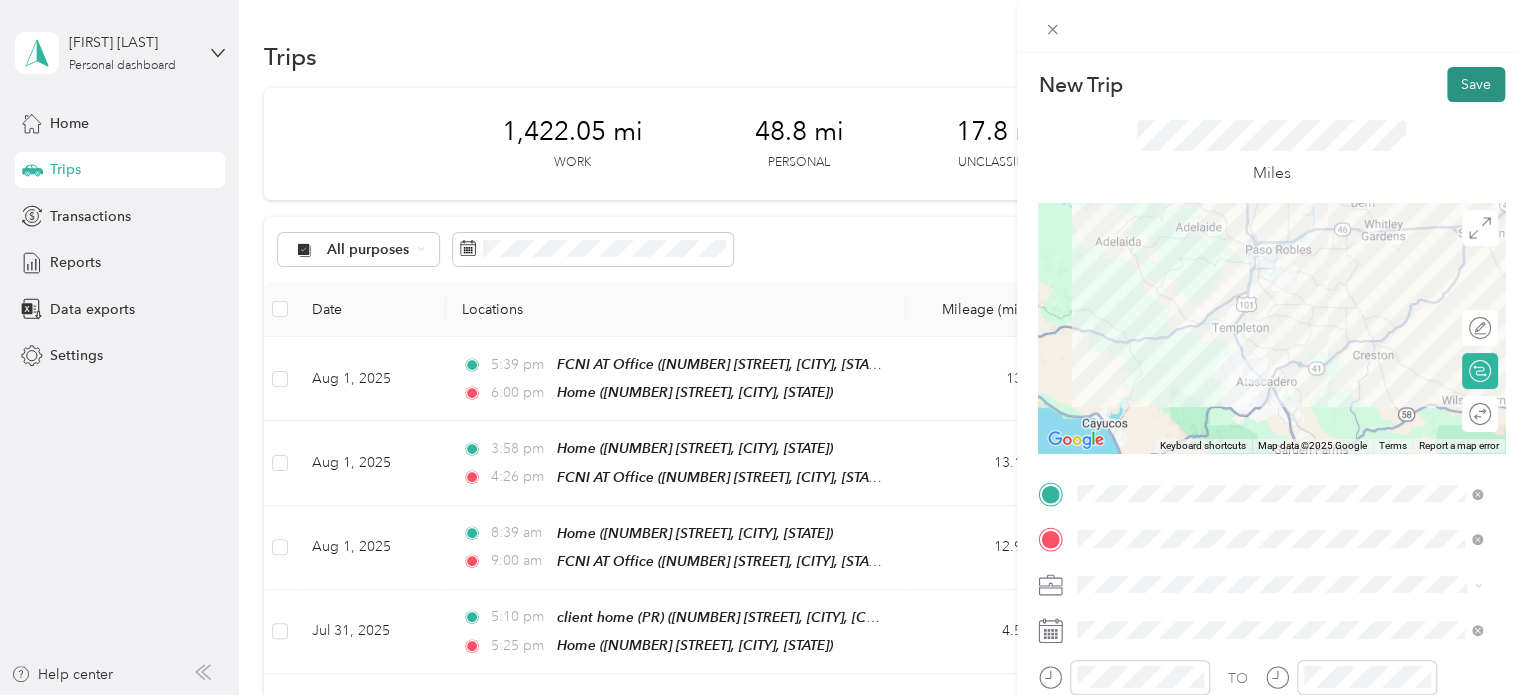 click on "Save" at bounding box center (1476, 84) 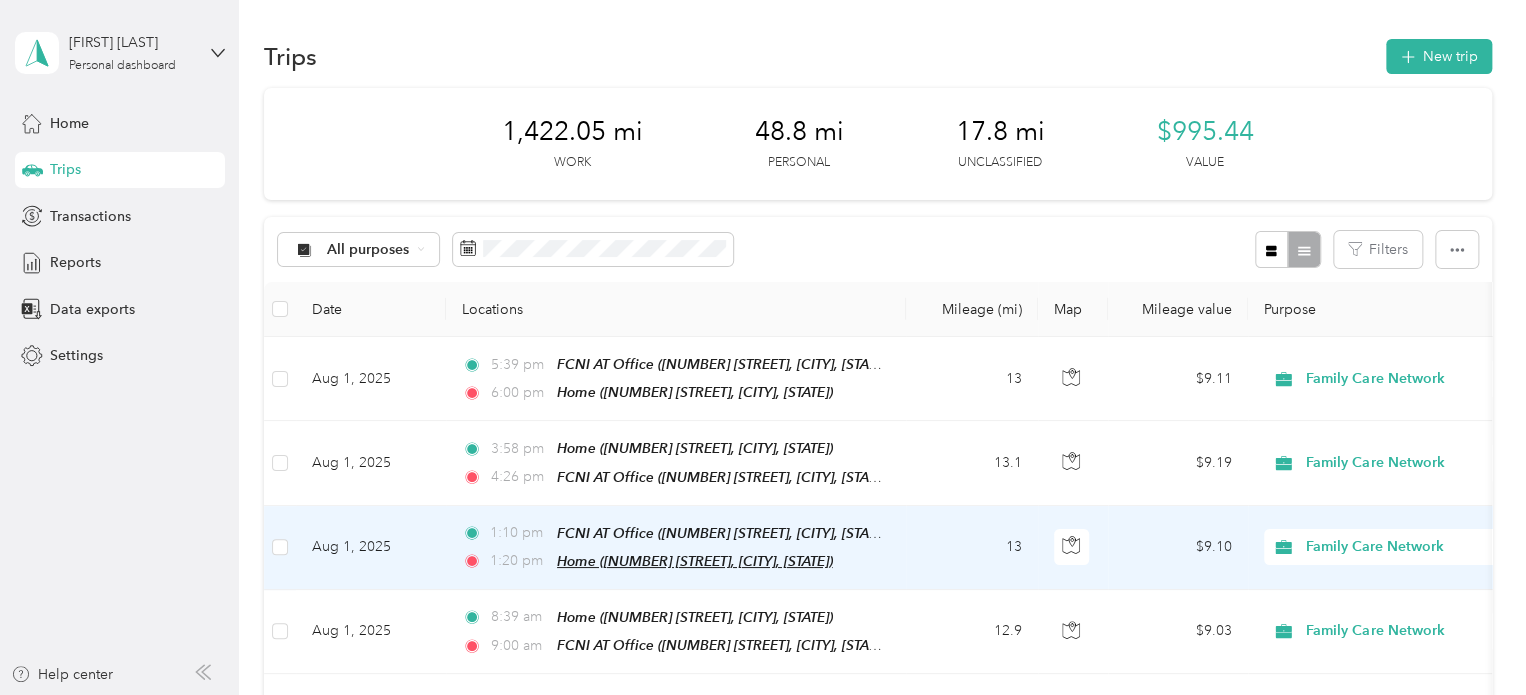 click on "Home ([NUMBER] [STREET], [CITY], [STATE])" at bounding box center (695, 561) 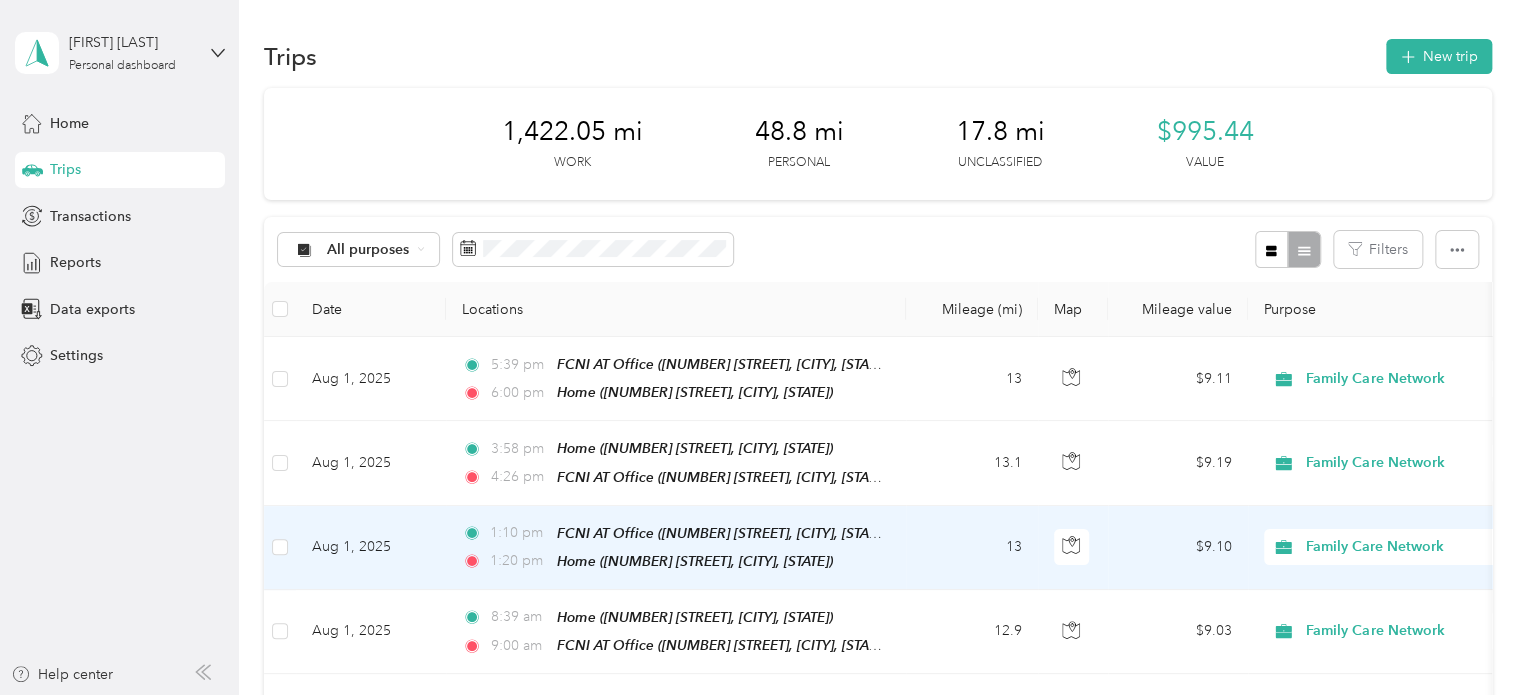 click on "13" at bounding box center (972, 548) 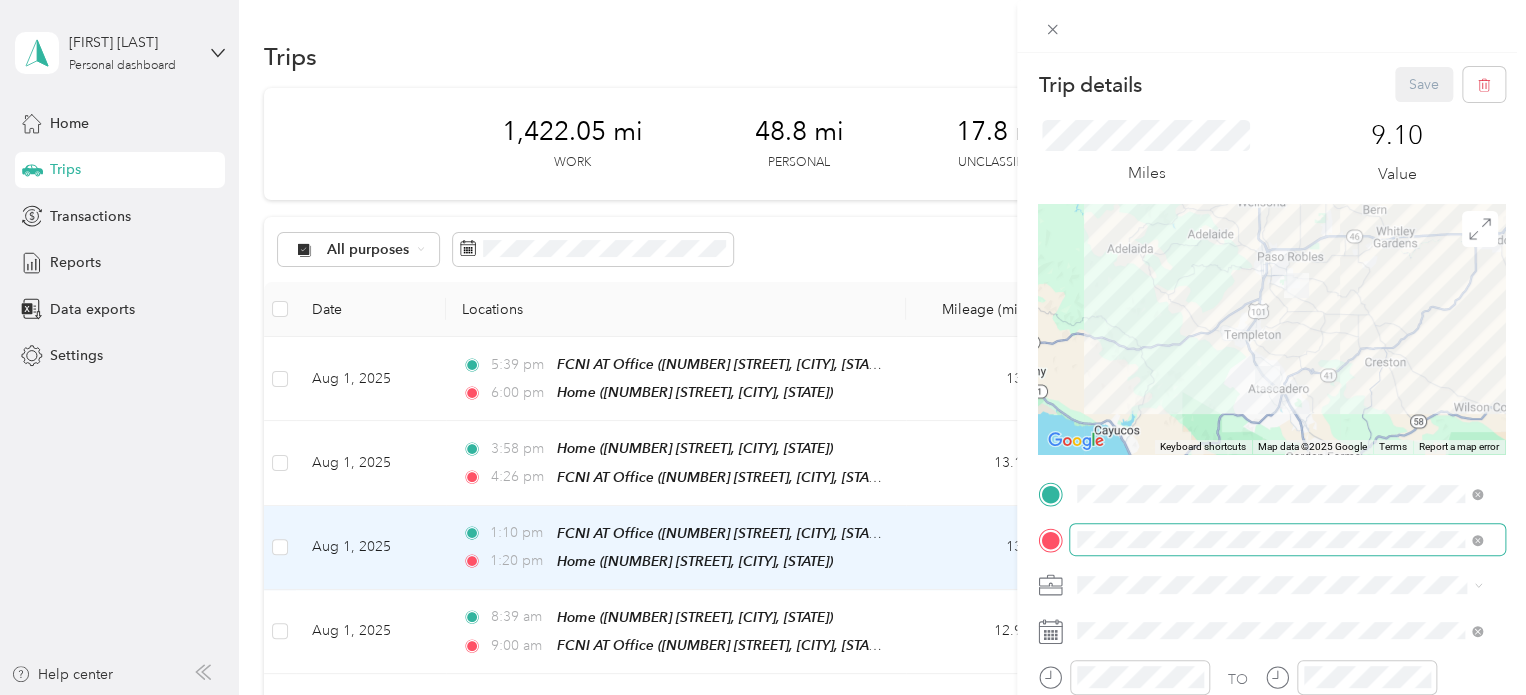 scroll, scrollTop: 200, scrollLeft: 0, axis: vertical 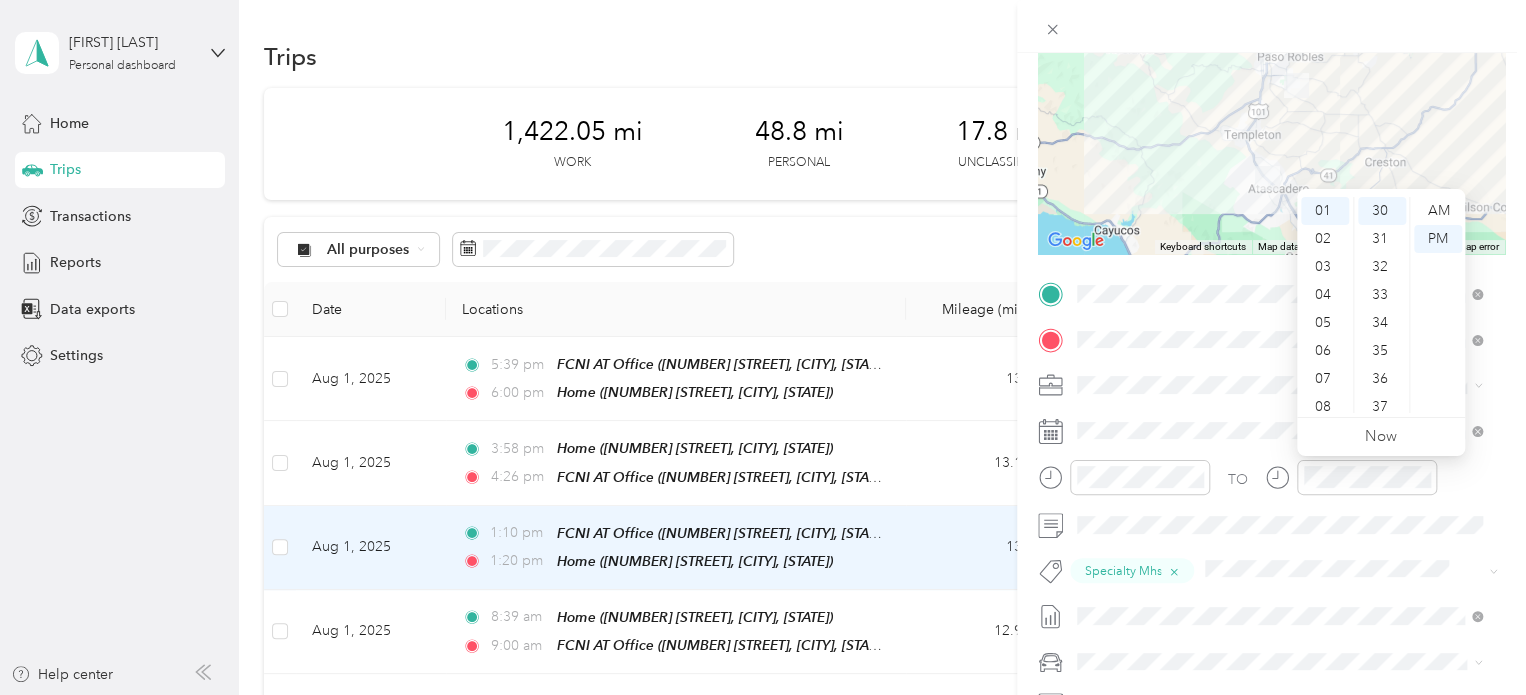 click at bounding box center (1287, 662) 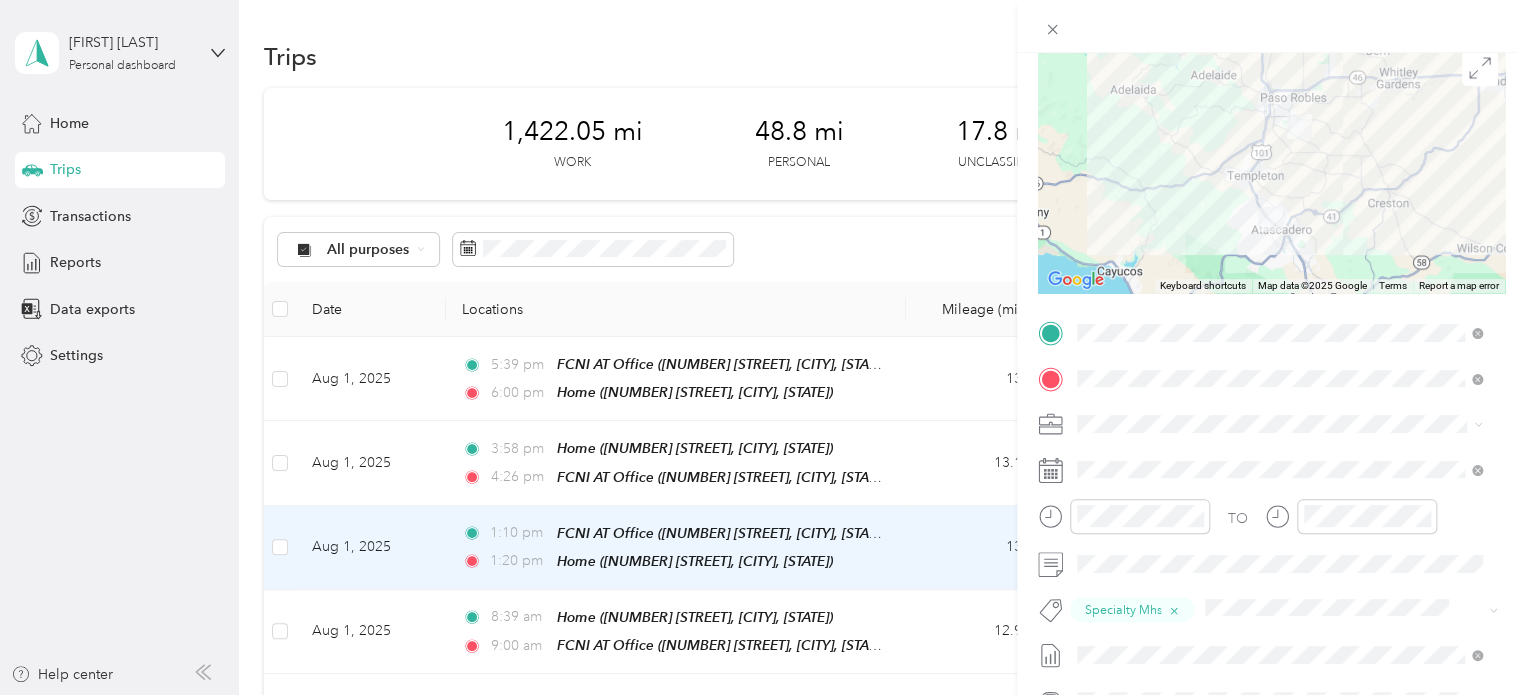 scroll, scrollTop: 0, scrollLeft: 0, axis: both 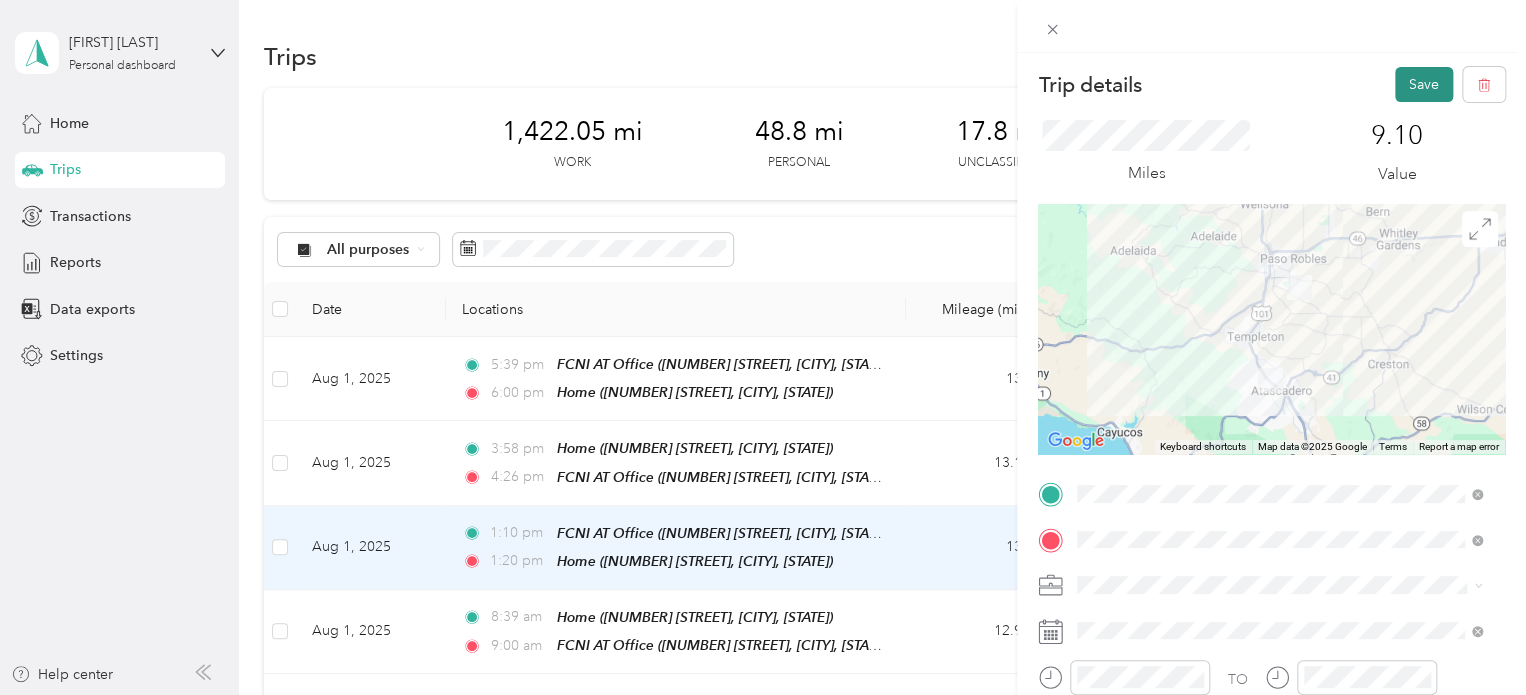 click on "Save" at bounding box center (1424, 84) 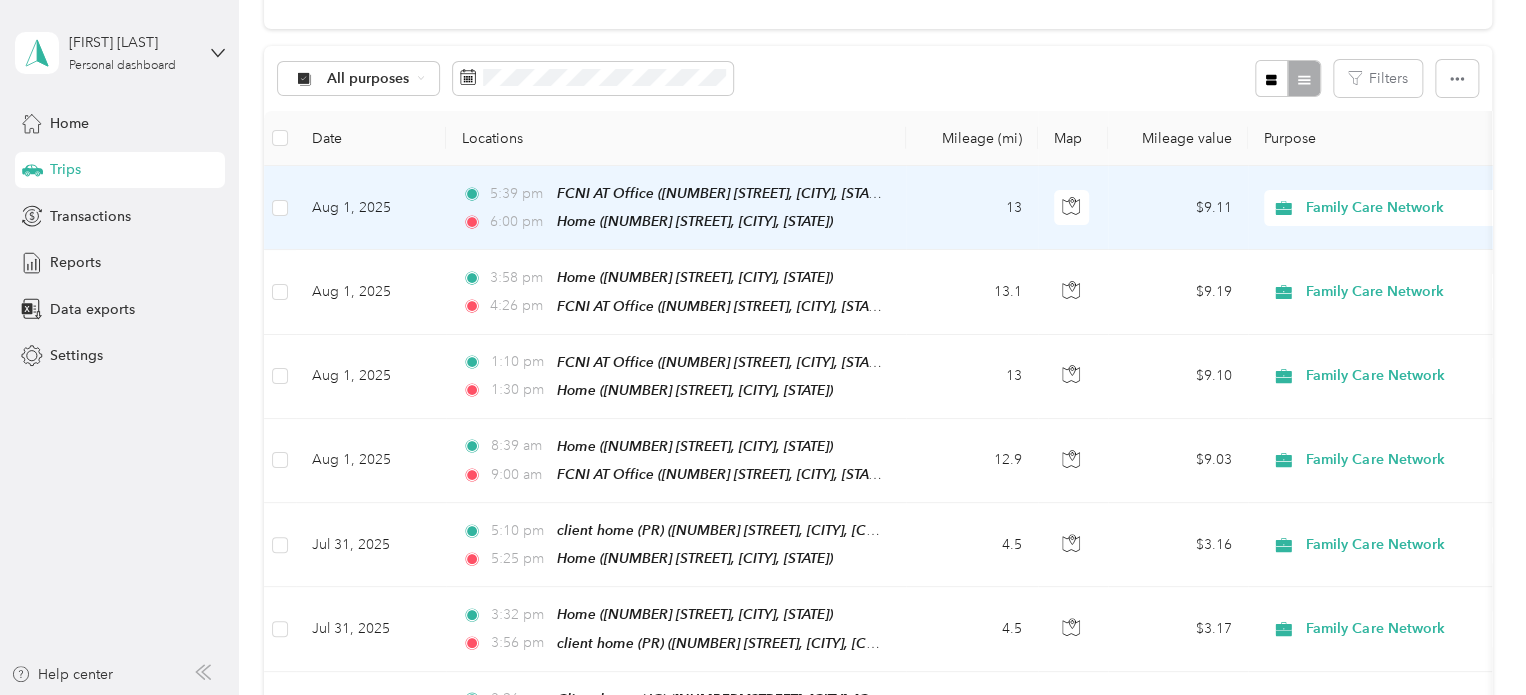 scroll, scrollTop: 0, scrollLeft: 0, axis: both 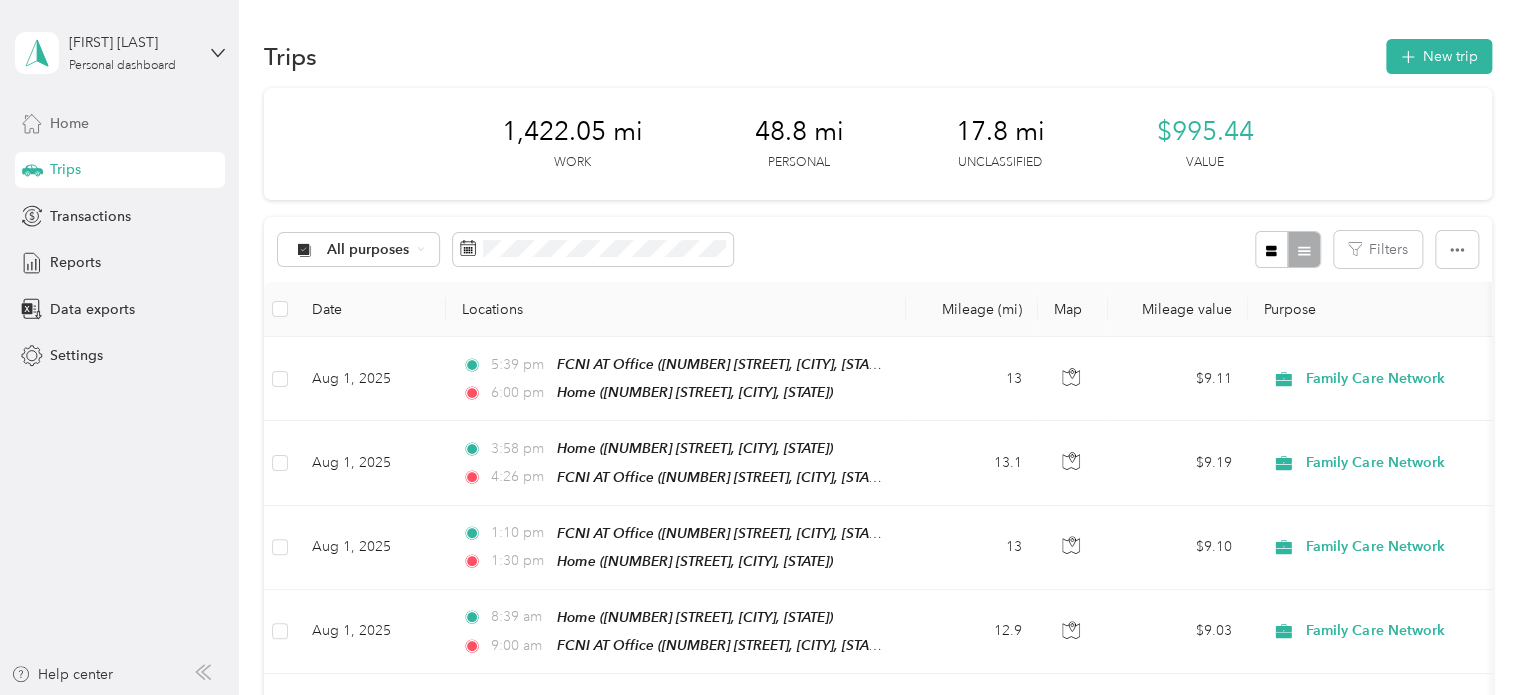 click on "Home" at bounding box center (69, 123) 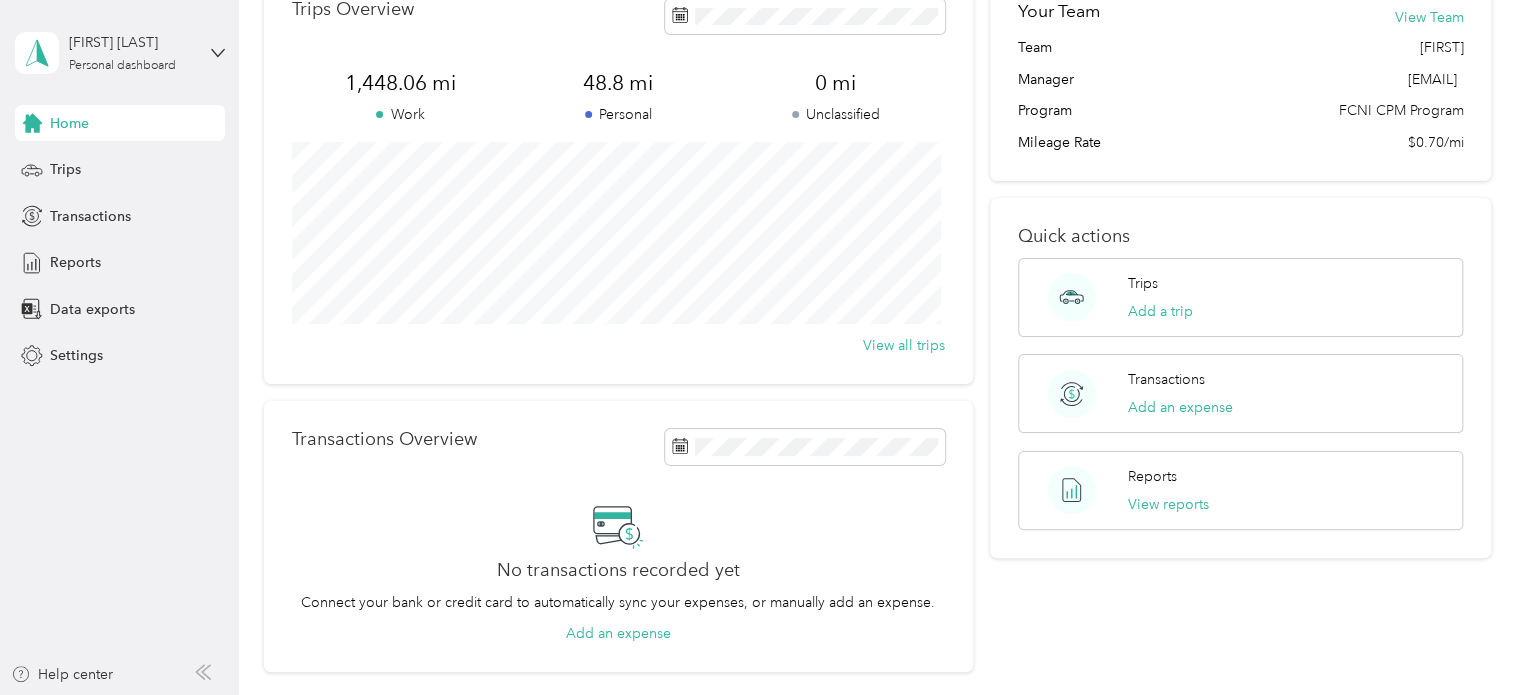 scroll, scrollTop: 0, scrollLeft: 0, axis: both 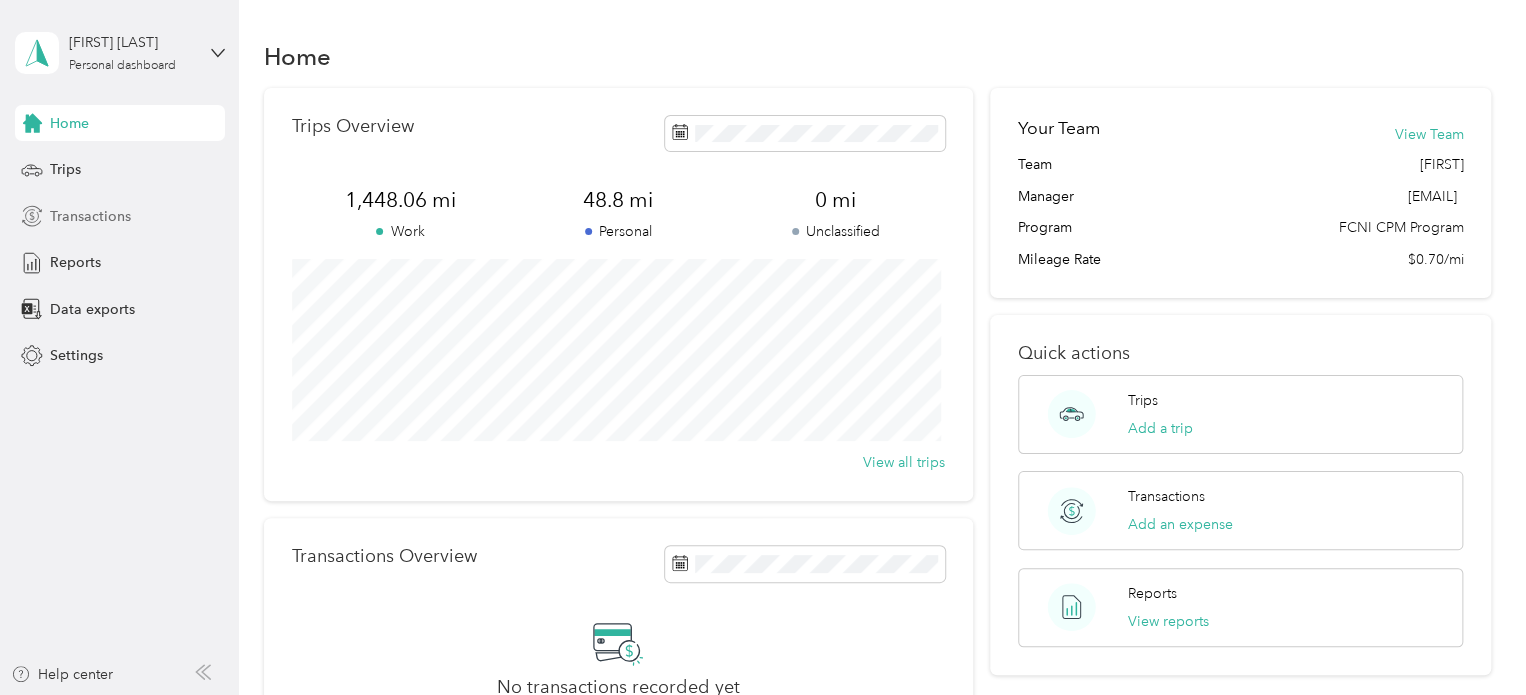 click on "Transactions" at bounding box center (90, 216) 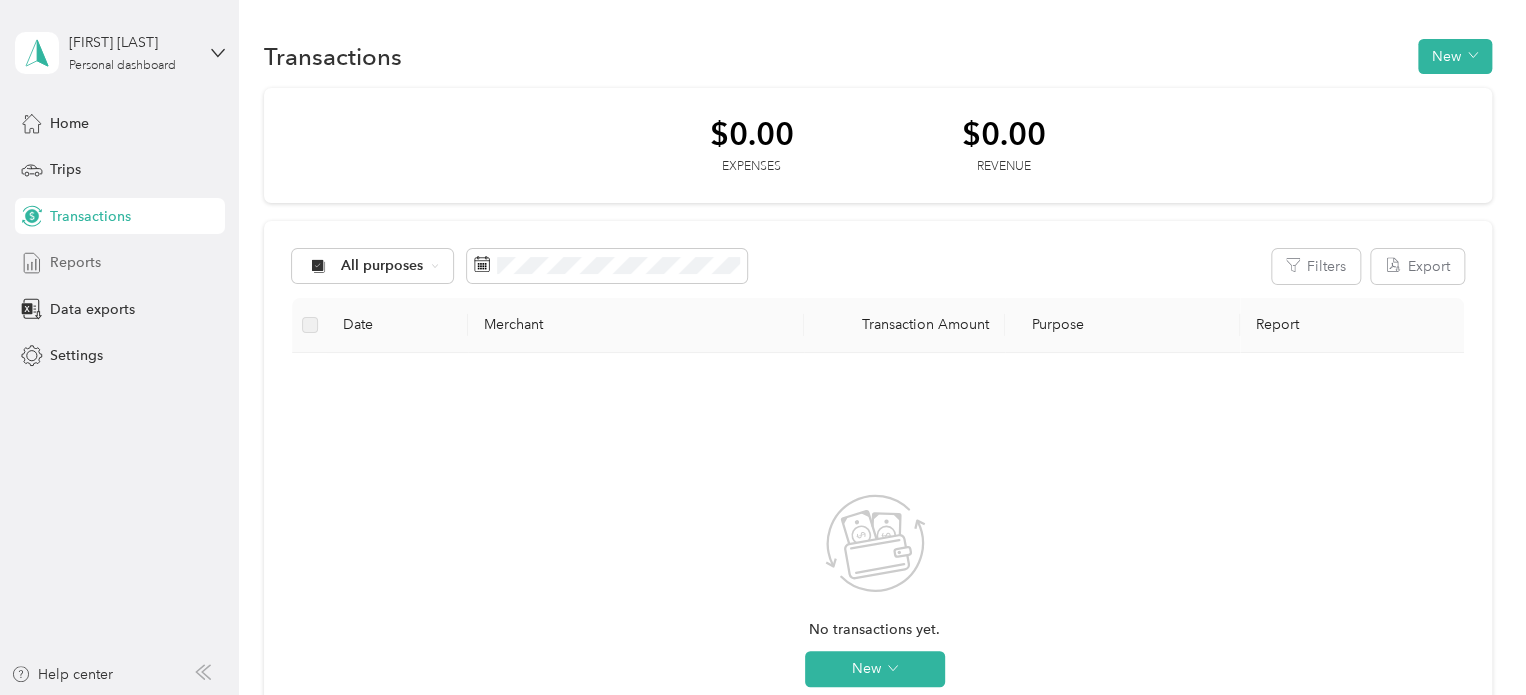 click on "Reports" at bounding box center (120, 263) 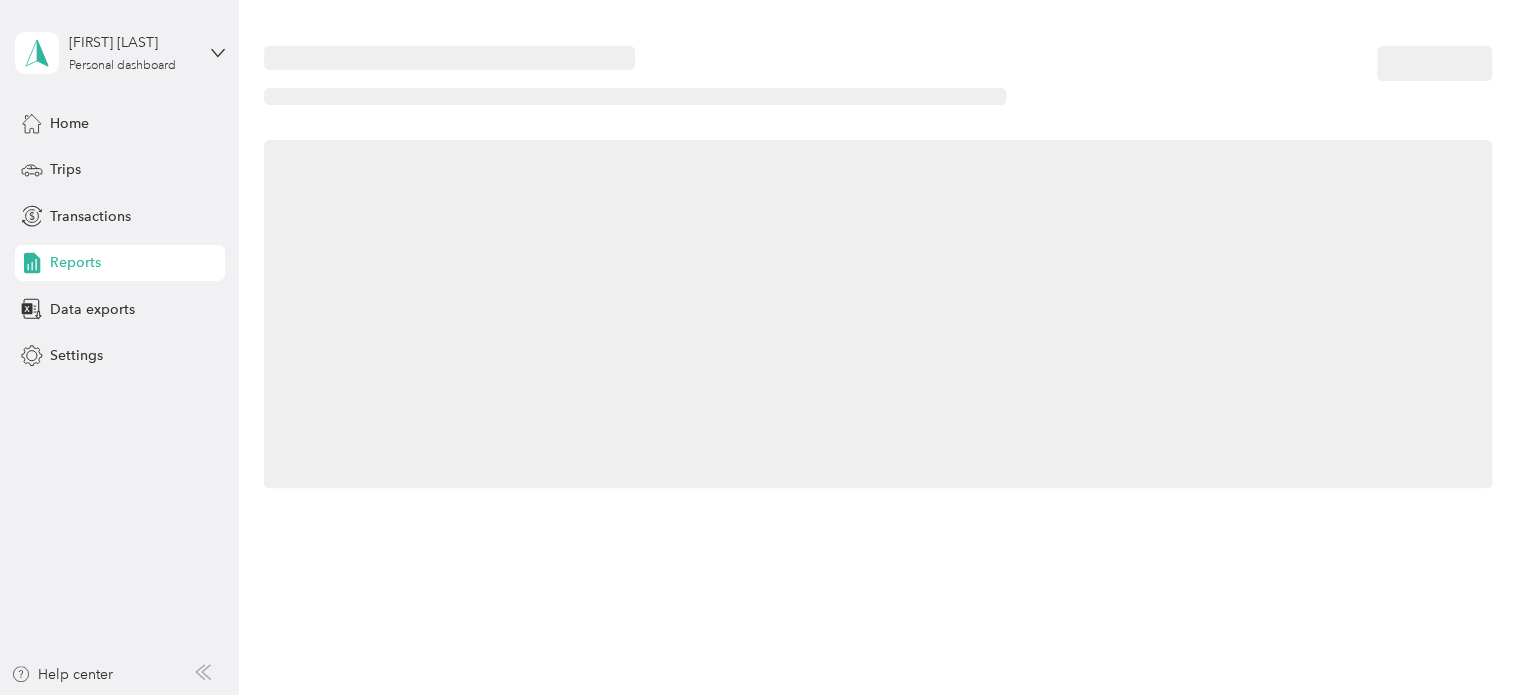 scroll, scrollTop: 0, scrollLeft: 0, axis: both 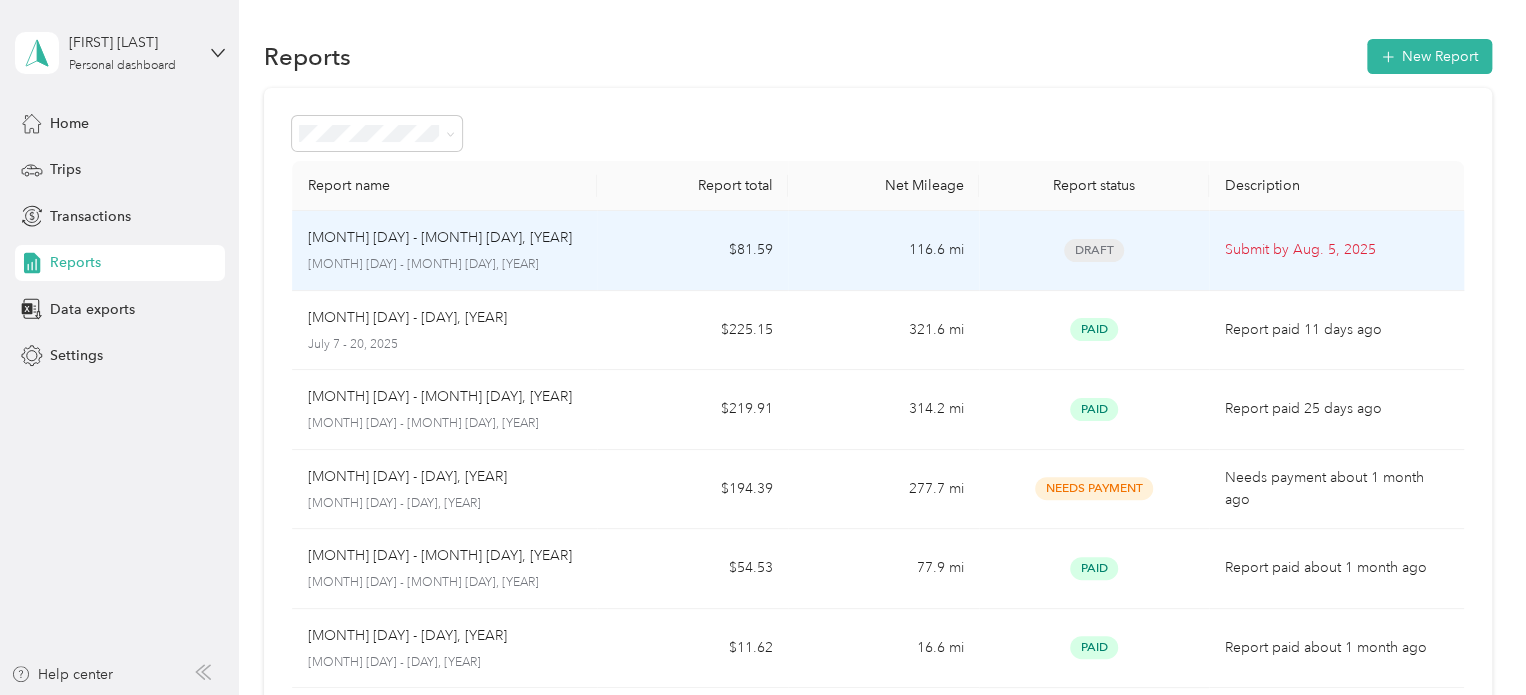 click on "Submit  by   [MONTH]. [DAY], [YEAR]" at bounding box center (1336, 251) 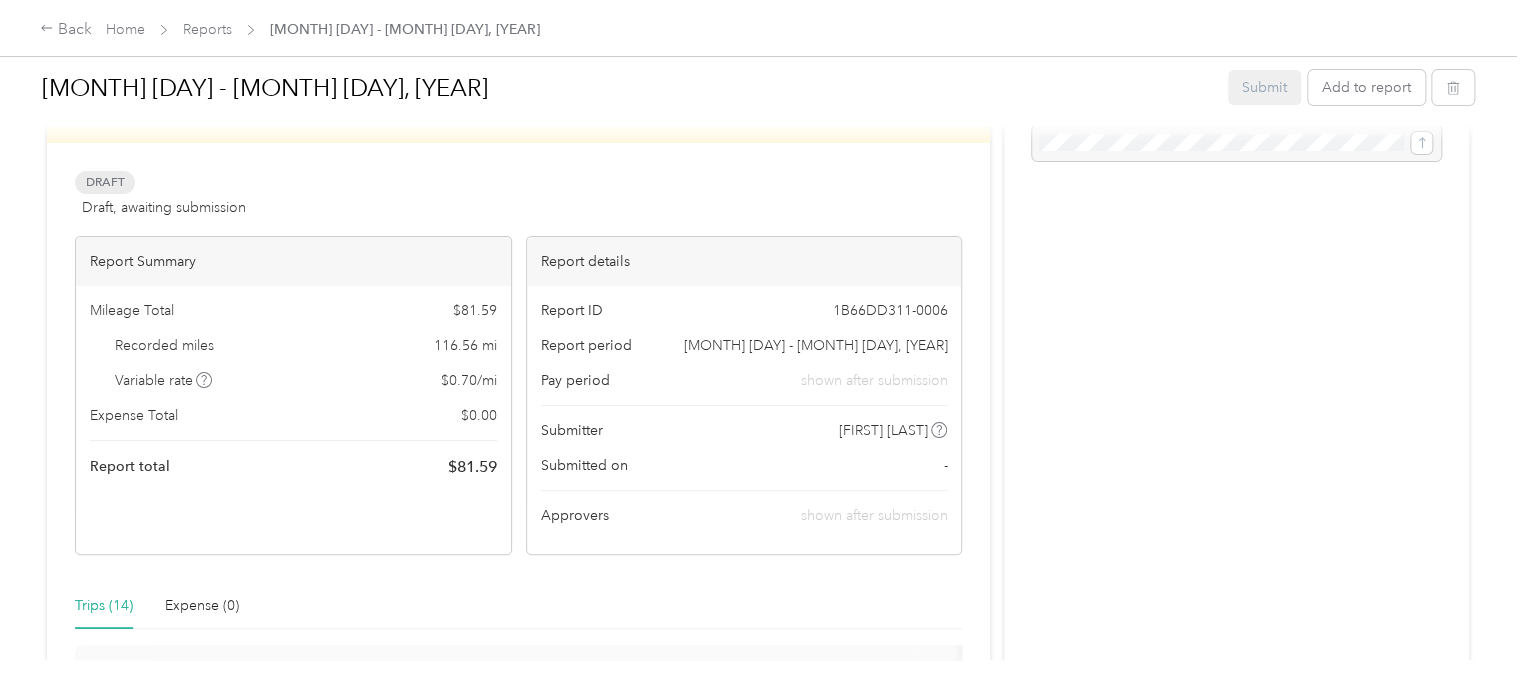 scroll, scrollTop: 0, scrollLeft: 0, axis: both 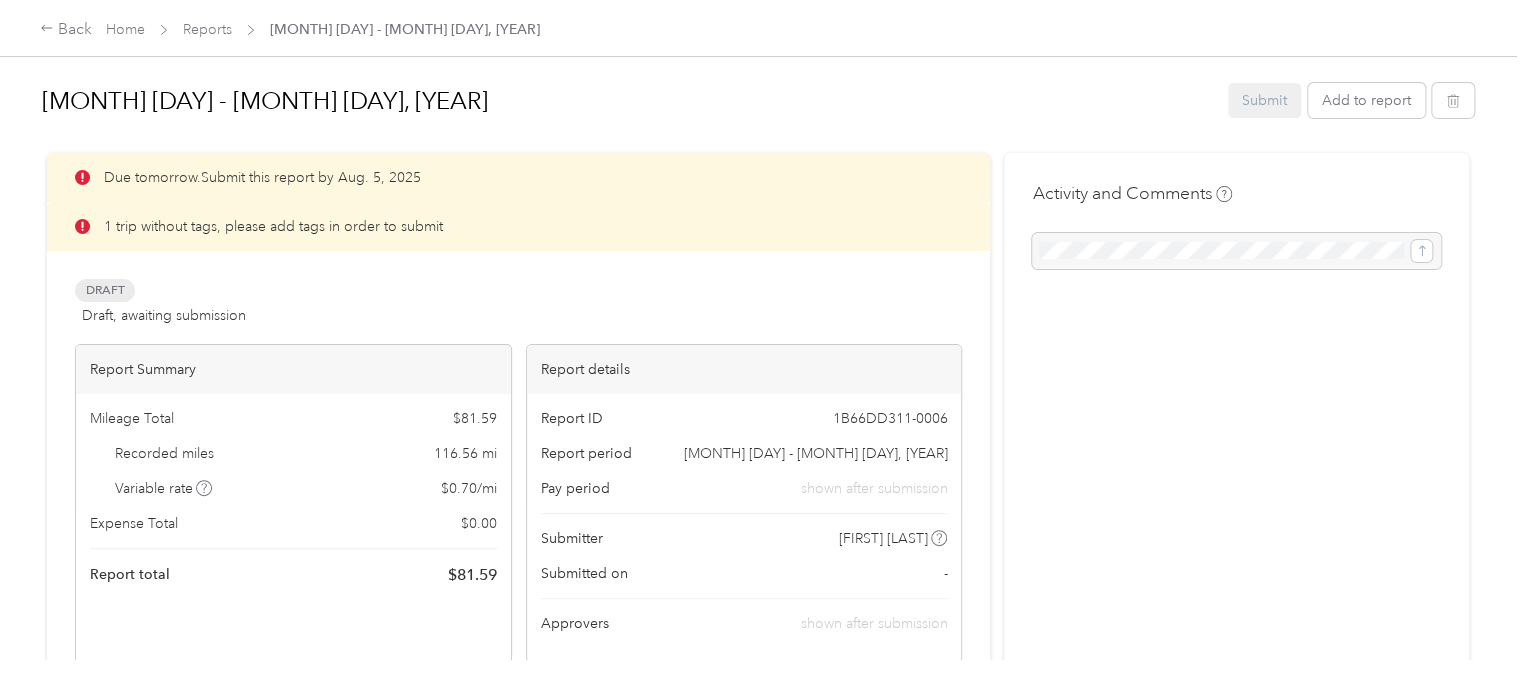click on "1 trip without tags, please add tags in order to submit" at bounding box center [273, 226] 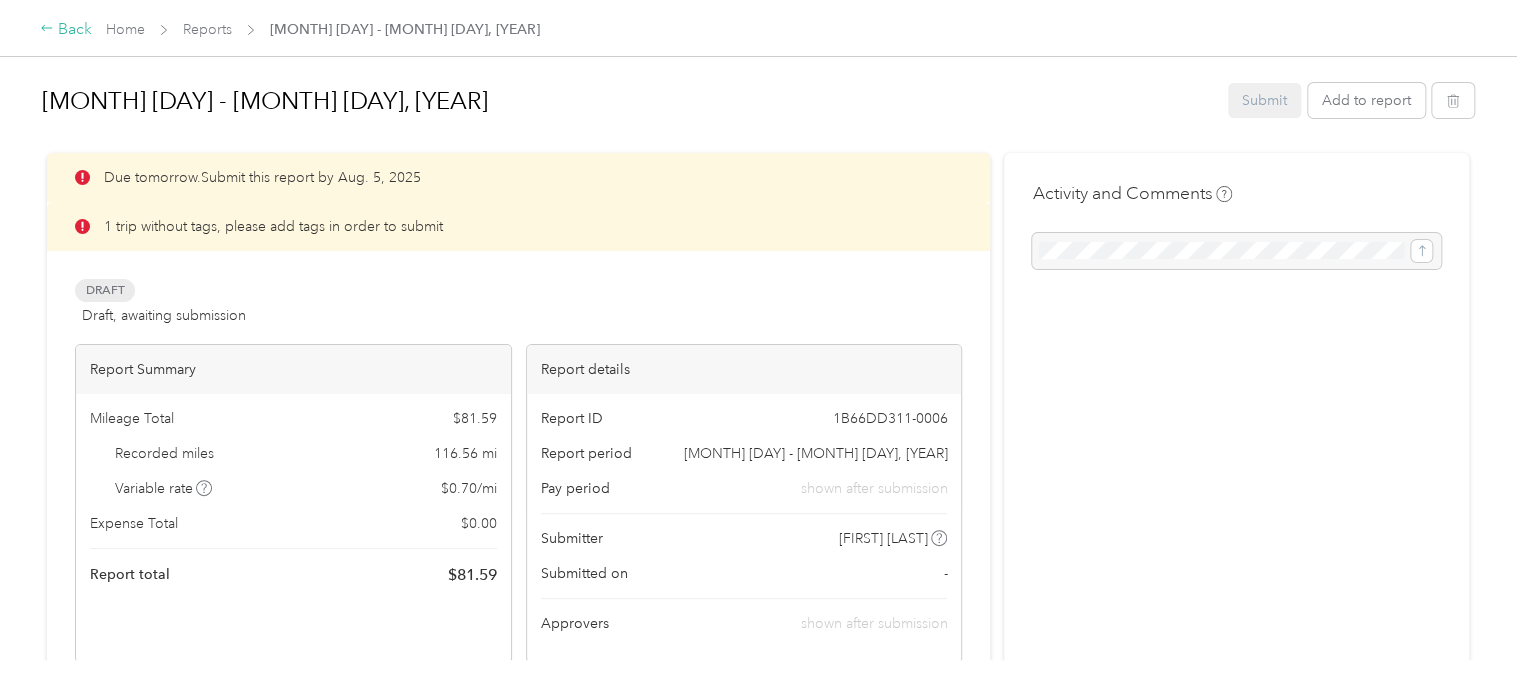 click on "Back" at bounding box center [66, 30] 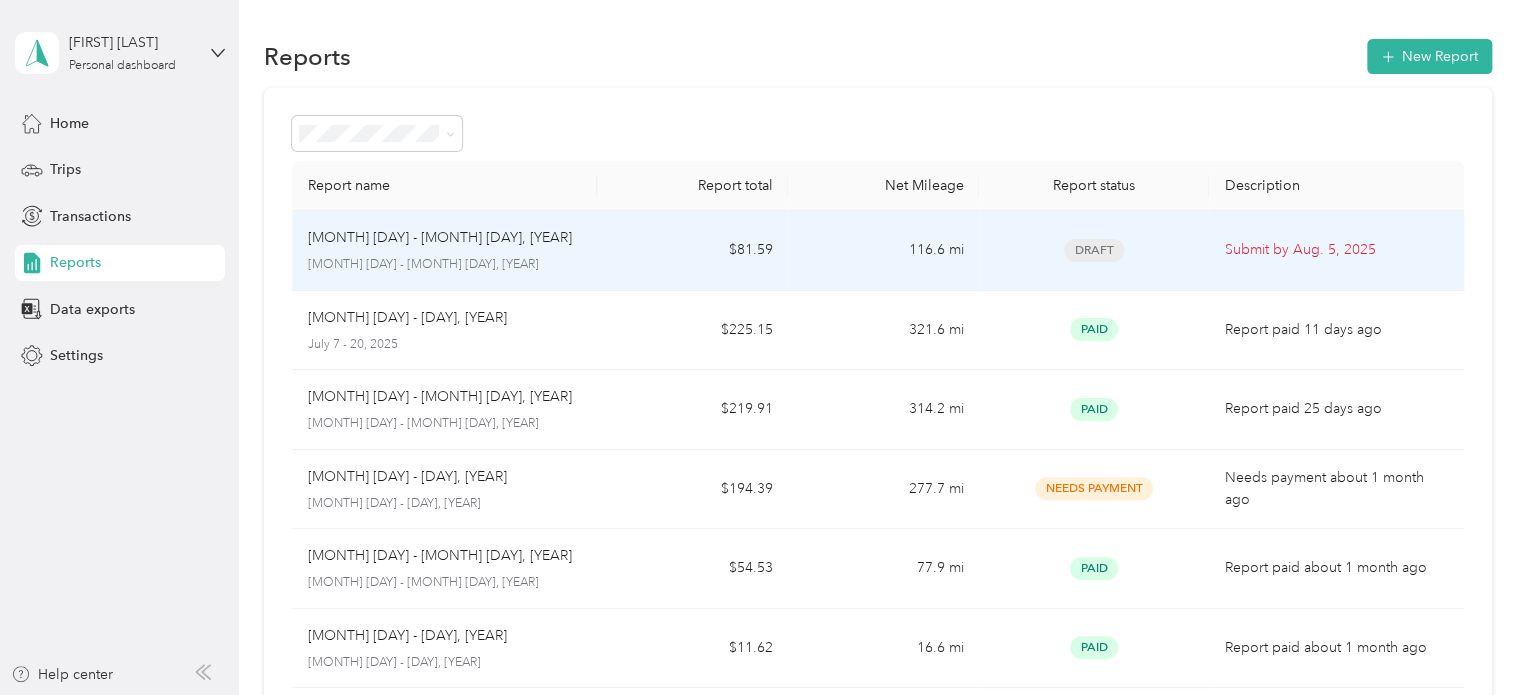 click on "[MONTH] [DAY] - [MONTH] [DAY], [YEAR]" at bounding box center (445, 238) 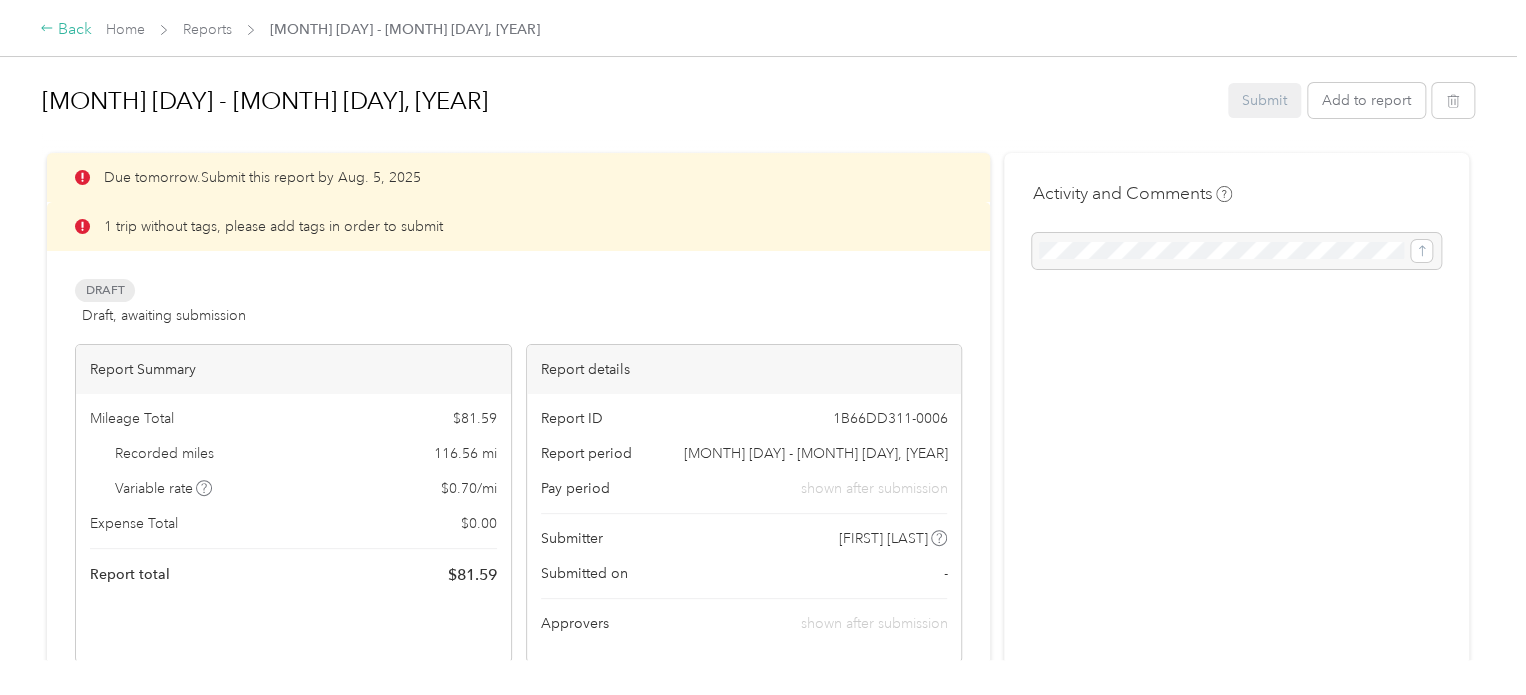 click on "Back" at bounding box center (66, 30) 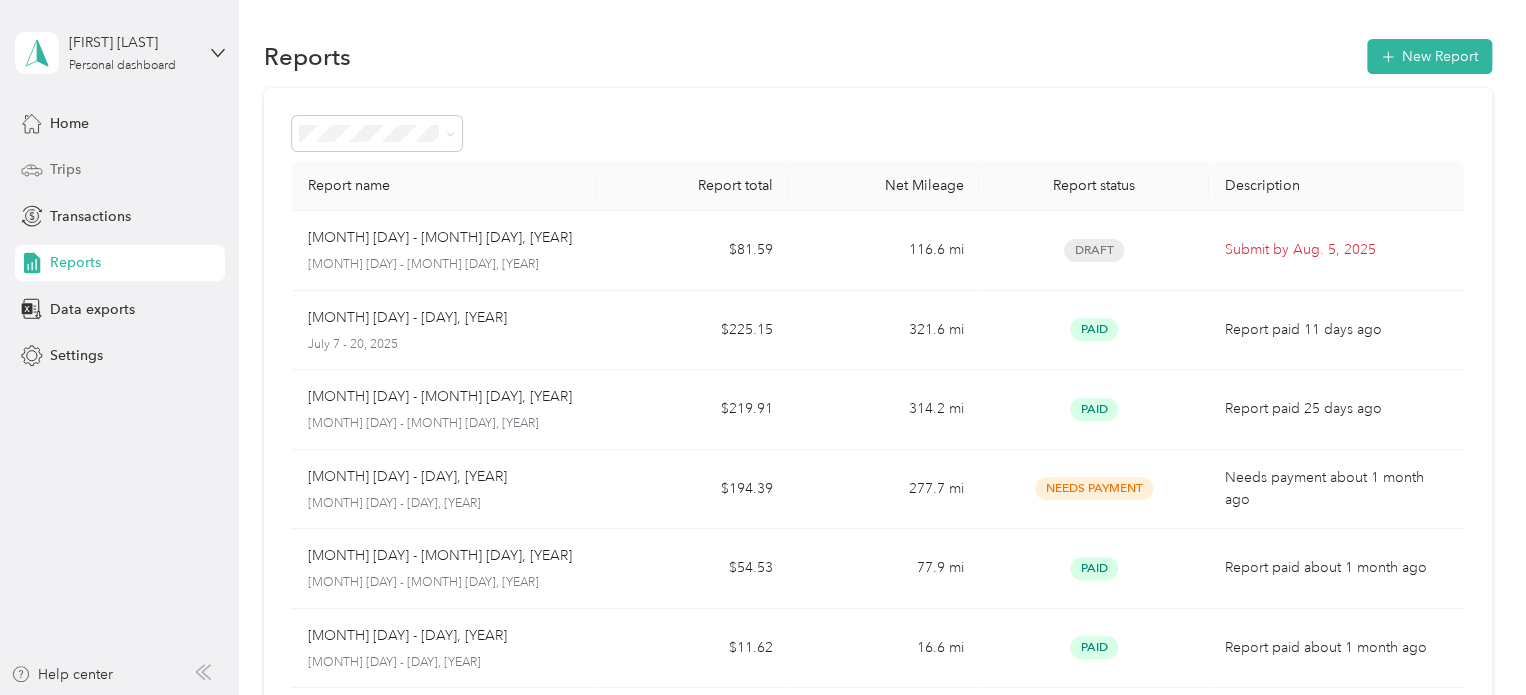 click on "Trips" at bounding box center [65, 169] 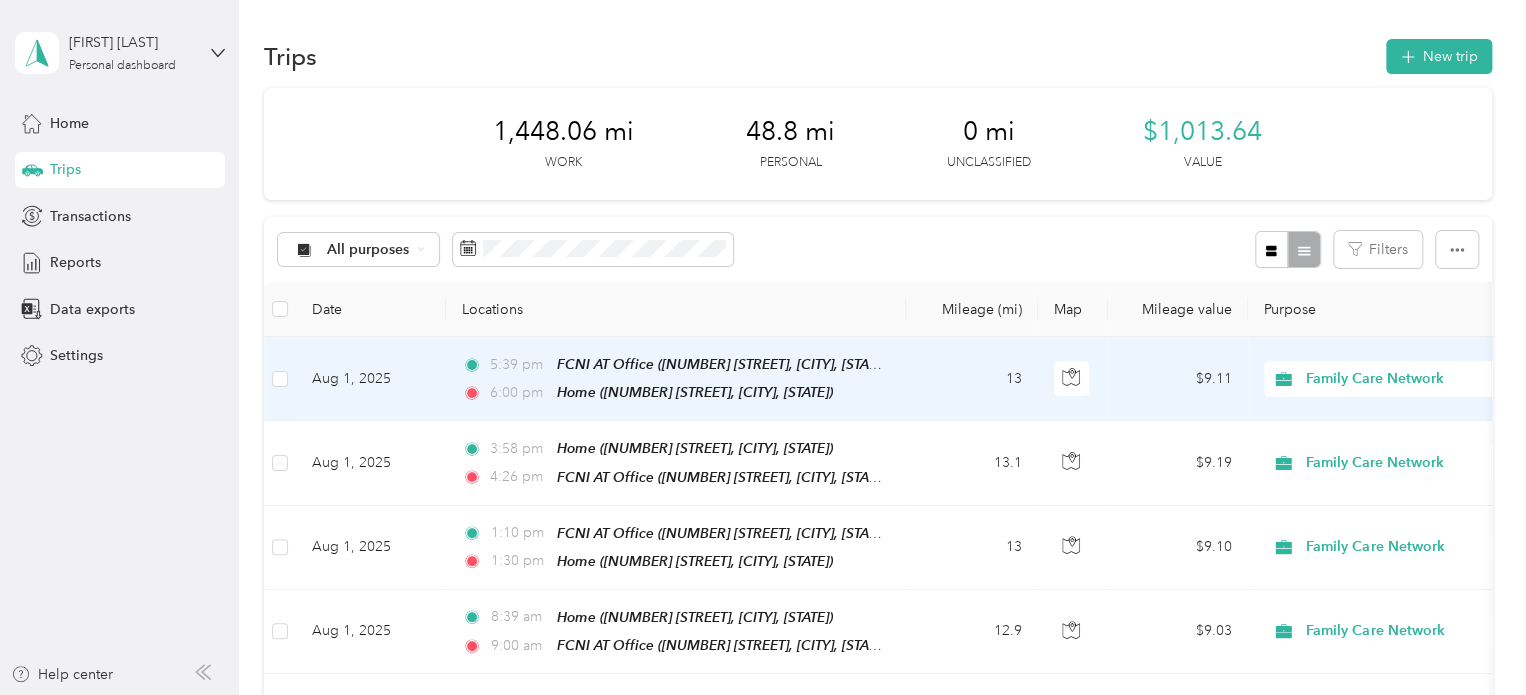 scroll, scrollTop: 100, scrollLeft: 0, axis: vertical 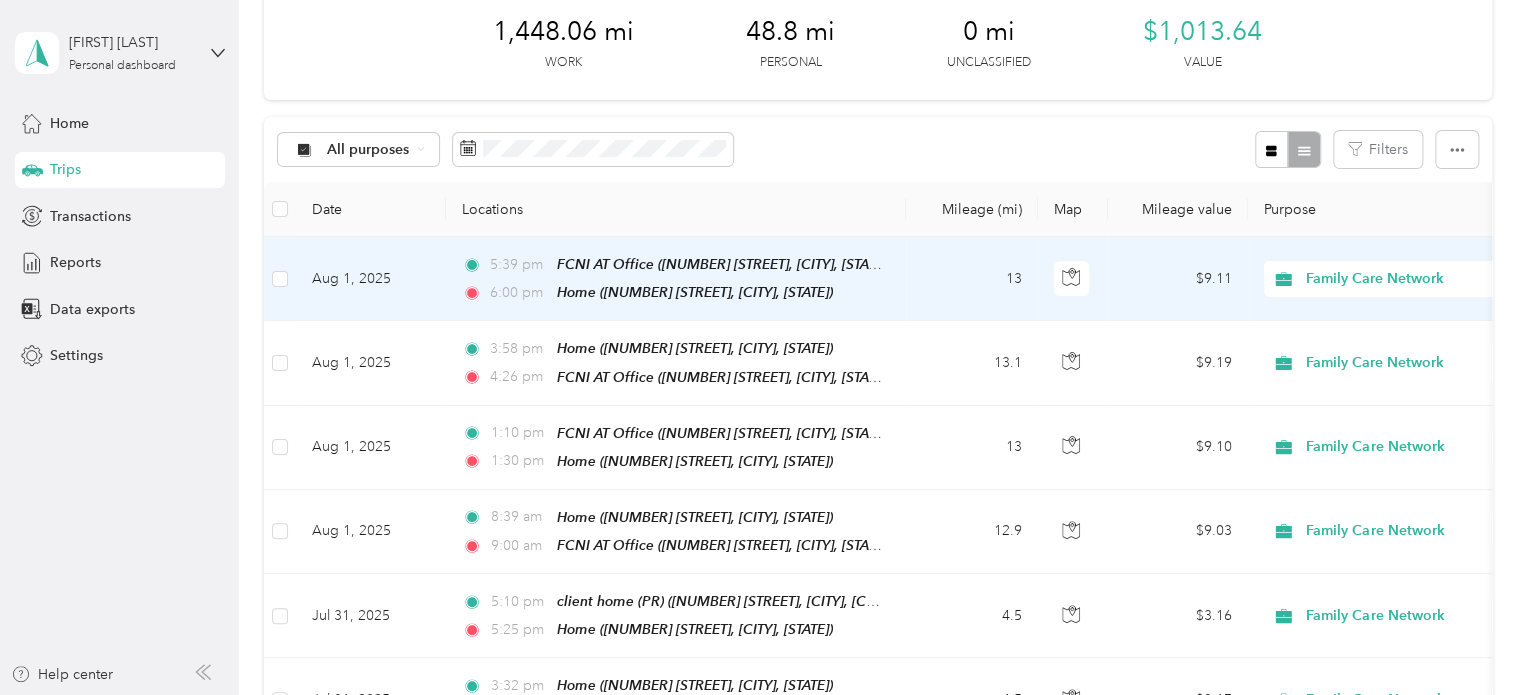 click on "$9.11" at bounding box center [1178, 279] 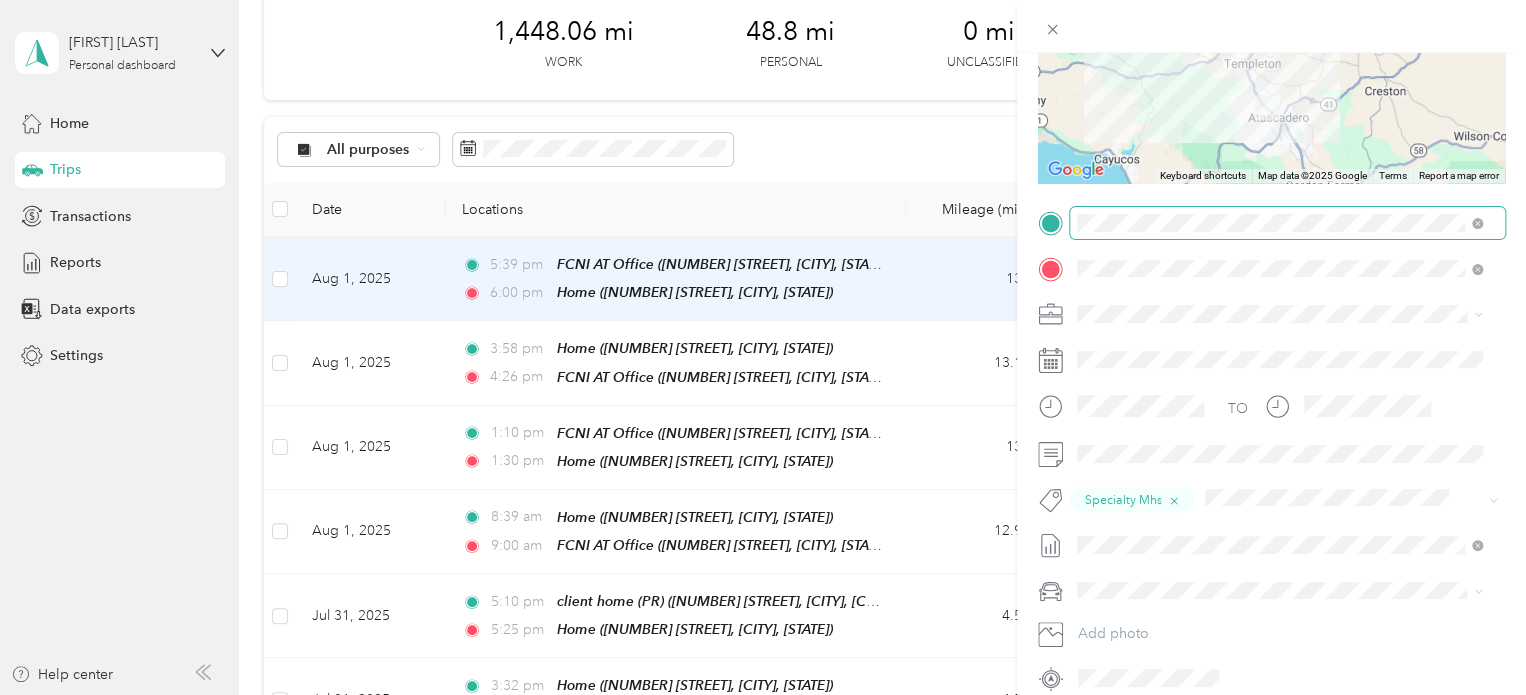 scroll, scrollTop: 300, scrollLeft: 0, axis: vertical 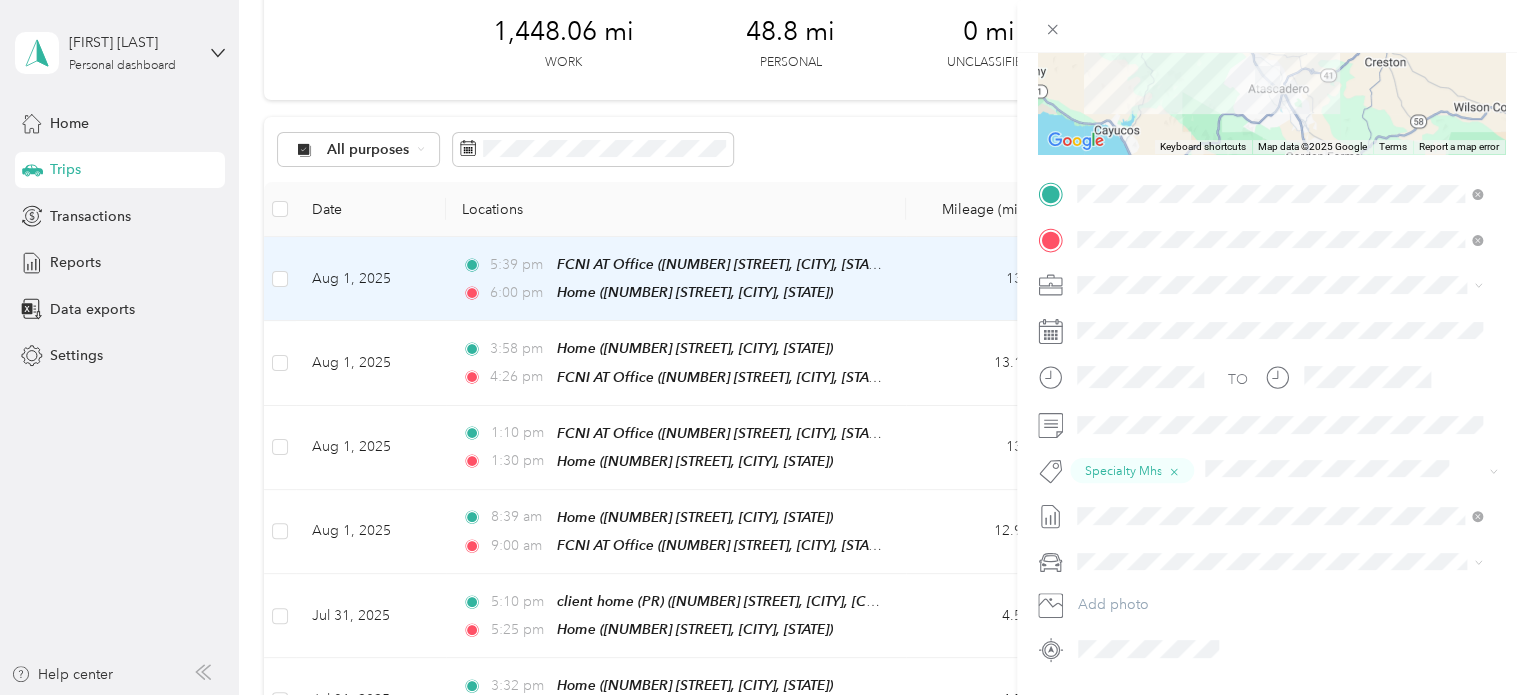 click on "Trip details Save This trip cannot be edited because it is either under review, approved, or paid. Contact your Team Manager to edit it. Miles 9.11 Value  ← Move left → Move right ↑ Move up ↓ Move down + Zoom in - Zoom out Home Jump left by 75% End Jump right by 75% Page Up Jump up by 75% Page Down Jump down by 75% Keyboard shortcuts Map Data Map data ©2025 Google Map data ©2025 Google 5 km  Click to toggle between metric and imperial units Terms Report a map error TO Specialty Mhs Add photo" at bounding box center (763, 347) 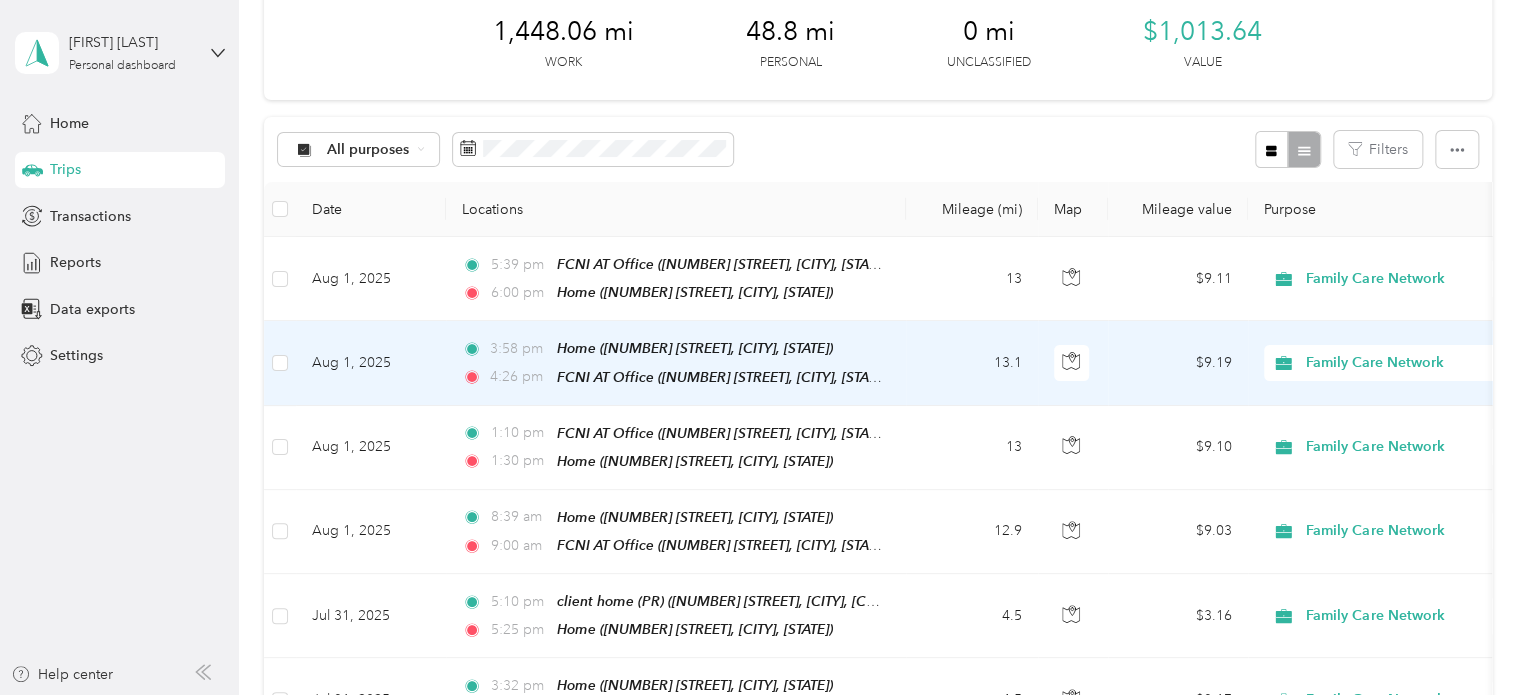 click on "$9.19" at bounding box center (1178, 363) 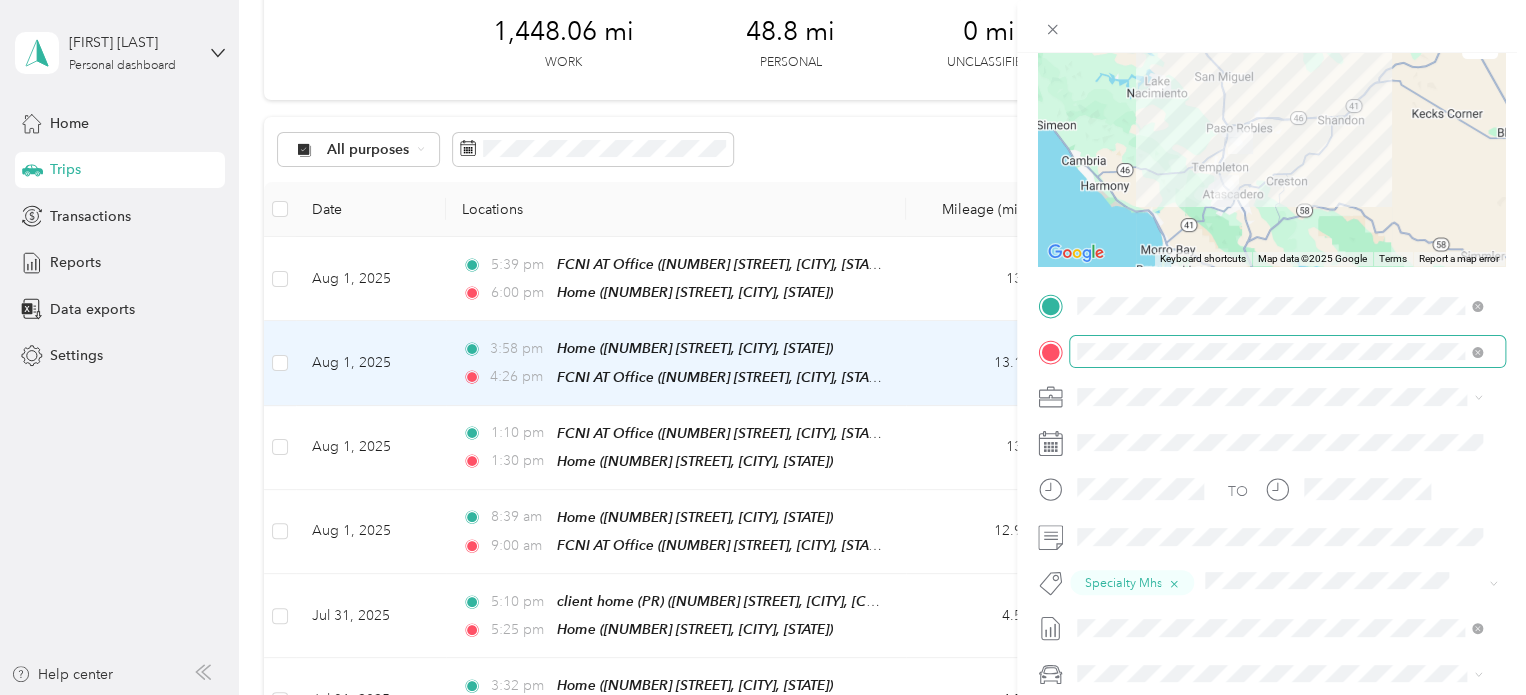 scroll, scrollTop: 300, scrollLeft: 0, axis: vertical 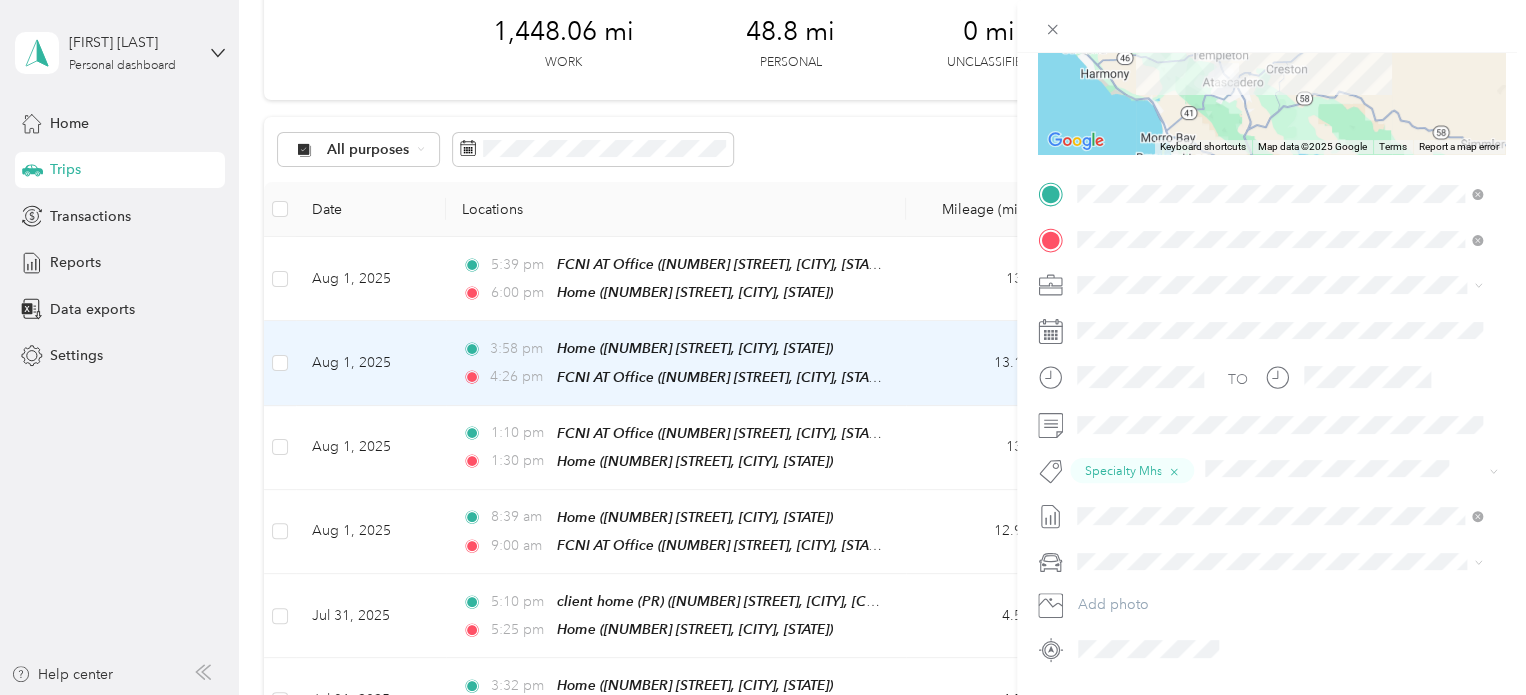 click on "Trip details Save This trip cannot be edited because it is either under review, approved, or paid. Contact your Team Manager to edit it. Miles 9.19 Value  ← Move left → Move right ↑ Move up ↓ Move down + Zoom in - Zoom out Home Jump left by 75% End Jump right by 75% Page Up Jump up by 75% Page Down Jump down by 75% Keyboard shortcuts Map Data Map data ©2025 Google Map data ©2025 Google 10 km  Click to toggle between metric and imperial units Terms Report a map error TO Specialty Mhs Add photo" at bounding box center [763, 347] 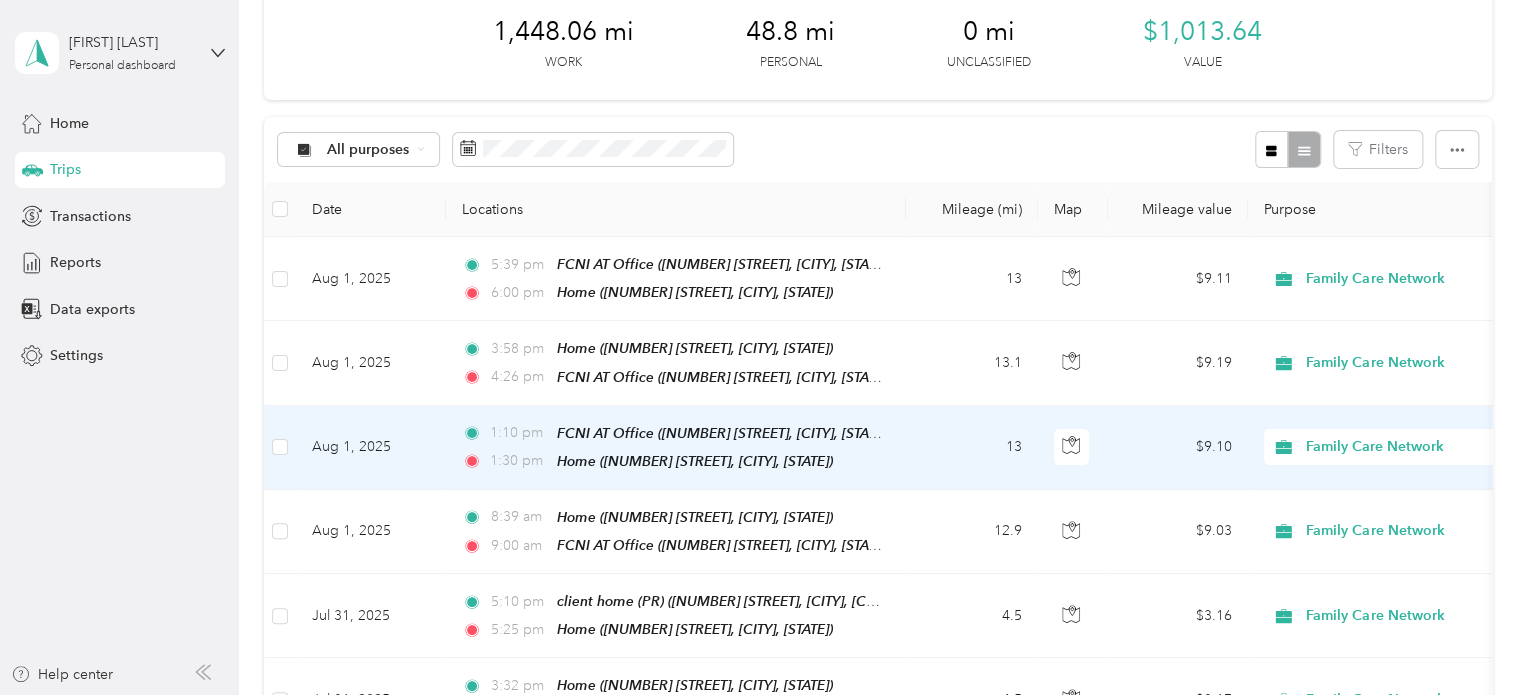 click on "$9.10" at bounding box center (1178, 448) 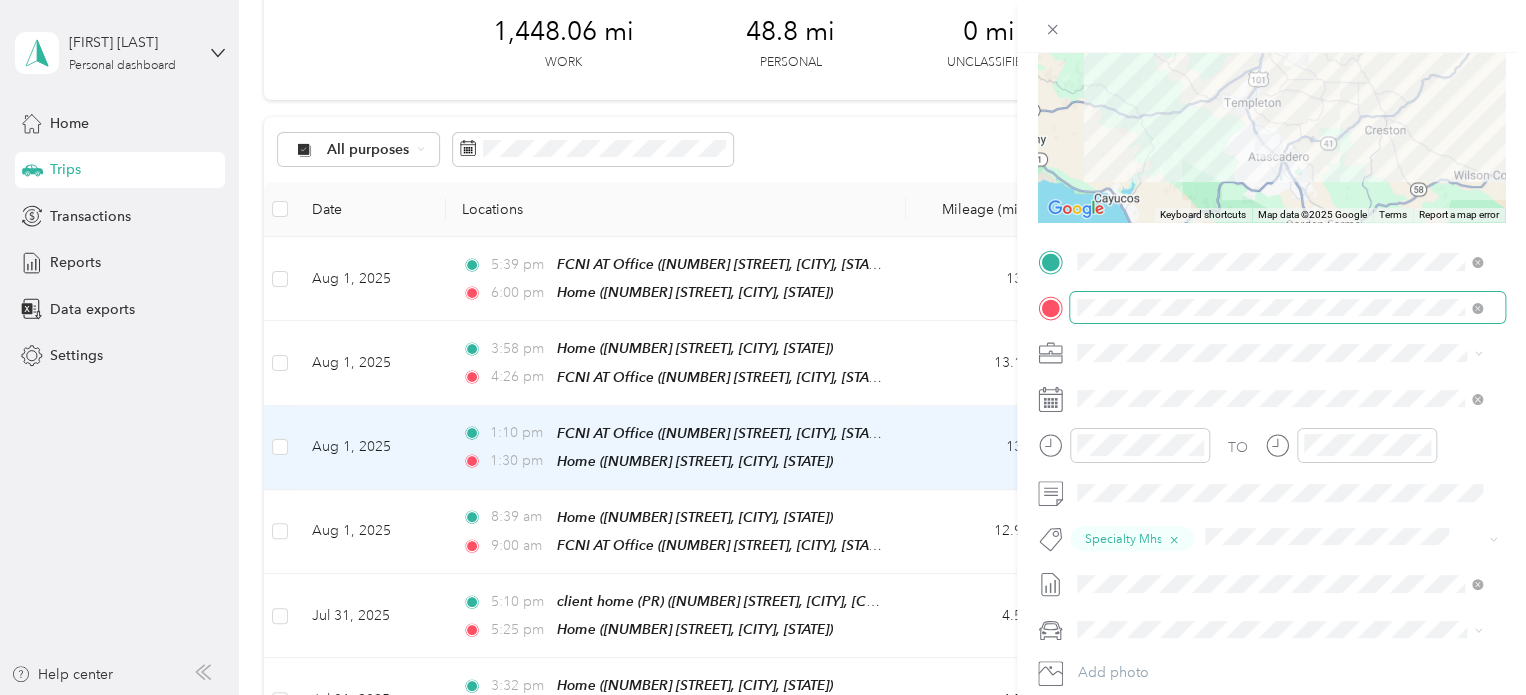 scroll, scrollTop: 357, scrollLeft: 0, axis: vertical 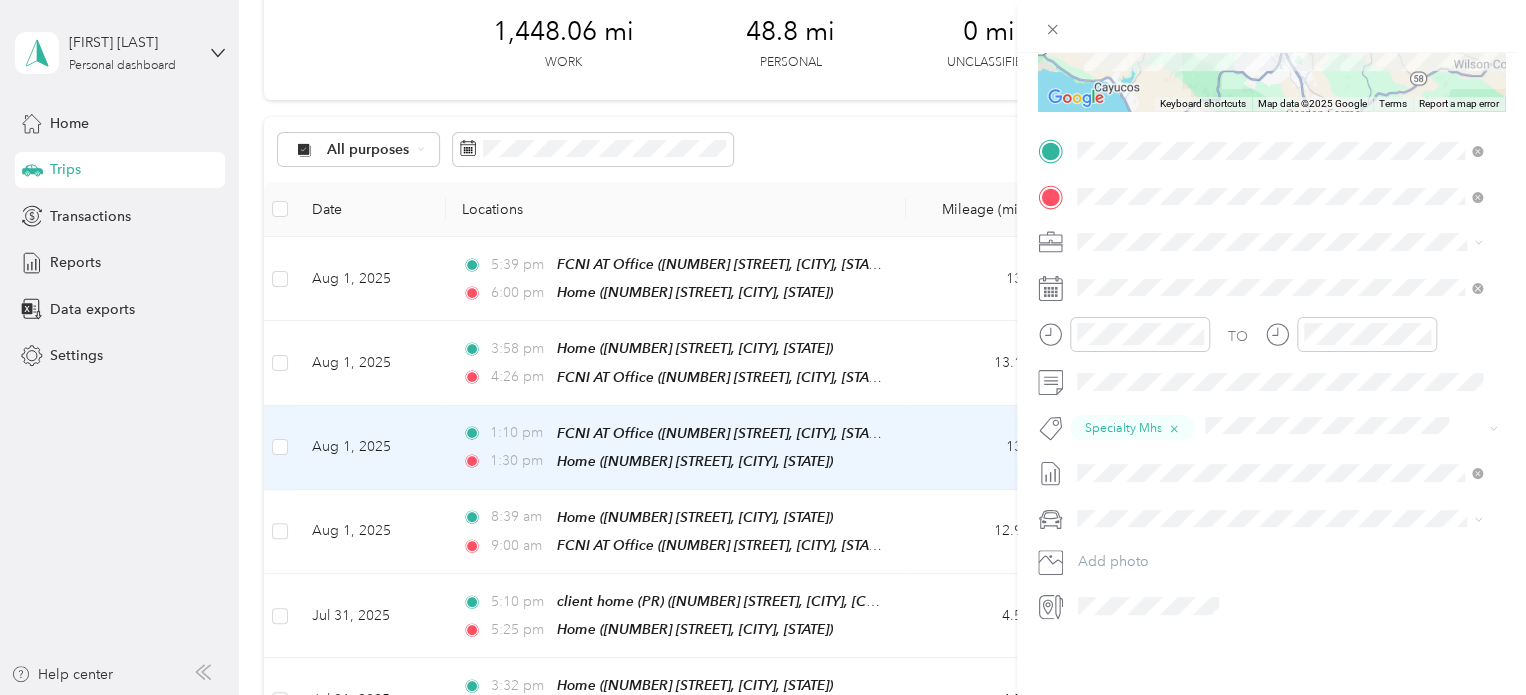 click on "Trip details Save This trip cannot be edited because it is either under review, approved, or paid. Contact your Team Manager to edit it. Miles 9.10 Value  ← Move left → Move right ↑ Move up ↓ Move down + Zoom in - Zoom out Home Jump left by 75% End Jump right by 75% Page Up Jump up by 75% Page Down Jump down by 75% Keyboard shortcuts Map Data Map data ©2025 Google Map data ©2025 Google 5 km  Click to toggle between metric and imperial units Terms Report a map error TO Specialty Mhs Add photo" at bounding box center [763, 347] 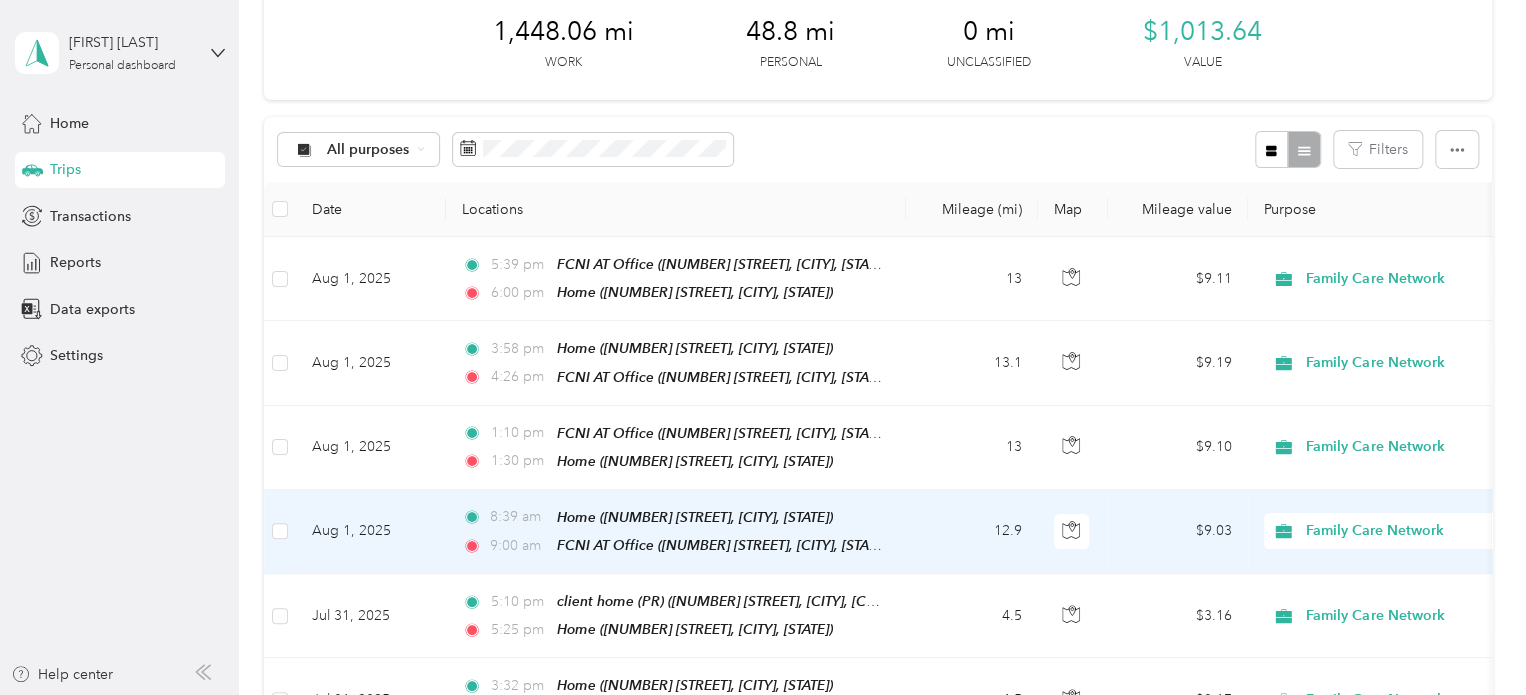 click at bounding box center [1073, 532] 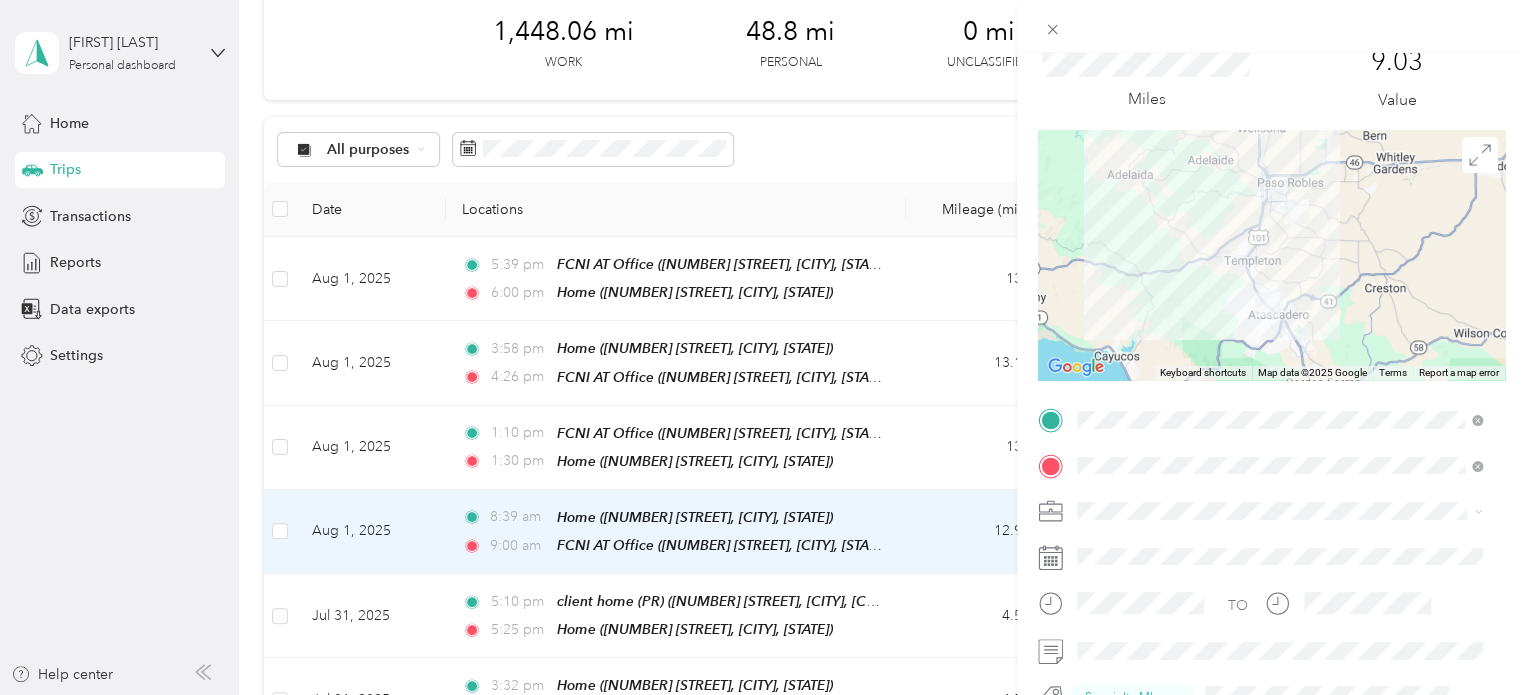 scroll, scrollTop: 300, scrollLeft: 0, axis: vertical 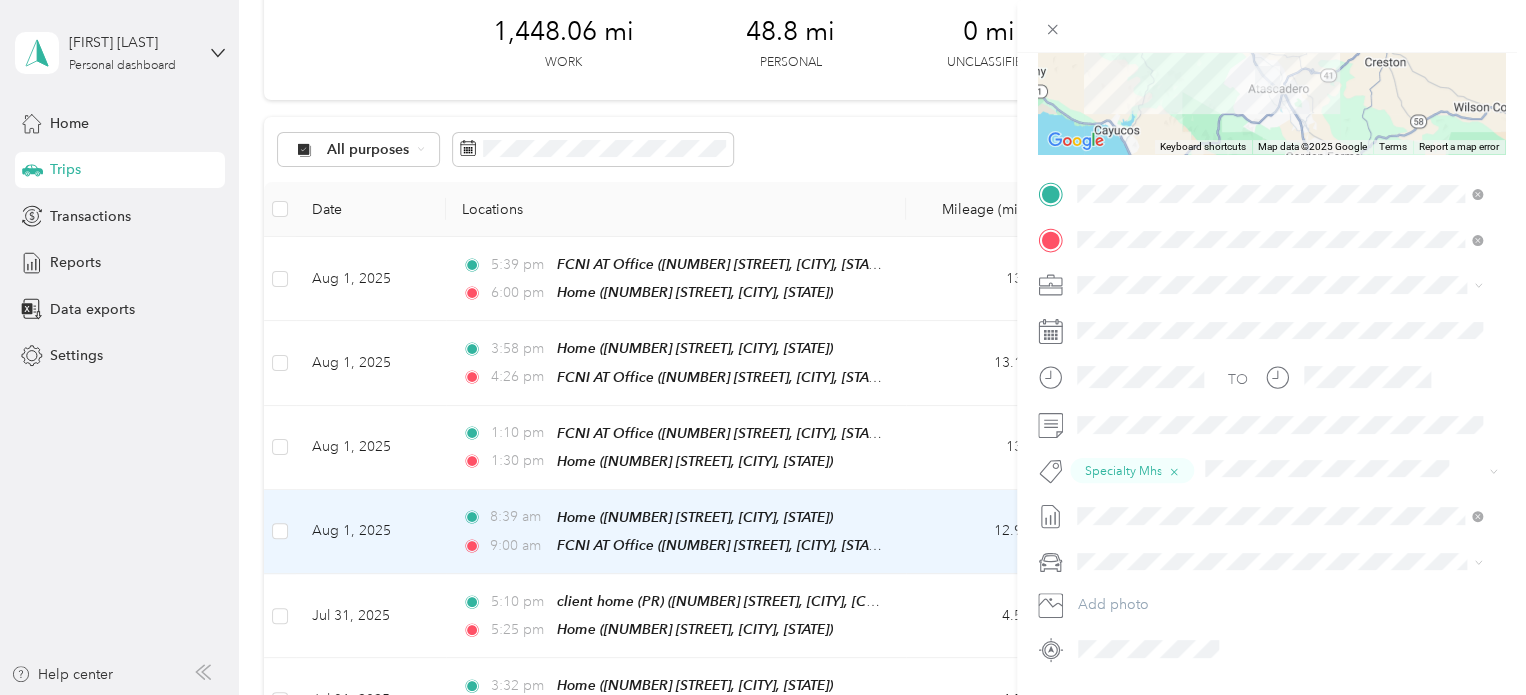 click on "Trip details Save This trip cannot be edited because it is either under review, approved, or paid. Contact your Team Manager to edit it. Miles 9.03 Value  ← Move left → Move right ↑ Move up ↓ Move down + Zoom in - Zoom out Home Jump left by 75% End Jump right by 75% Page Up Jump up by 75% Page Down Jump down by 75% Keyboard shortcuts Map Data Map data ©2025 Google Map data ©2025 Google 5 km  Click to toggle between metric and imperial units Terms Report a map error TO Specialty Mhs Add photo" at bounding box center (763, 347) 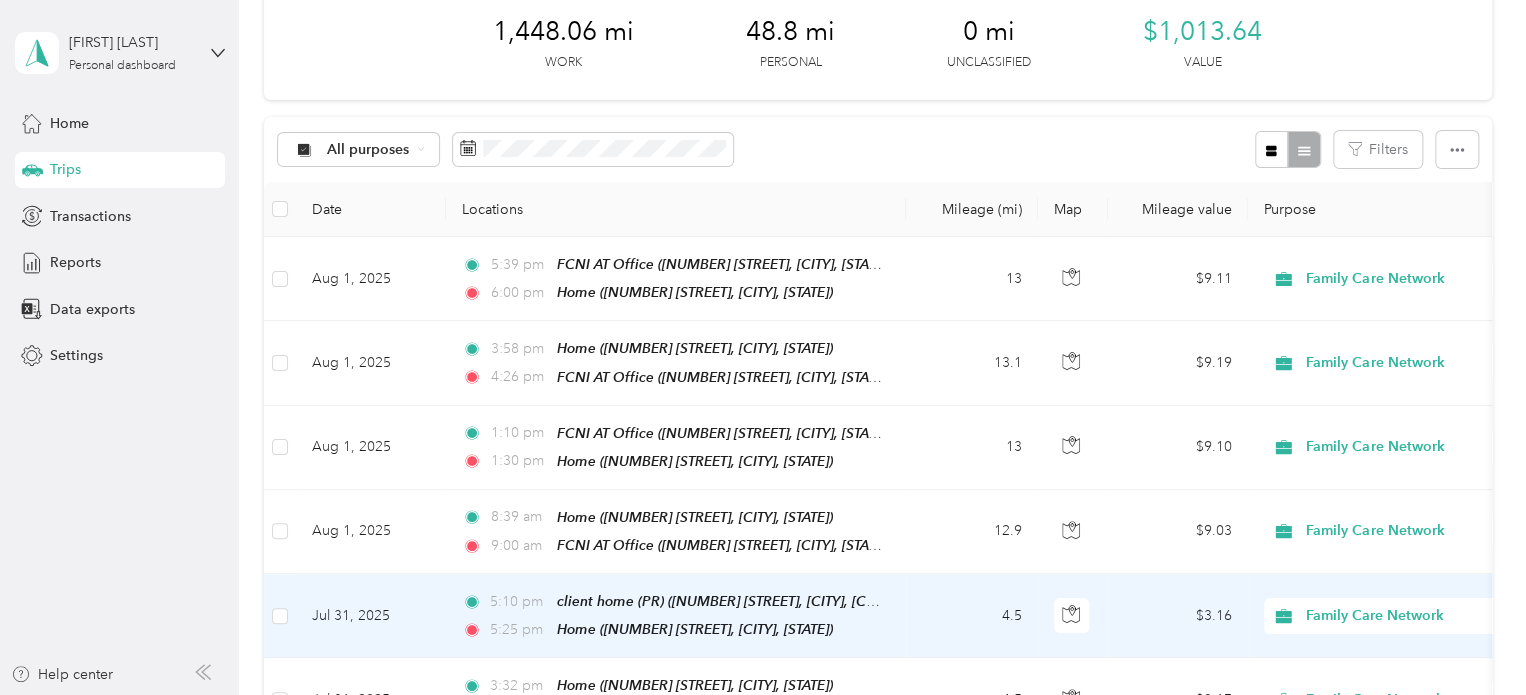 click on "$3.16" at bounding box center [1178, 616] 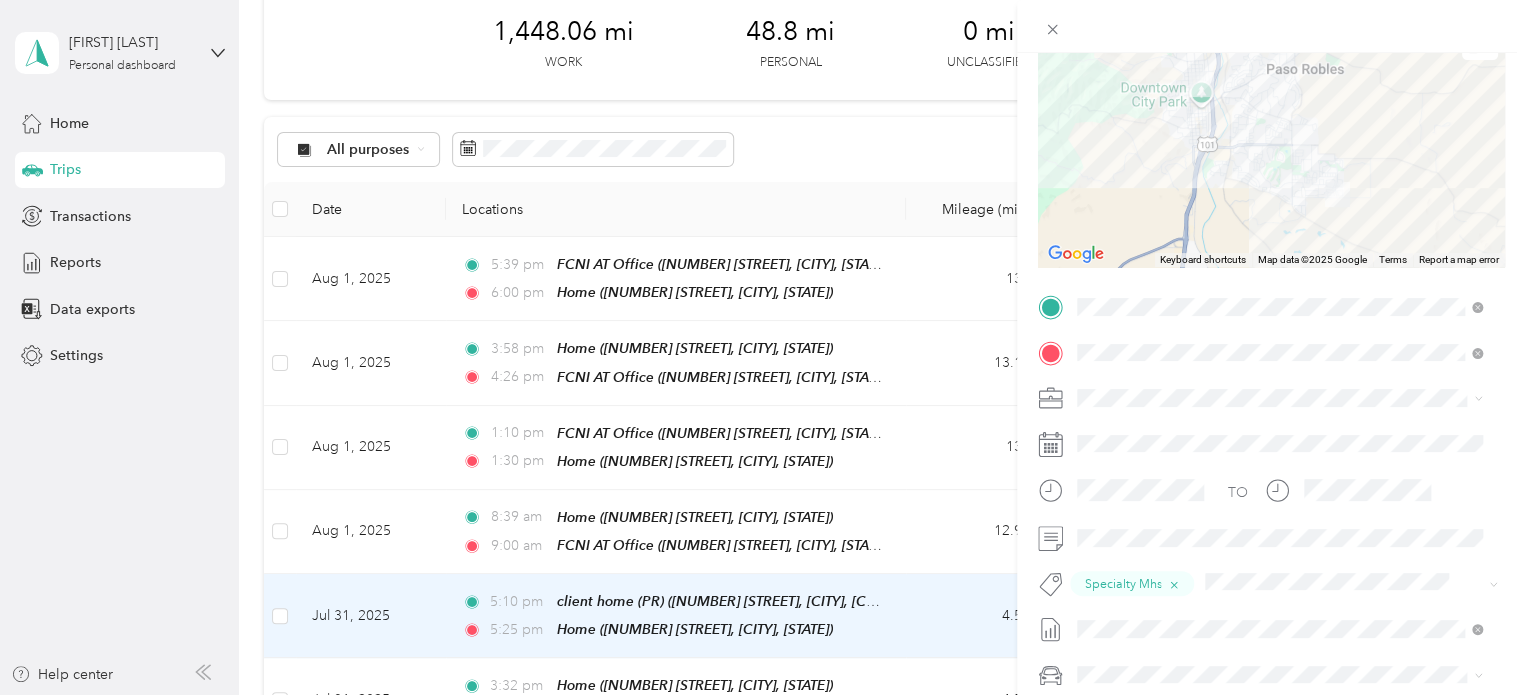 scroll, scrollTop: 200, scrollLeft: 0, axis: vertical 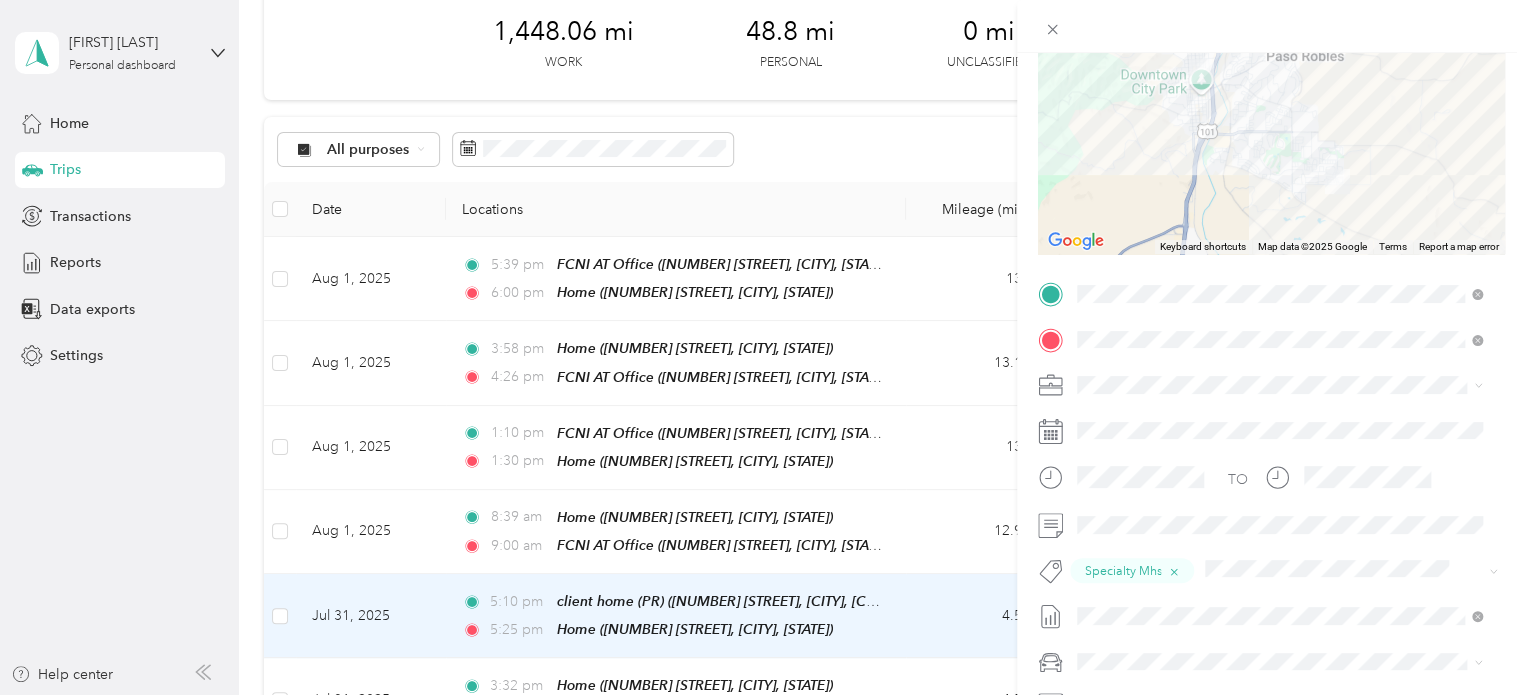 click on "Trip details Save This trip cannot be edited because it is either under review, approved, or paid. Contact your Team Manager to edit it. Miles 3.16 Value  ← Move left → Move right ↑ Move up ↓ Move down + Zoom in - Zoom out Home Jump left by 75% End Jump right by 75% Page Up Jump up by 75% Page Down Jump down by 75% Keyboard shortcuts Map Data Map data ©2025 Google Map data ©2025 Google 2 km  Click to toggle between metric and imperial units Terms Report a map error TO Specialty Mhs Add photo" at bounding box center (763, 347) 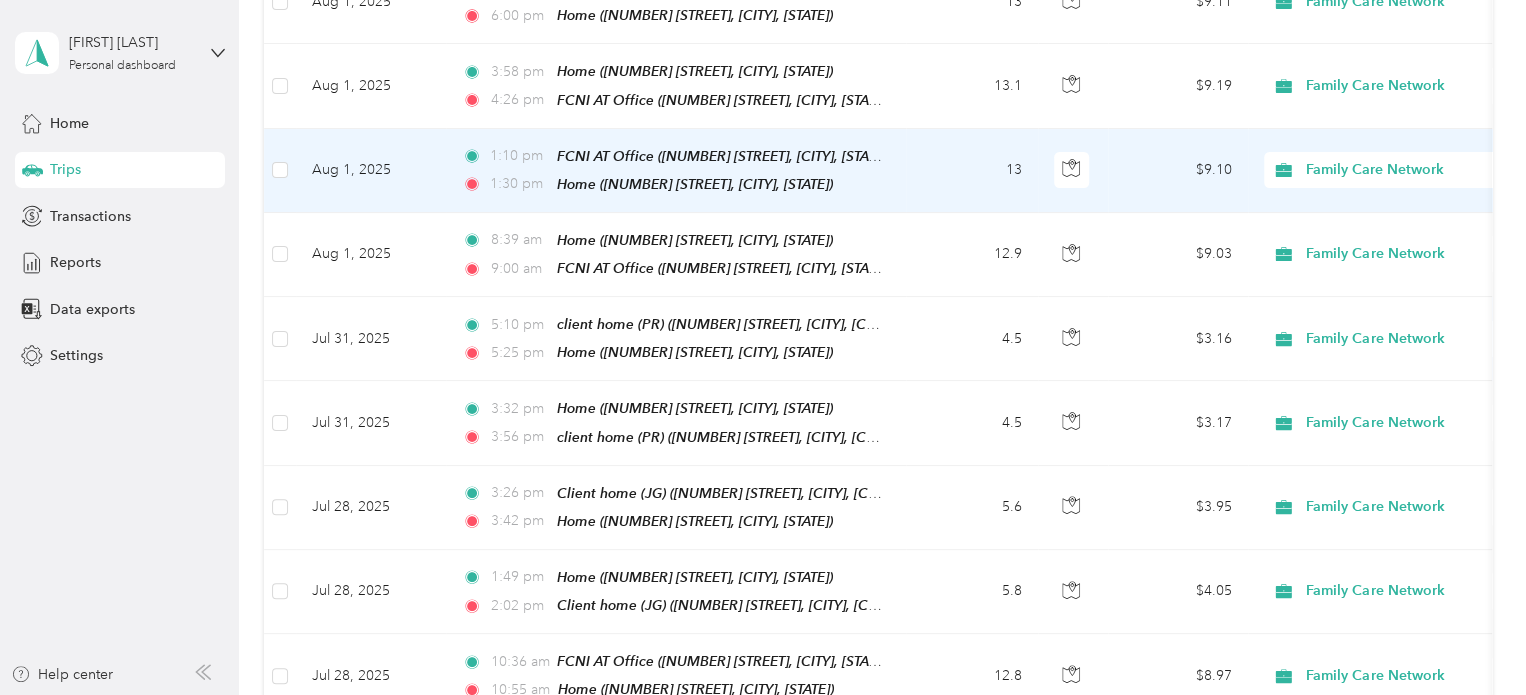 scroll, scrollTop: 408, scrollLeft: 0, axis: vertical 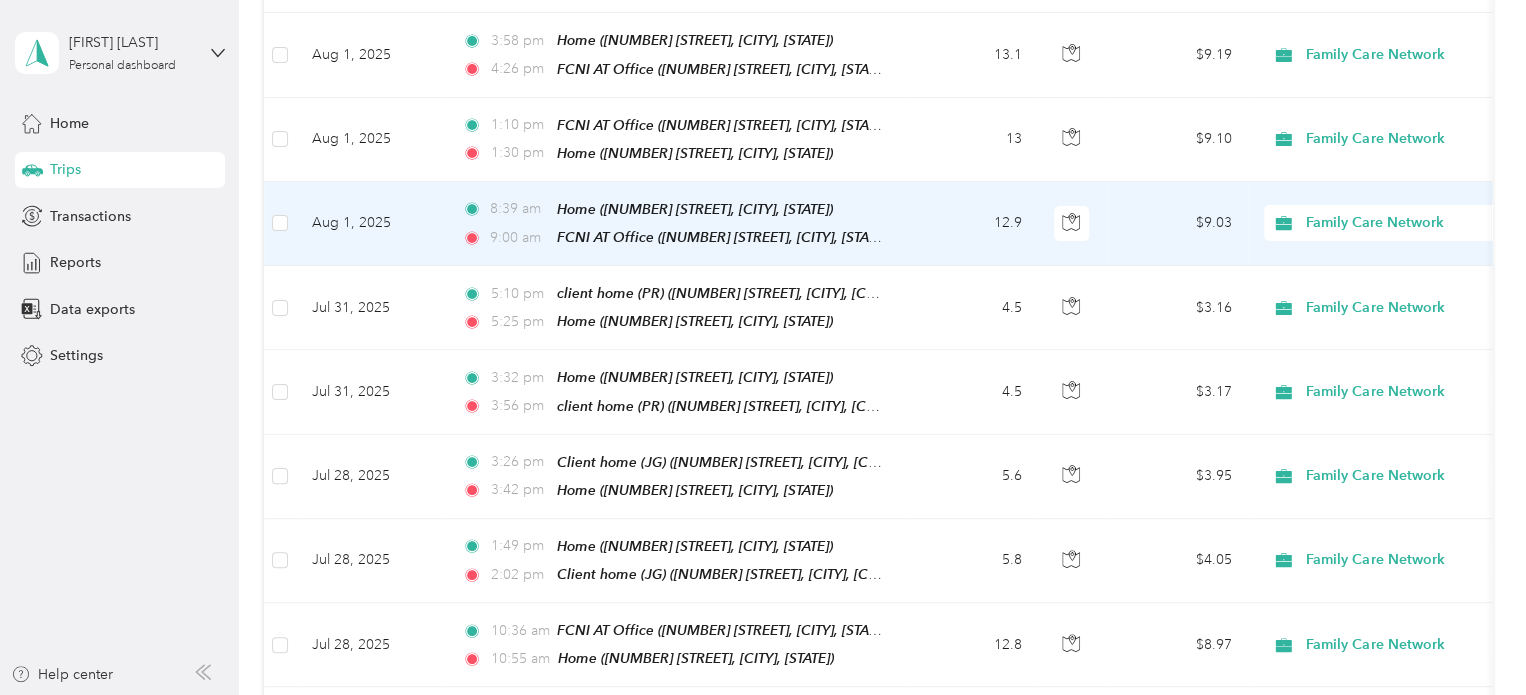 click on "$9.03" at bounding box center (1178, 224) 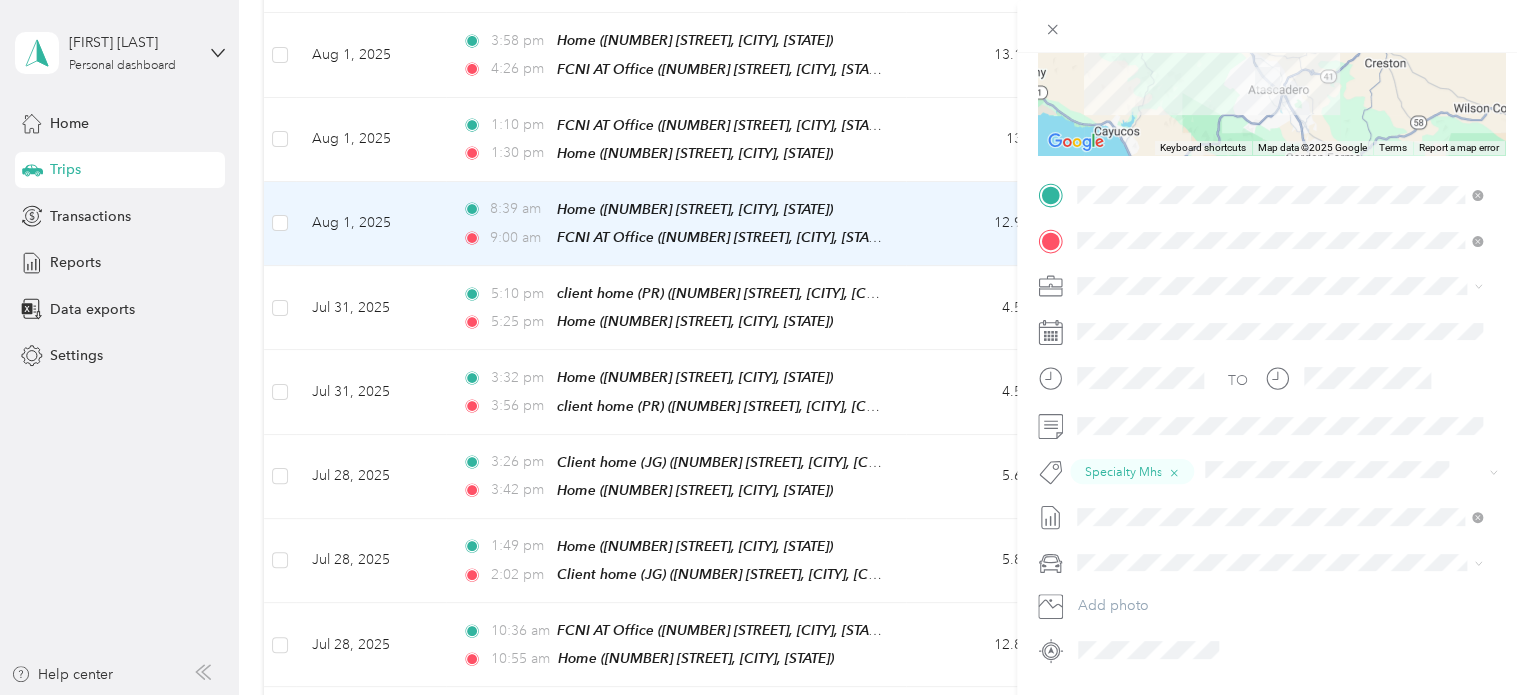 scroll, scrollTop: 300, scrollLeft: 0, axis: vertical 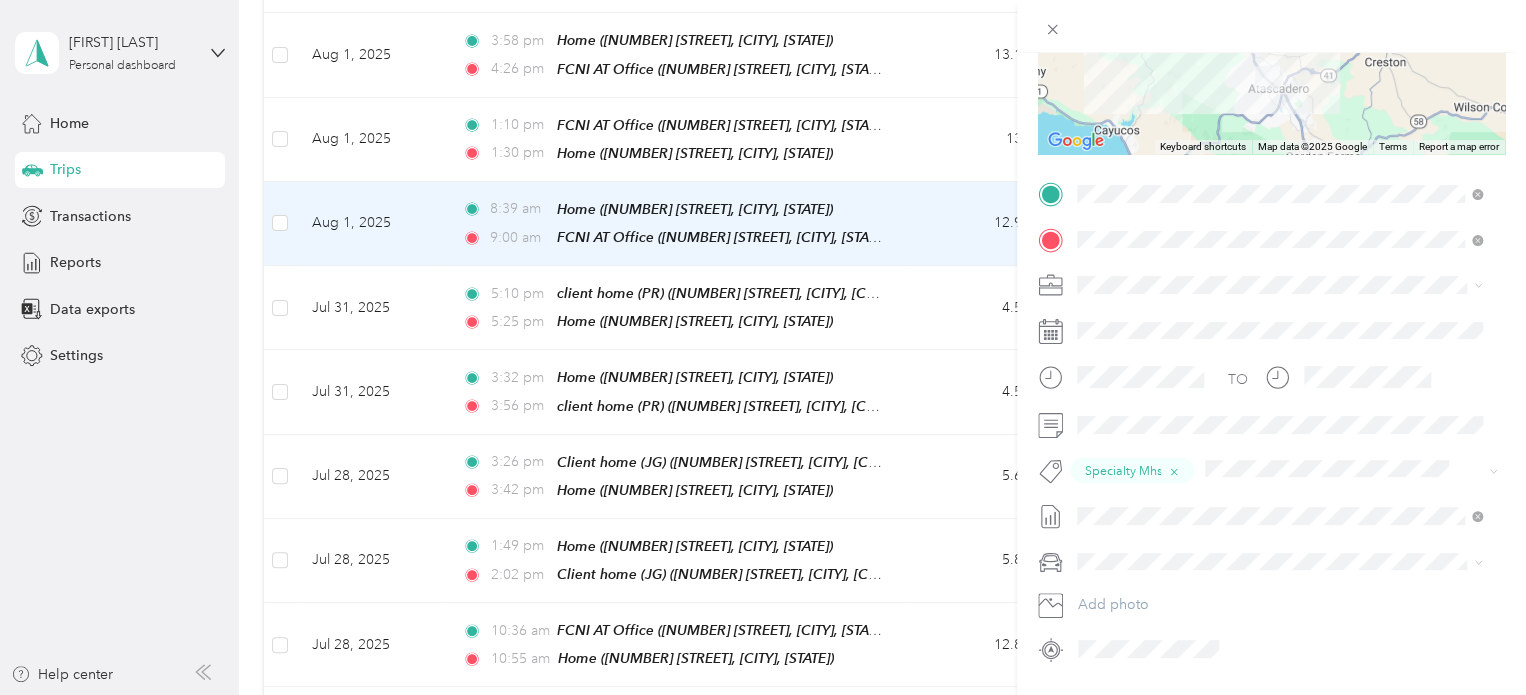 click on "Trip details Save This trip cannot be edited because it is either under review, approved, or paid. Contact your Team Manager to edit it. Miles 9.03 Value  ← Move left → Move right ↑ Move up ↓ Move down + Zoom in - Zoom out Home Jump left by 75% End Jump right by 75% Page Up Jump up by 75% Page Down Jump down by 75% Keyboard shortcuts Map Data Map data ©2025 Google Map data ©2025 Google 5 km  Click to toggle between metric and imperial units Terms Report a map error TO Specialty Mhs Add photo Date & time are not editable on GPS tracked trips." at bounding box center (758, 695) 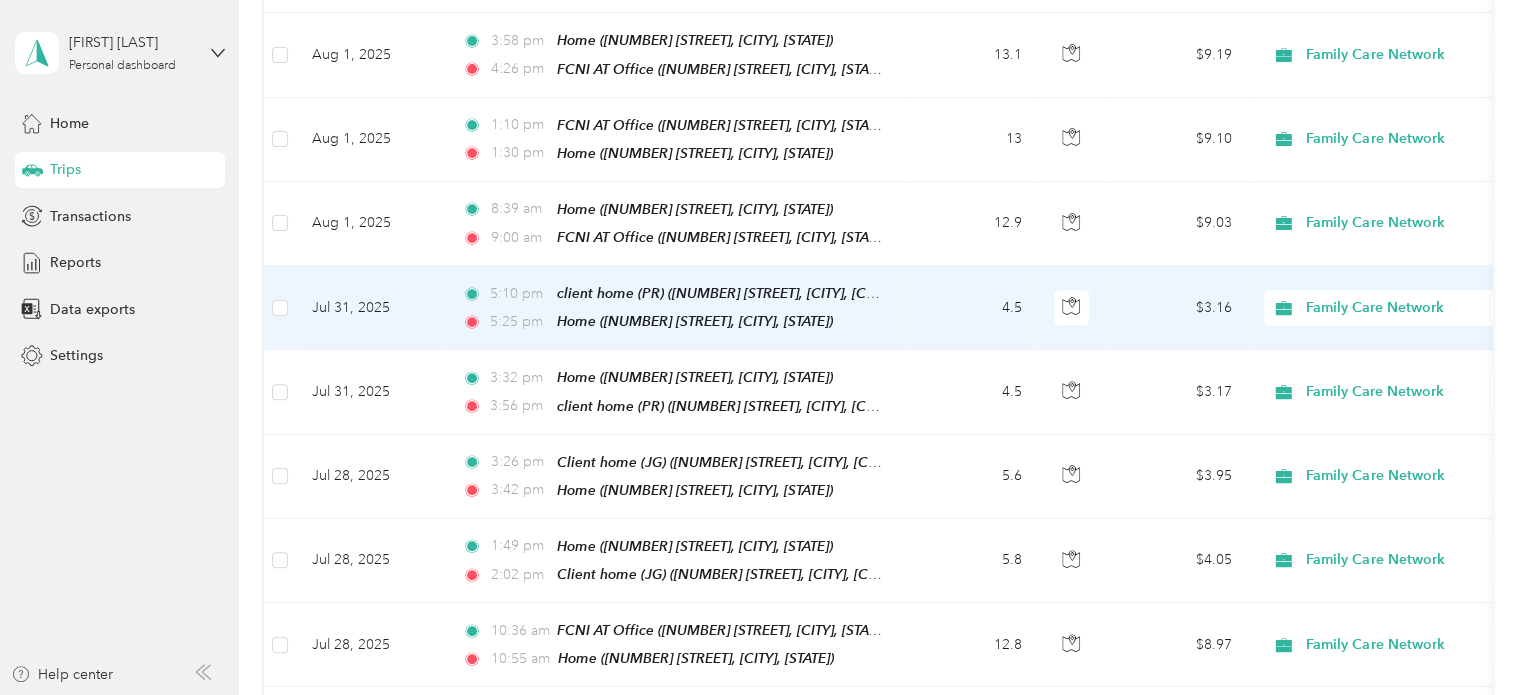 click on "$3.16" at bounding box center (1178, 308) 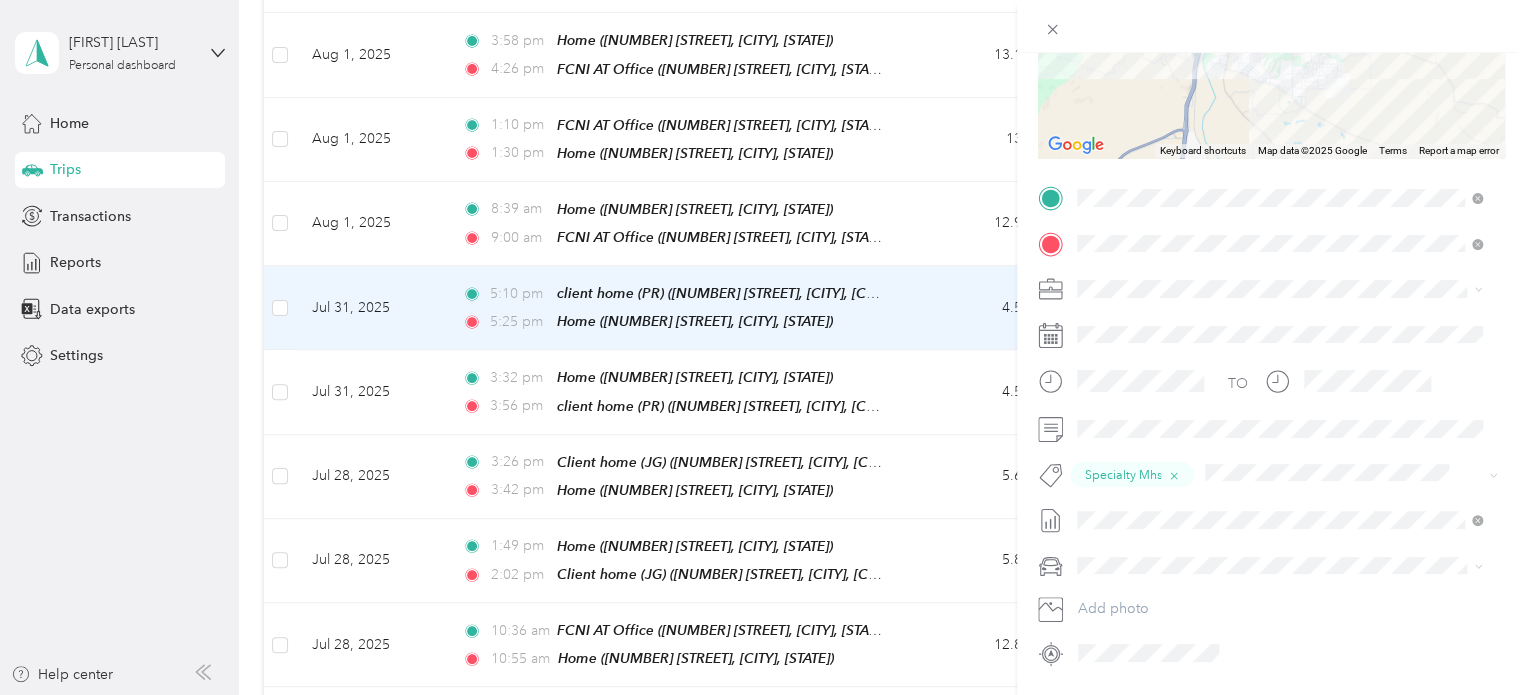 scroll, scrollTop: 200, scrollLeft: 0, axis: vertical 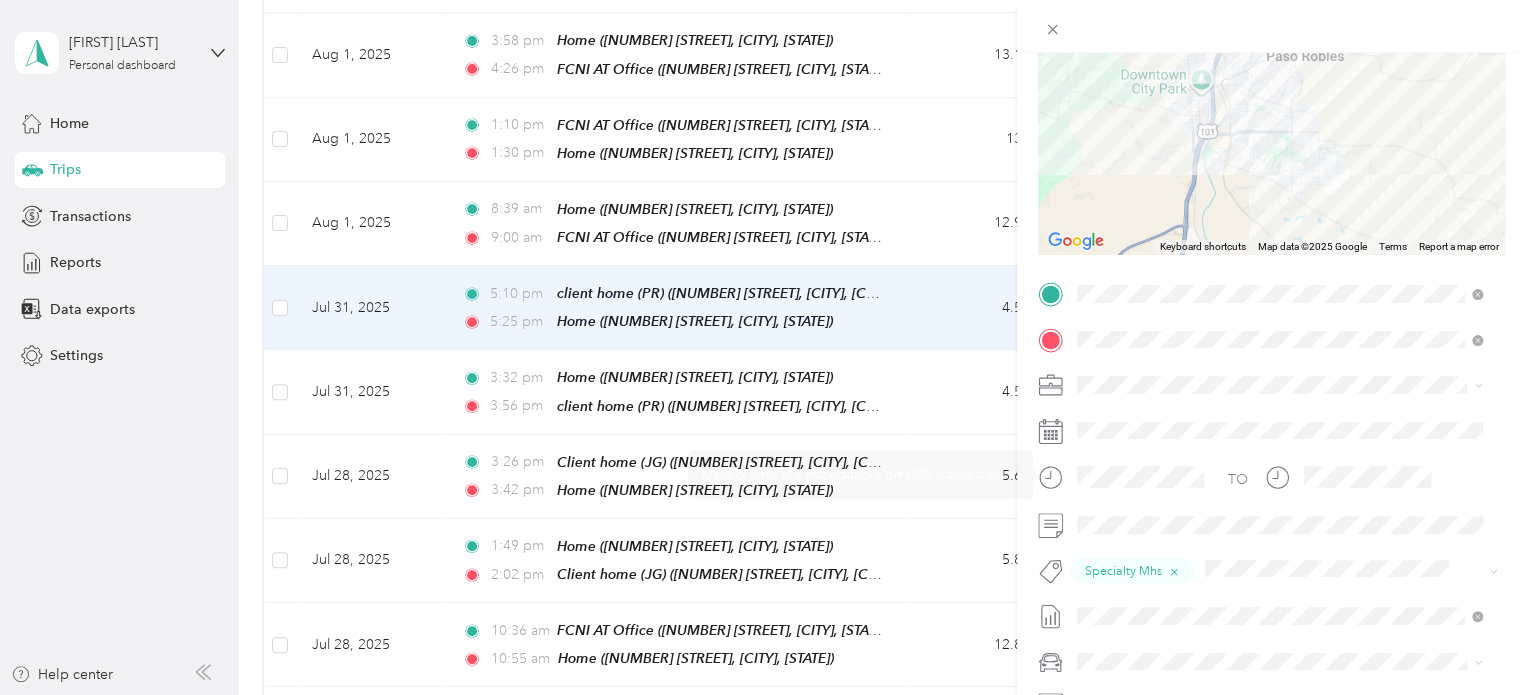 click on "Trip details Save This trip cannot be edited because it is either under review, approved, or paid. Contact your Team Manager to edit it. Miles 3.16 Value  ← Move left → Move right ↑ Move up ↓ Move down + Zoom in - Zoom out Home Jump left by 75% End Jump right by 75% Page Up Jump up by 75% Page Down Jump down by 75% Keyboard shortcuts Map Data Map data ©2025 Google Map data ©2025 Google 2 km  Click to toggle between metric and imperial units Terms Report a map error TO Specialty Mhs Add photo" at bounding box center [763, 347] 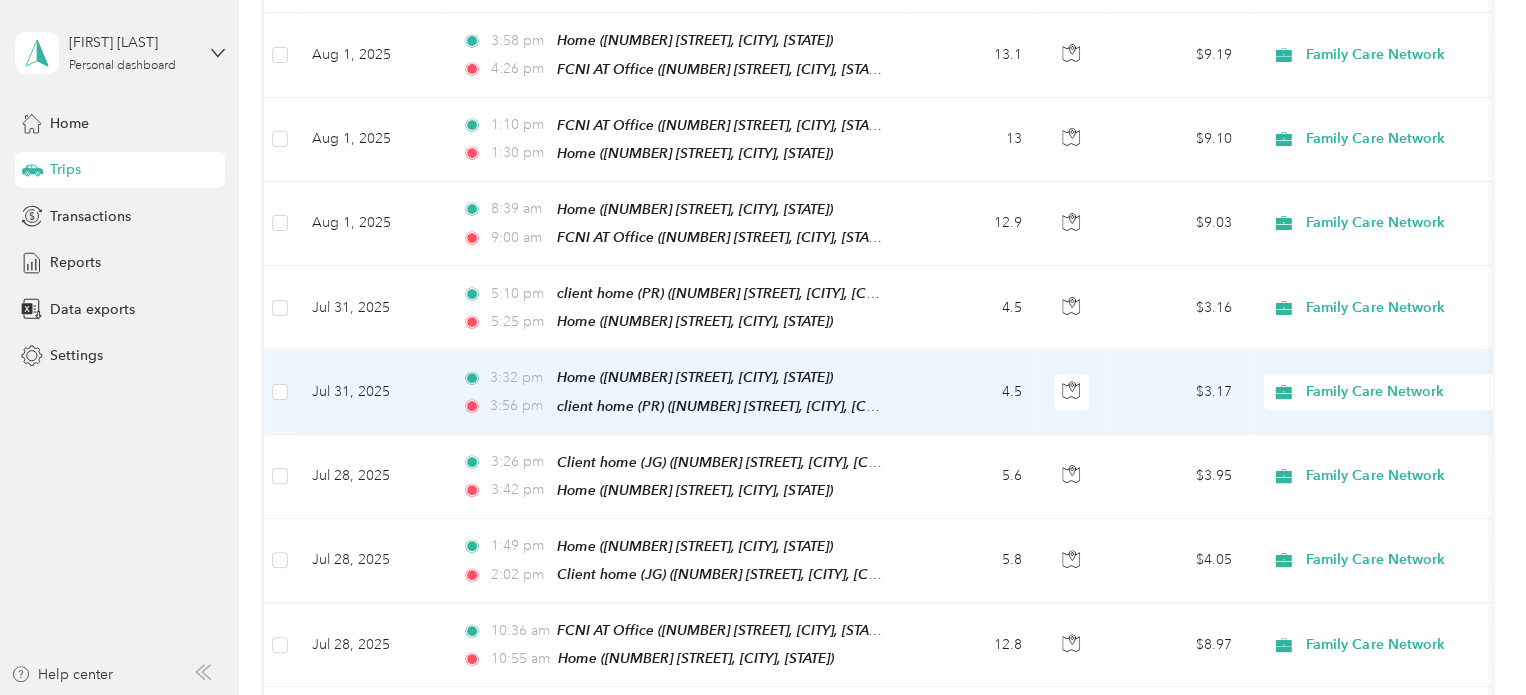 click on "$3.17" at bounding box center [1178, 392] 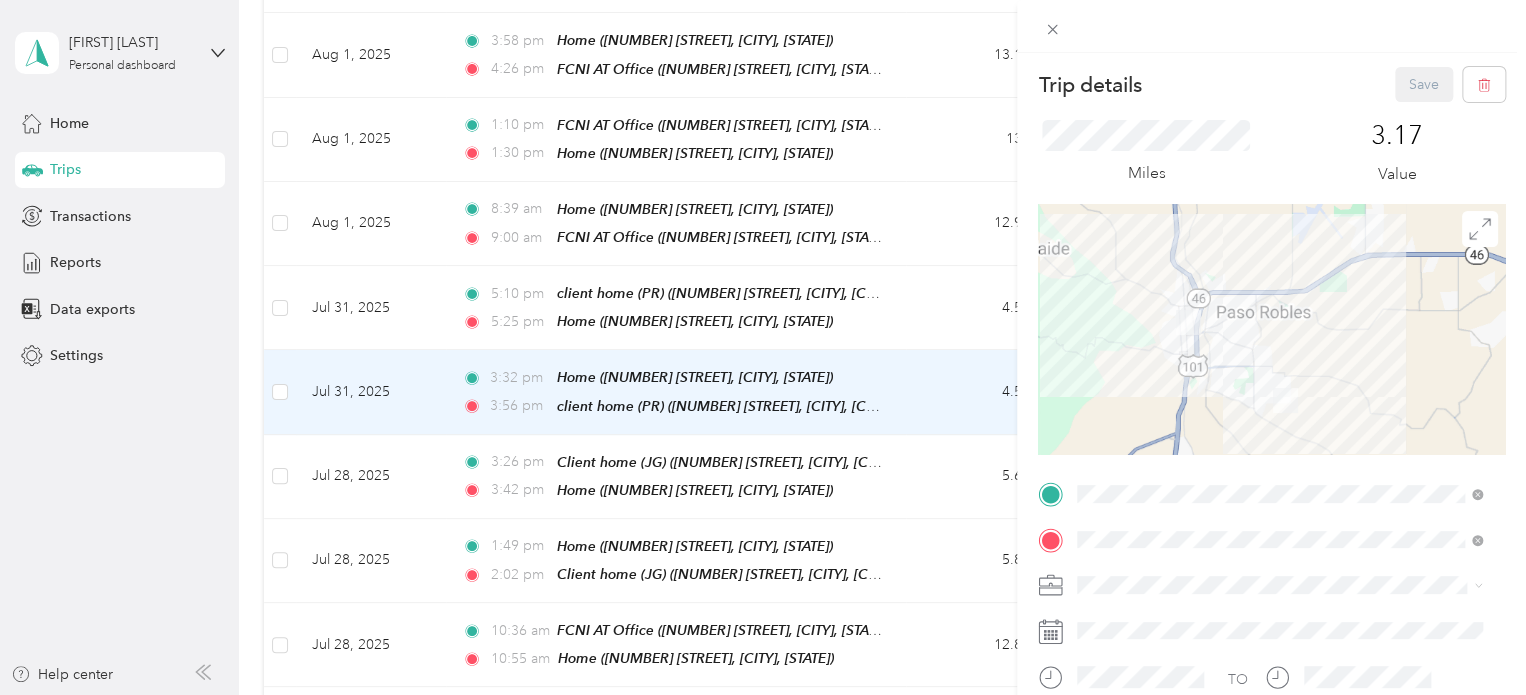scroll, scrollTop: 200, scrollLeft: 0, axis: vertical 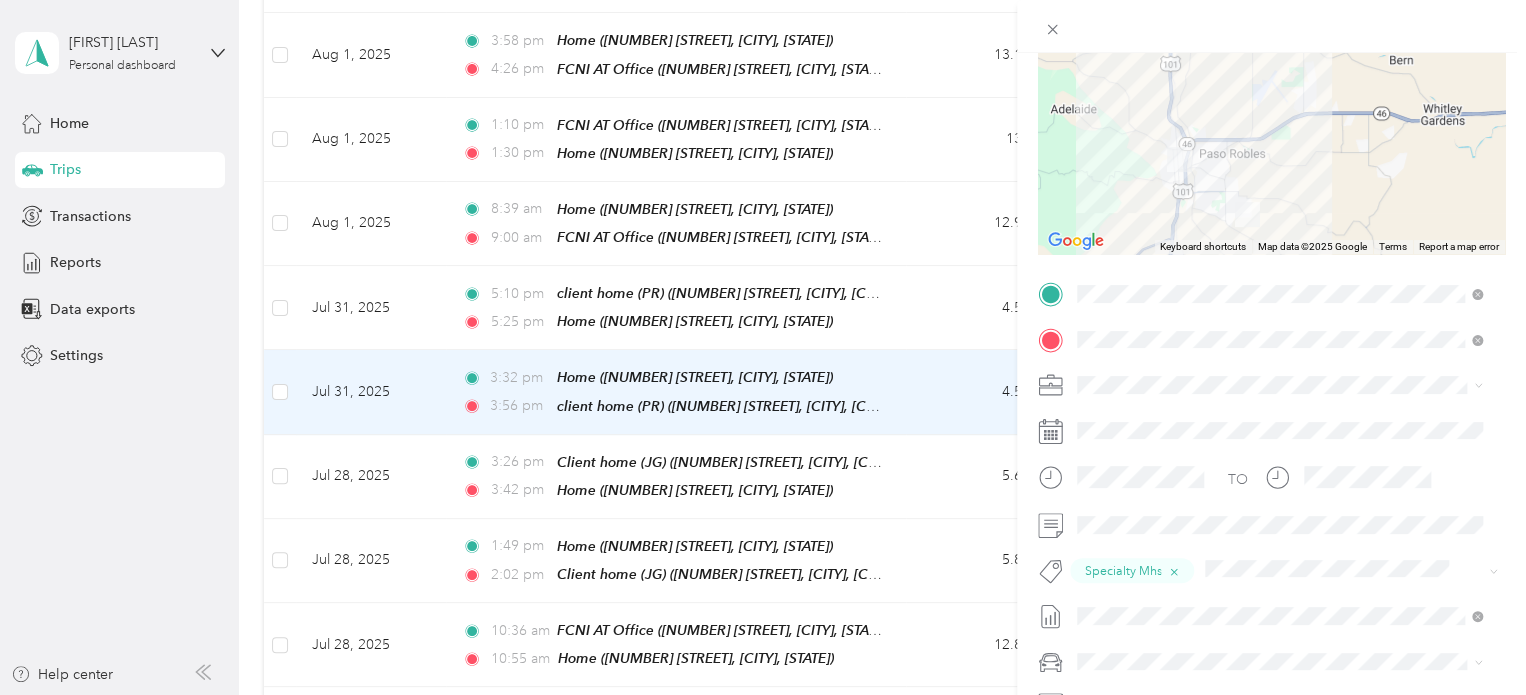 click on "Trip details Save This trip cannot be edited because it is either under review, approved, or paid. Contact your Team Manager to edit it. Miles 3.17 Value  ← Move left → Move right ↑ Move up ↓ Move down + Zoom in - Zoom out Home Jump left by 75% End Jump right by 75% Page Up Jump up by 75% Page Down Jump down by 75% Keyboard shortcuts Map Data Map data ©2025 Google Map data ©2025 Google 2 km  Click to toggle between metric and imperial units Terms Report a map error TO Specialty Mhs Add photo" at bounding box center [763, 347] 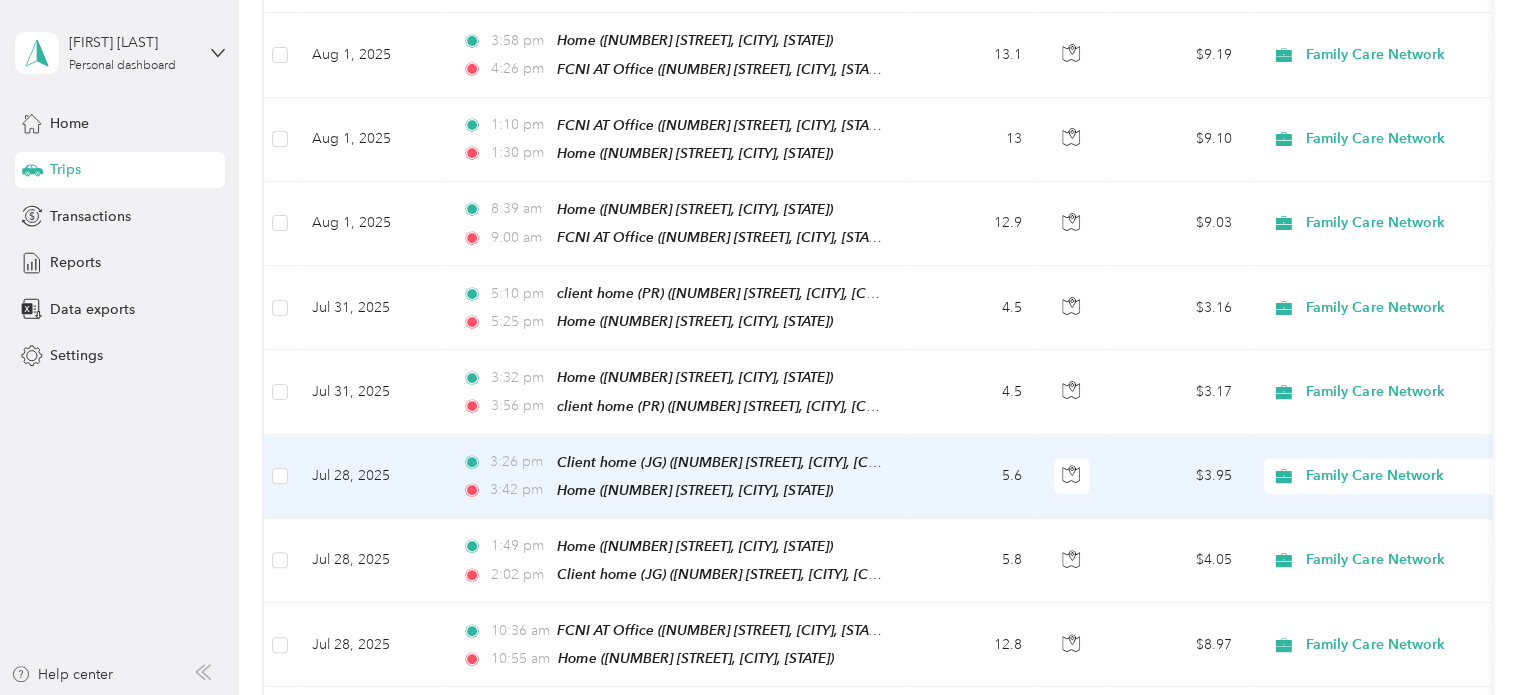click on "$3.95" at bounding box center (1178, 477) 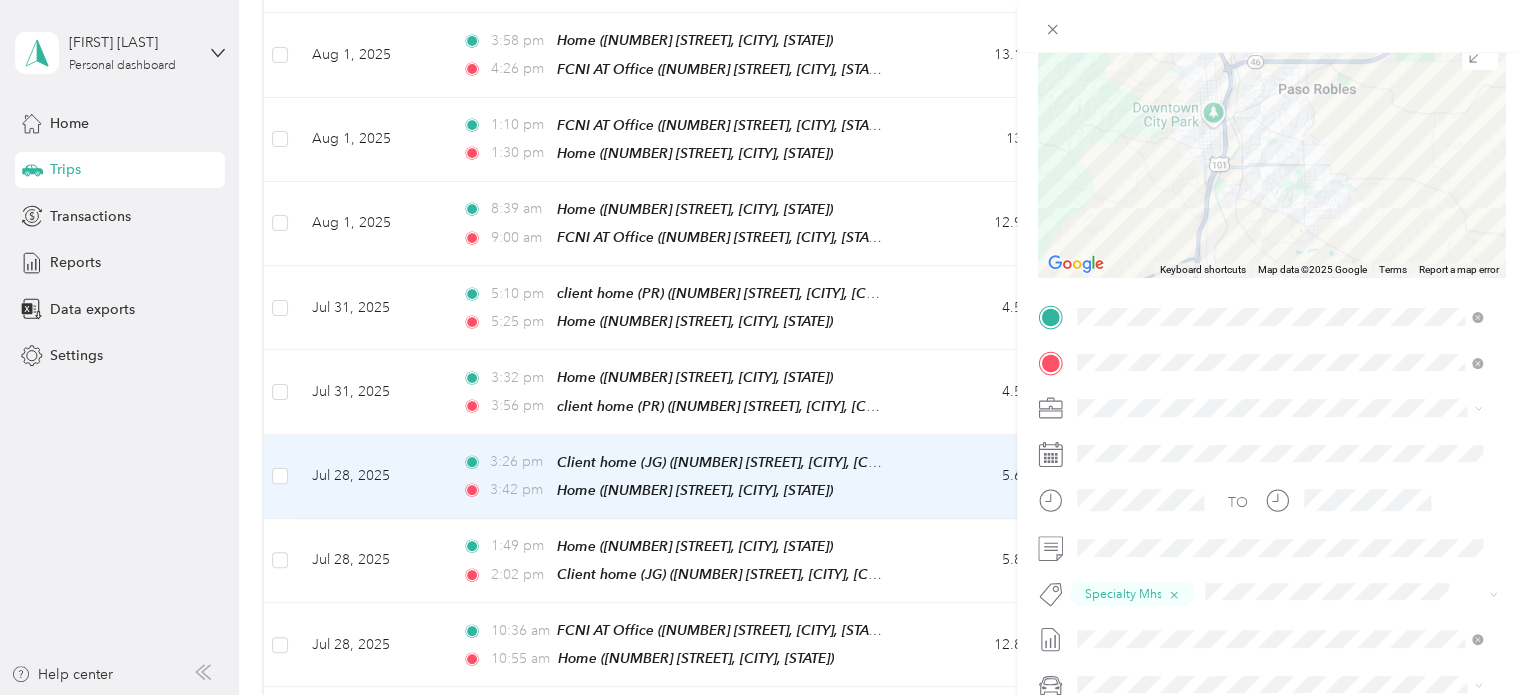 scroll, scrollTop: 200, scrollLeft: 0, axis: vertical 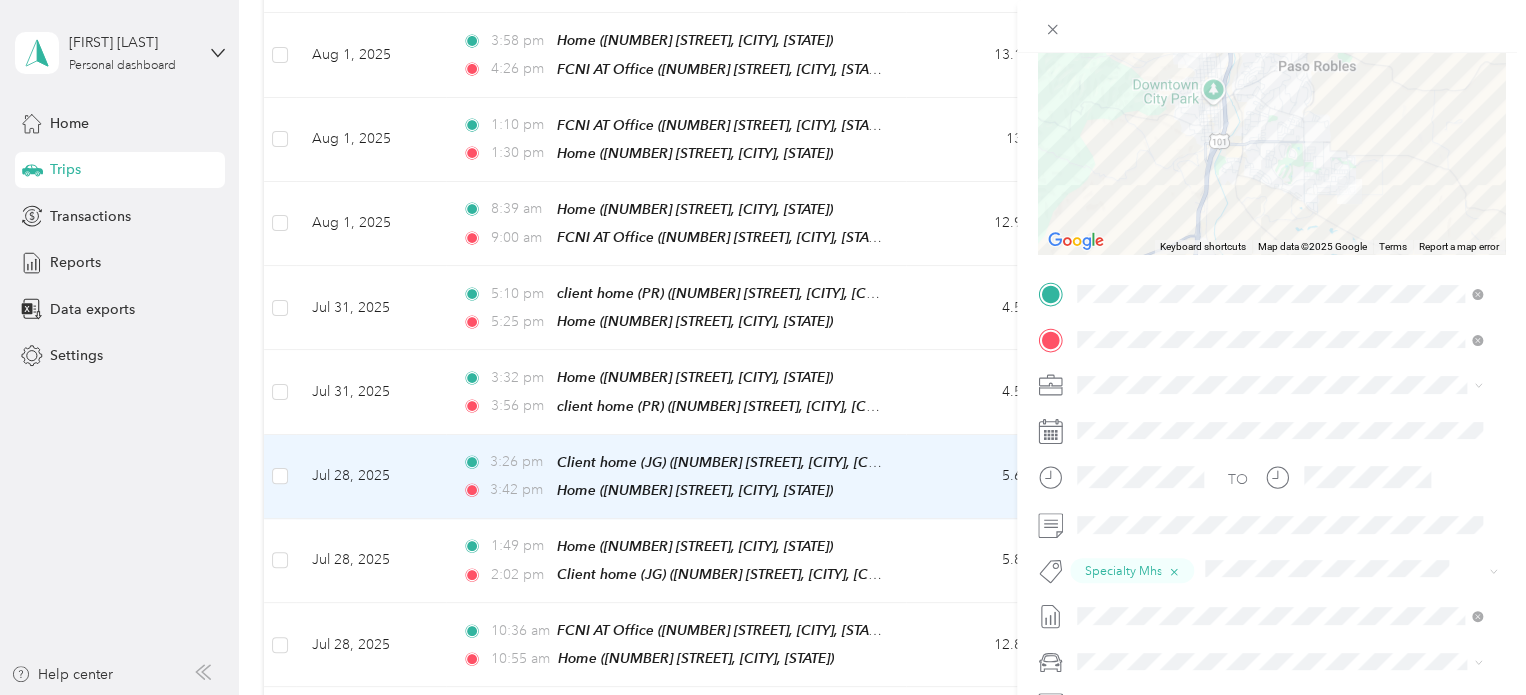 click on "Trip details Save This trip cannot be edited because it is either under review, approved, or paid. Contact your Team Manager to edit it. Miles 3.95 Value  ← Move left → Move right ↑ Move up ↓ Move down + Zoom in - Zoom out Home Jump left by 75% End Jump right by 75% Page Up Jump up by 75% Page Down Jump down by 75% Keyboard shortcuts Map Data Map data ©2025 Google Map data ©2025 Google 2 km  Click to toggle between metric and imperial units Terms Report a map error TO Specialty Mhs Add photo" at bounding box center (763, 347) 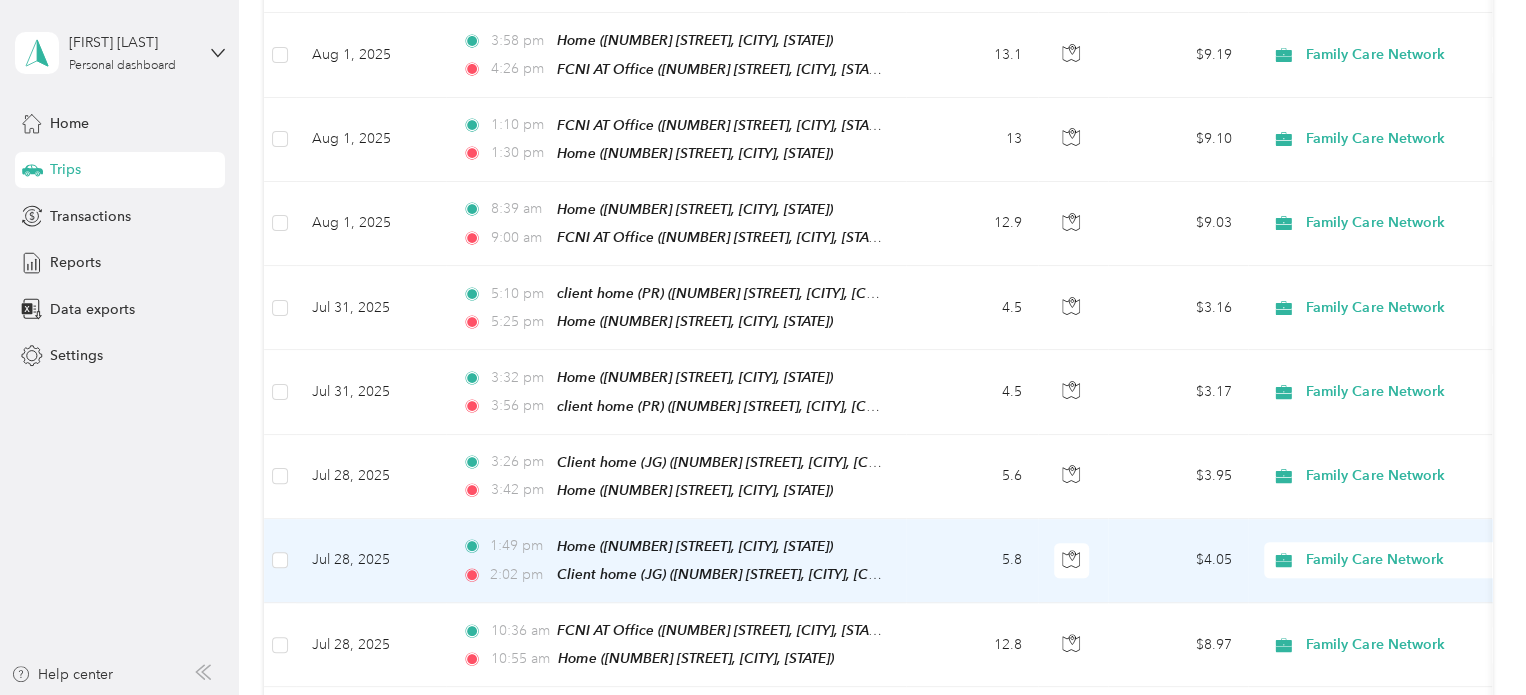 click on "$4.05" at bounding box center (1178, 561) 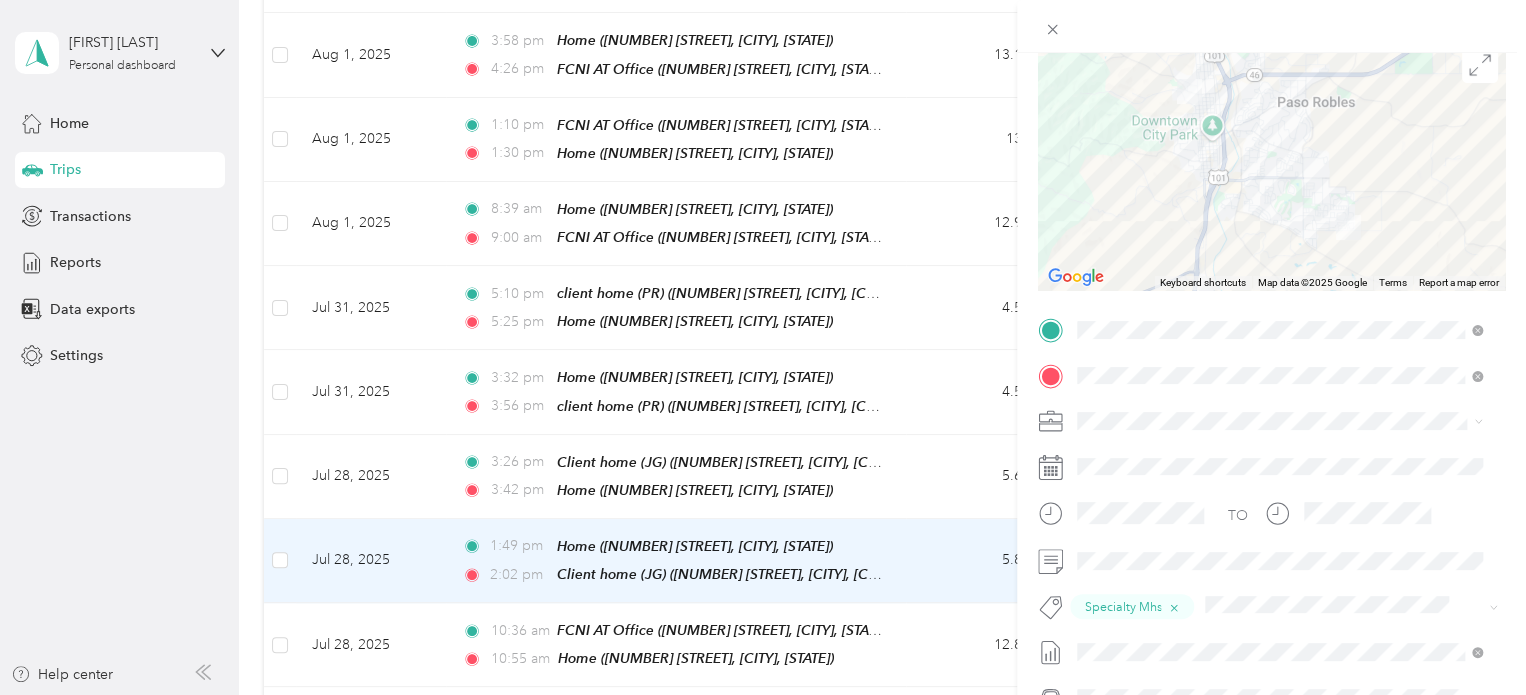 scroll, scrollTop: 200, scrollLeft: 0, axis: vertical 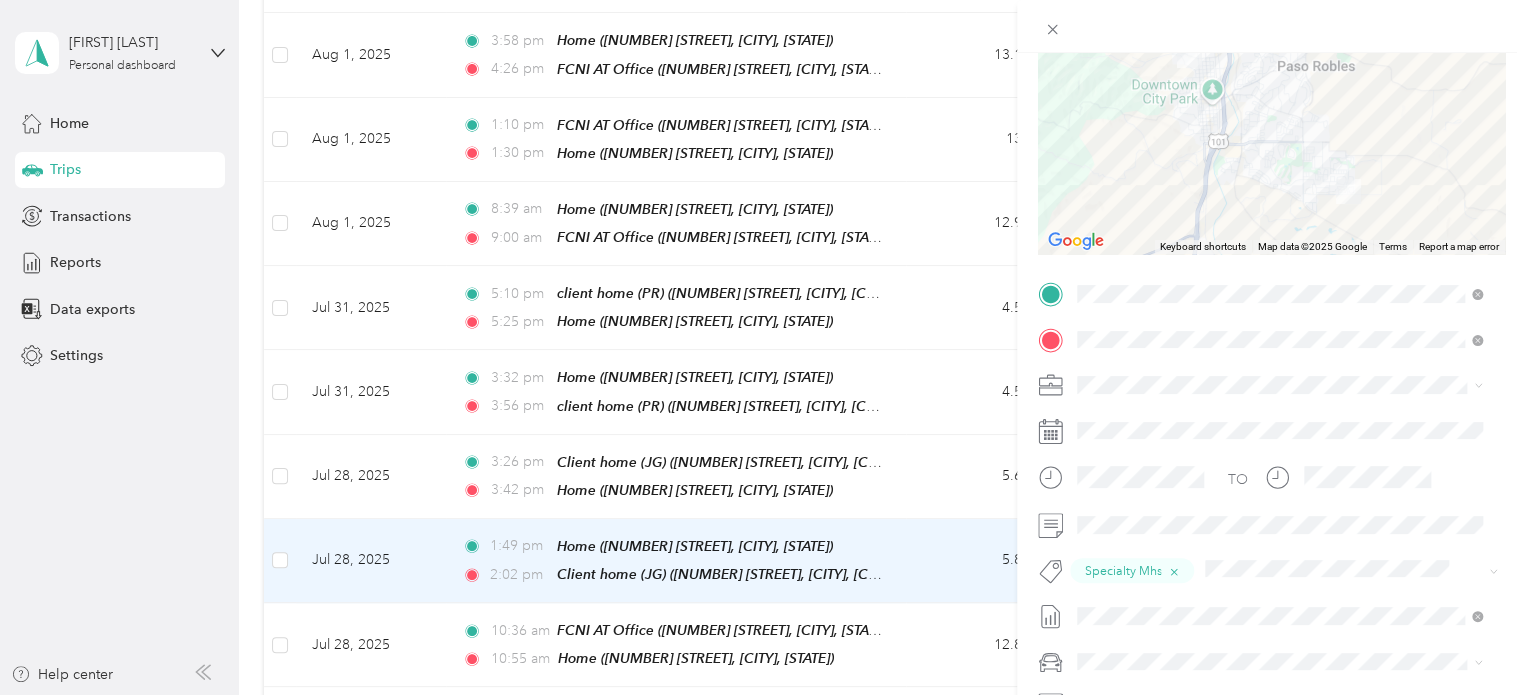 click on "Trip details Save This trip cannot be edited because it is either under review, approved, or paid. Contact your Team Manager to edit it. Miles 4.05 Value  ← Move left → Move right ↑ Move up ↓ Move down + Zoom in - Zoom out Home Jump left by 75% End Jump right by 75% Page Up Jump up by 75% Page Down Jump down by 75% Keyboard shortcuts Map Data Map data ©2025 Google Map data ©2025 Google 2 km  Click to toggle between metric and imperial units Terms Report a map error TO Specialty Mhs Add photo" at bounding box center (763, 347) 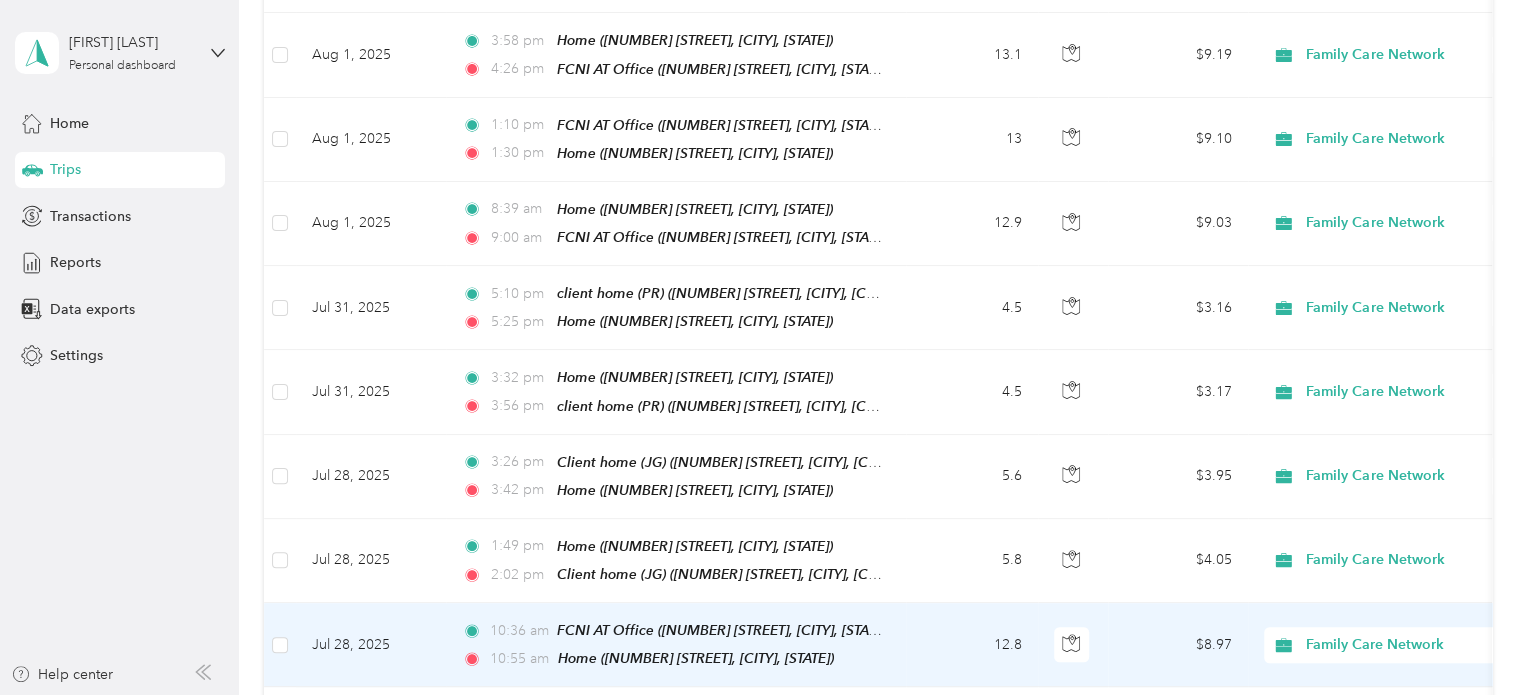 click on "12.8" at bounding box center (972, 645) 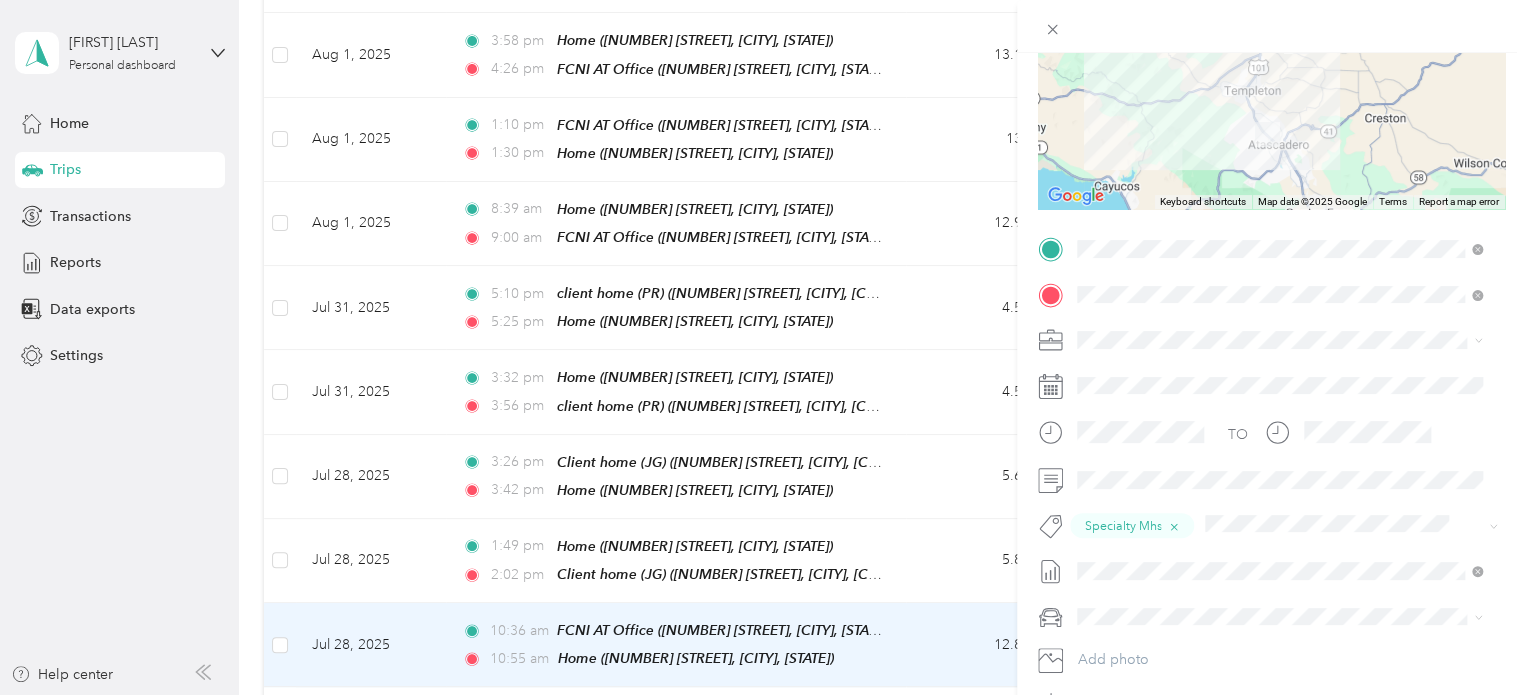 scroll, scrollTop: 300, scrollLeft: 0, axis: vertical 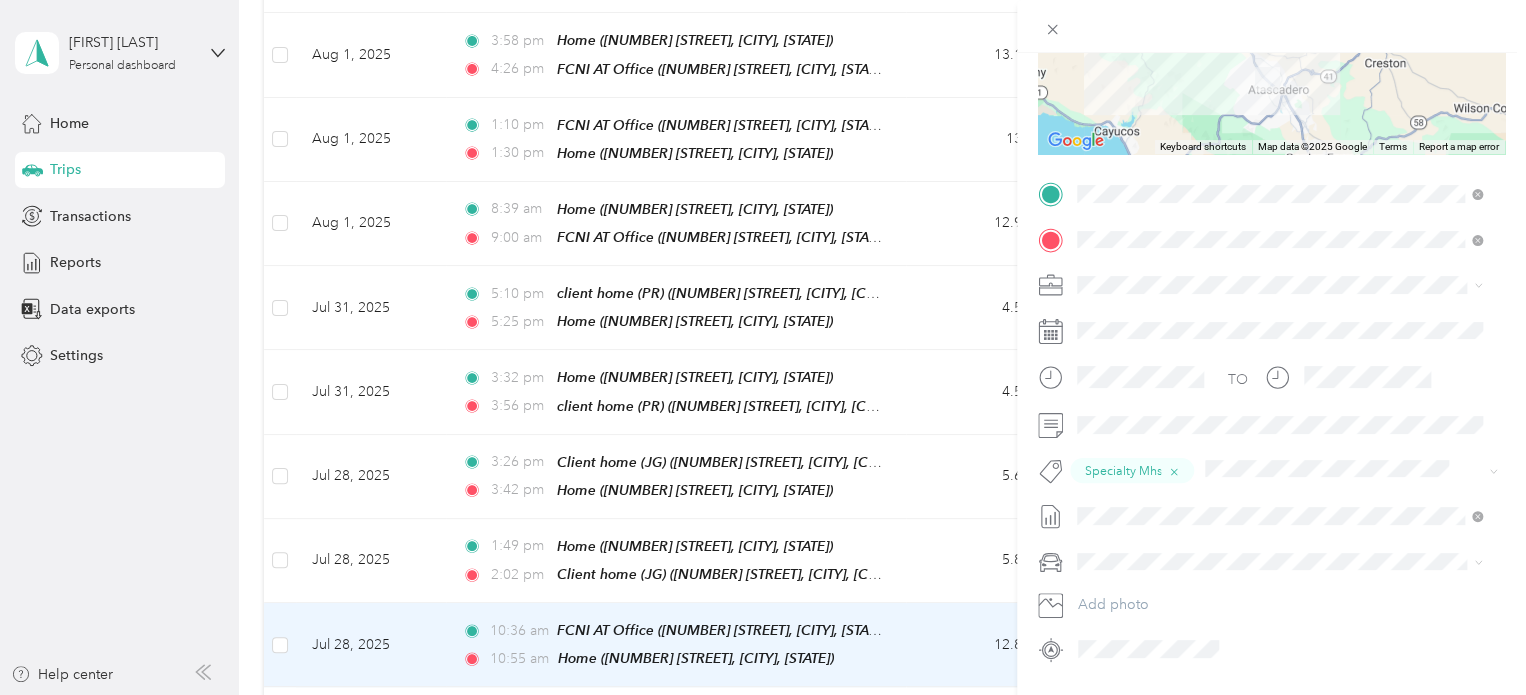 click on "Trip details Save This trip cannot be edited because it is either under review, approved, or paid. Contact your Team Manager to edit it. Miles 8.97 Value  ← Move left → Move right ↑ Move up ↓ Move down + Zoom in - Zoom out Home Jump left by 75% End Jump right by 75% Page Up Jump up by 75% Page Down Jump down by 75% Keyboard shortcuts Map Data Map data ©2025 Google Map data ©2025 Google 5 km  Click to toggle between metric and imperial units Terms Report a map error TO Specialty Mhs Add photo" at bounding box center [763, 347] 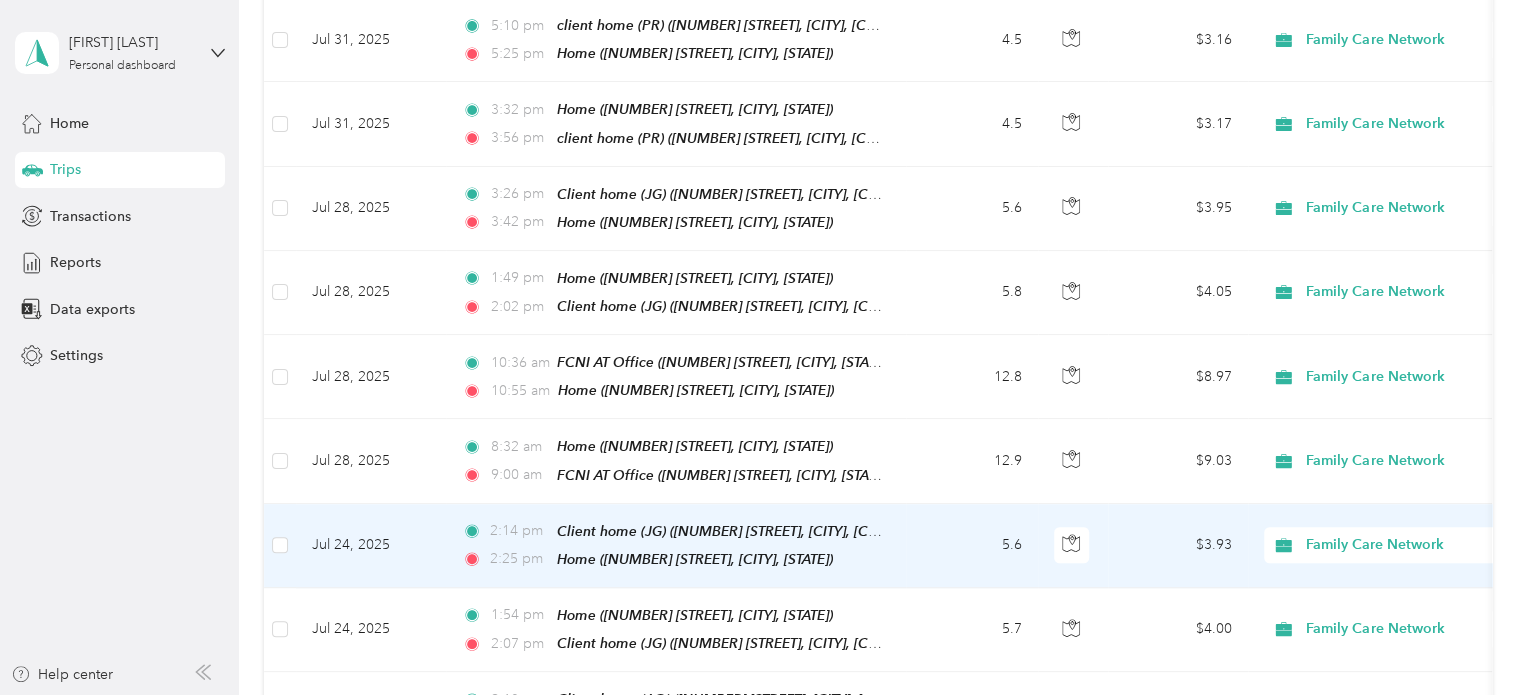 scroll, scrollTop: 708, scrollLeft: 0, axis: vertical 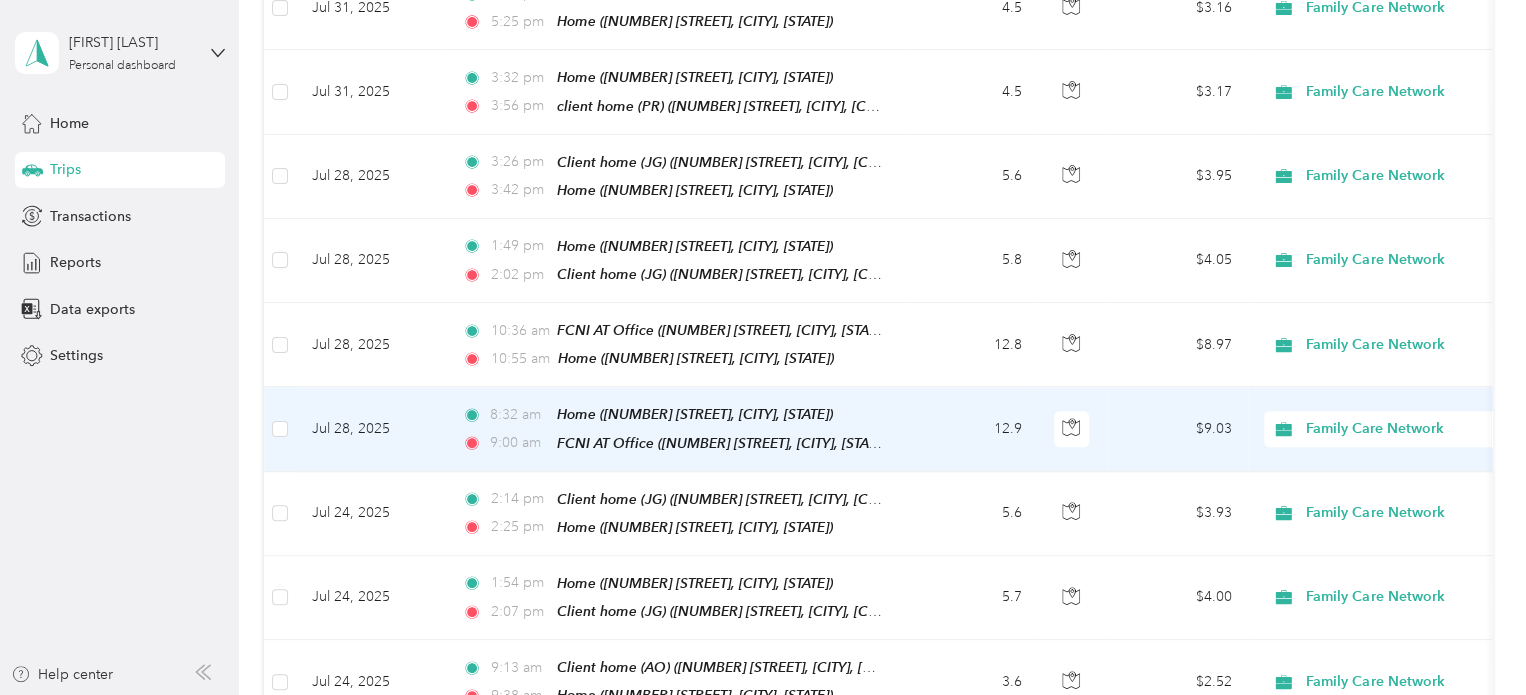 click on "12.9" at bounding box center [972, 429] 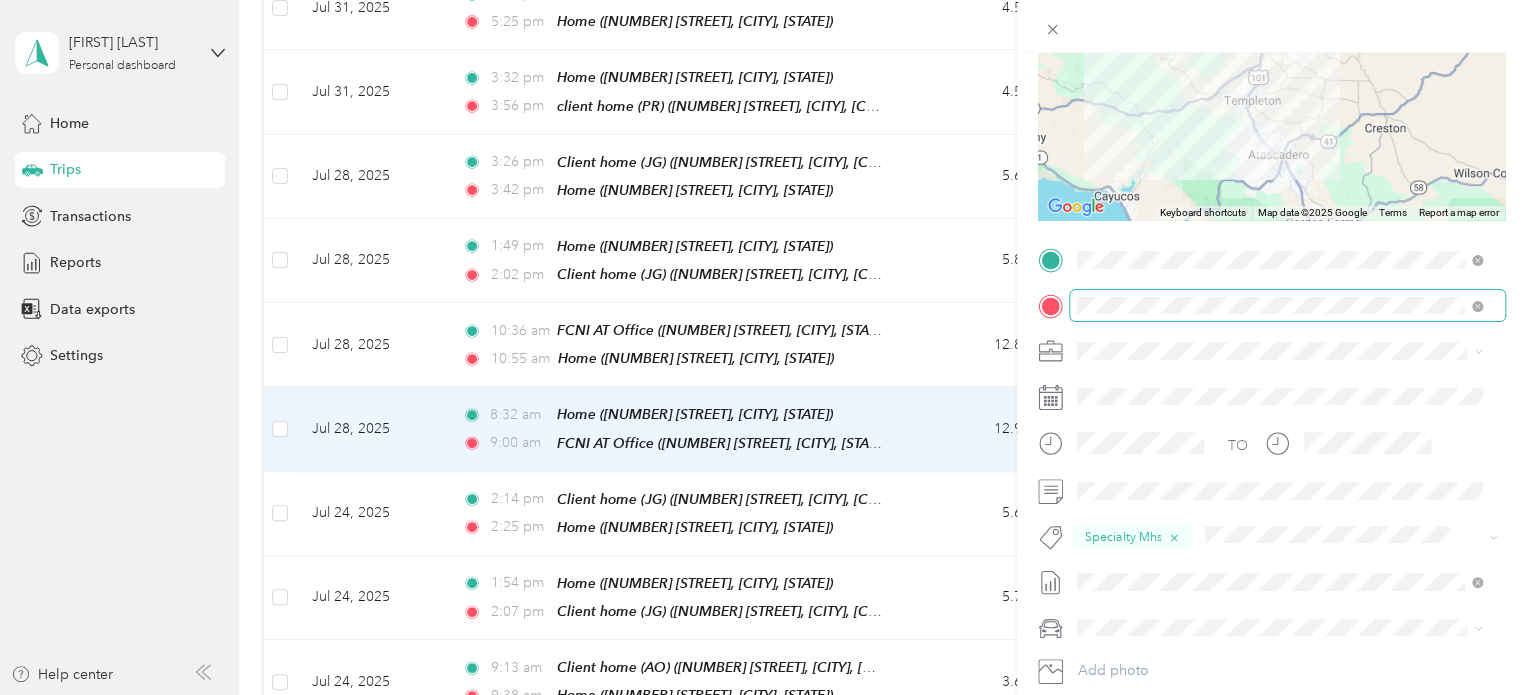 scroll, scrollTop: 200, scrollLeft: 0, axis: vertical 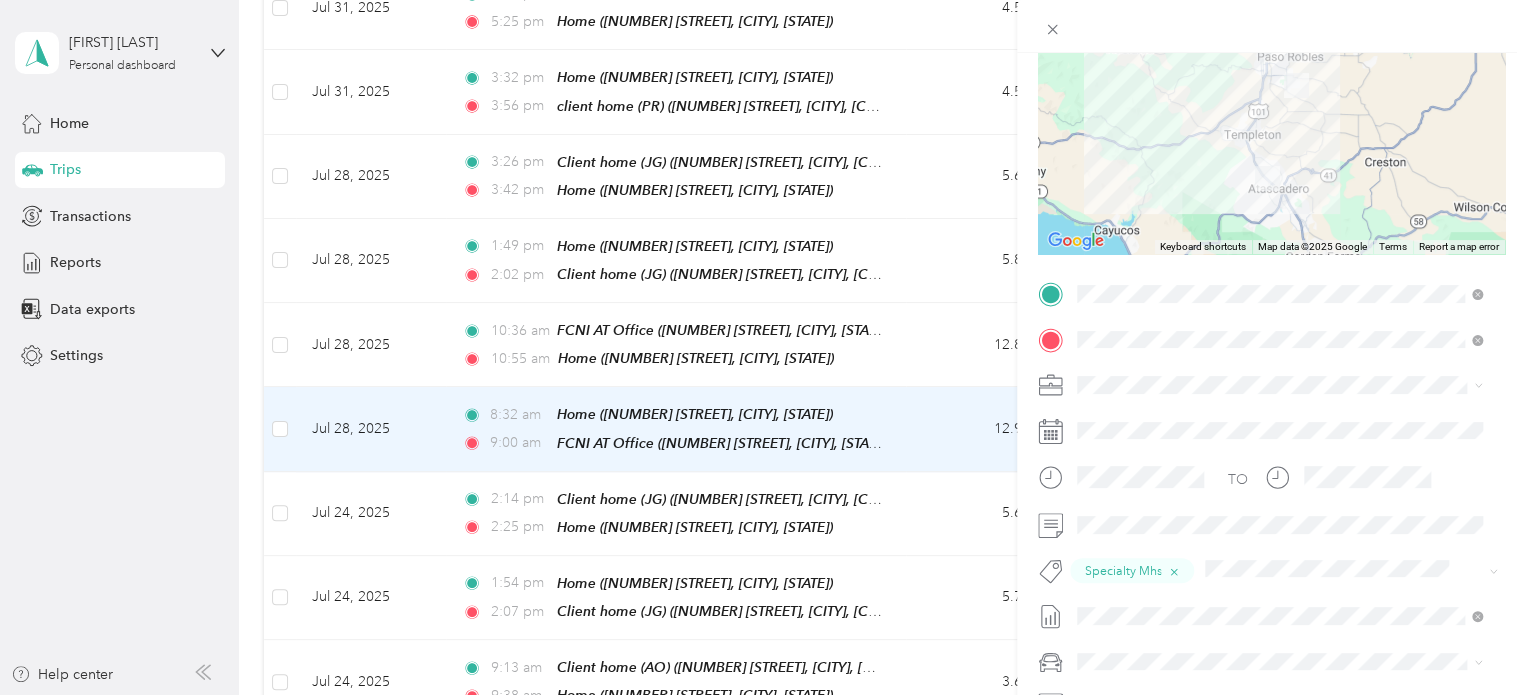 click on "Trip details Save This trip cannot be edited because it is either under review, approved, or paid. Contact your Team Manager to edit it. Miles 9.03 Value  ← Move left → Move right ↑ Move up ↓ Move down + Zoom in - Zoom out Home Jump left by 75% End Jump right by 75% Page Up Jump up by 75% Page Down Jump down by 75% Keyboard shortcuts Map Data Map data ©2025 Google Map data ©2025 Google 5 km  Click to toggle between metric and imperial units Terms Report a map error TO Specialty Mhs Add photo" at bounding box center [763, 347] 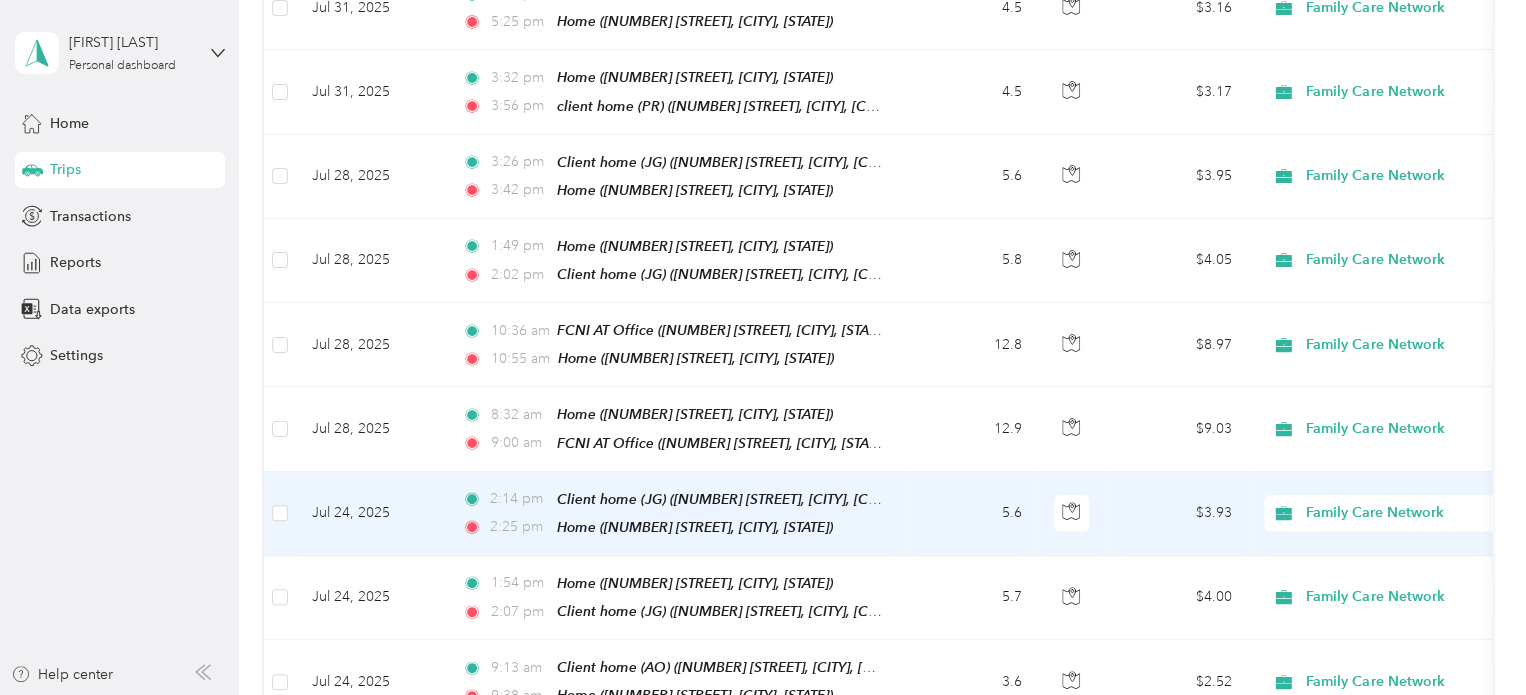 click on "$3.93" at bounding box center (1178, 514) 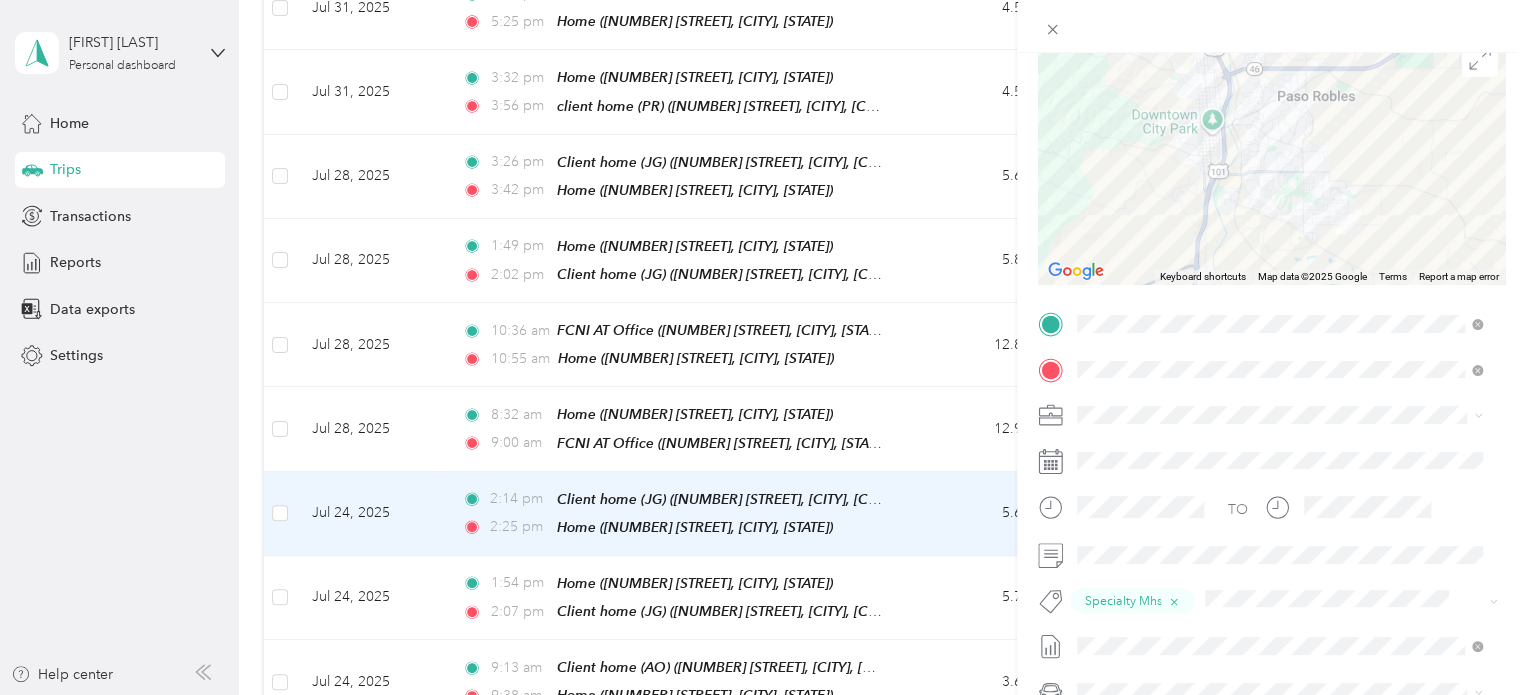 scroll, scrollTop: 300, scrollLeft: 0, axis: vertical 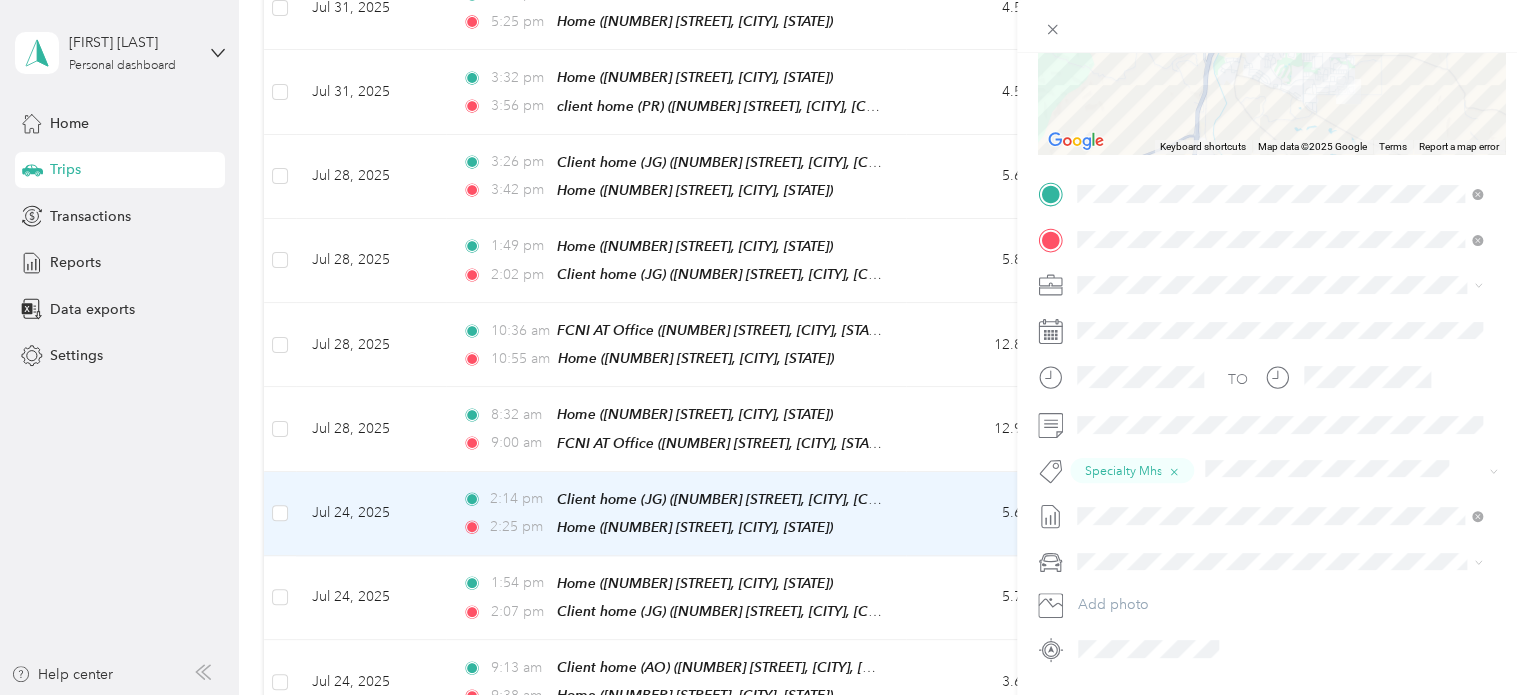 click on "Trip details Save This trip cannot be edited because it is either under review, approved, or paid. Contact your Team Manager to edit it. Miles 3.93 Value  ← Move left → Move right ↑ Move up ↓ Move down + Zoom in - Zoom out Home Jump left by 75% End Jump right by 75% Page Up Jump up by 75% Page Down Jump down by 75% Keyboard shortcuts Map Data Map data ©2025 Google Map data ©2025 Google 2 km  Click to toggle between metric and imperial units Terms Report a map error TO Specialty Mhs Add photo" at bounding box center [763, 347] 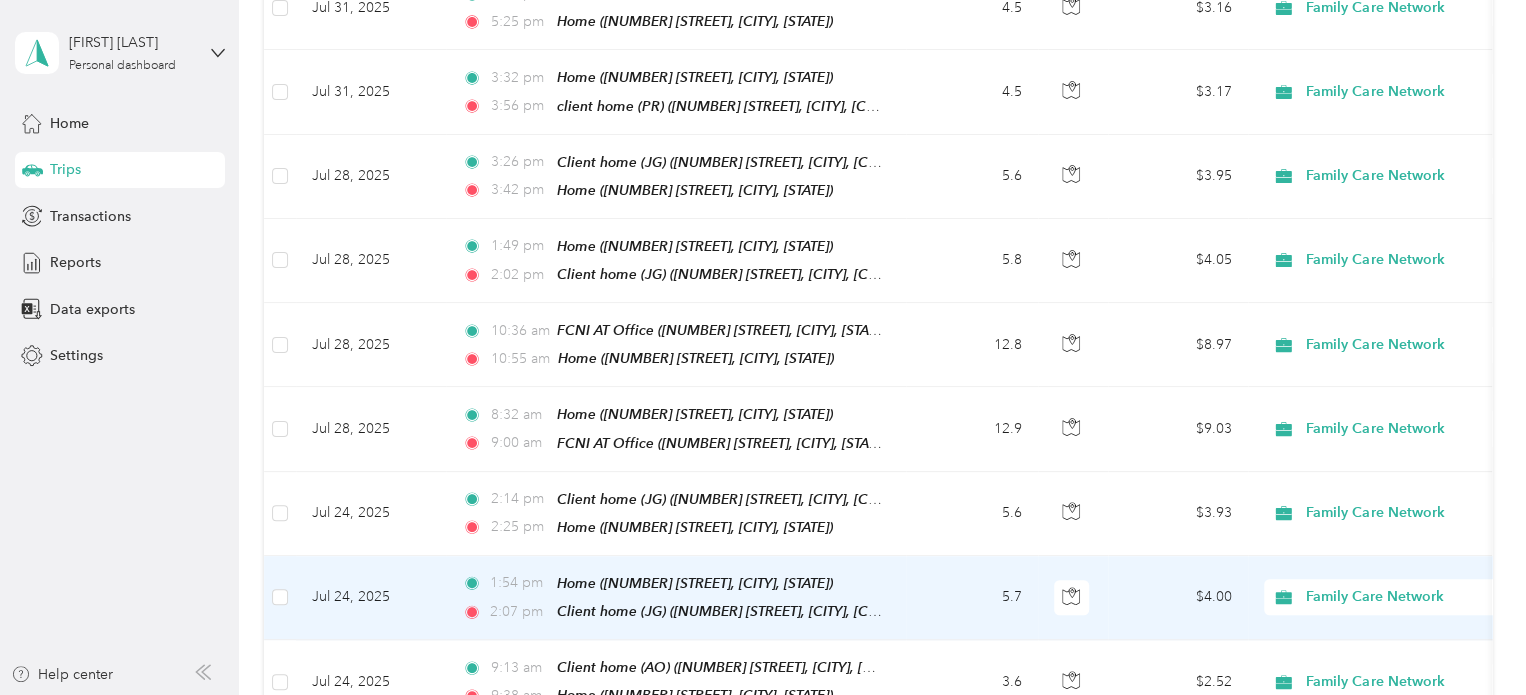 click on "$4.00" at bounding box center [1178, 598] 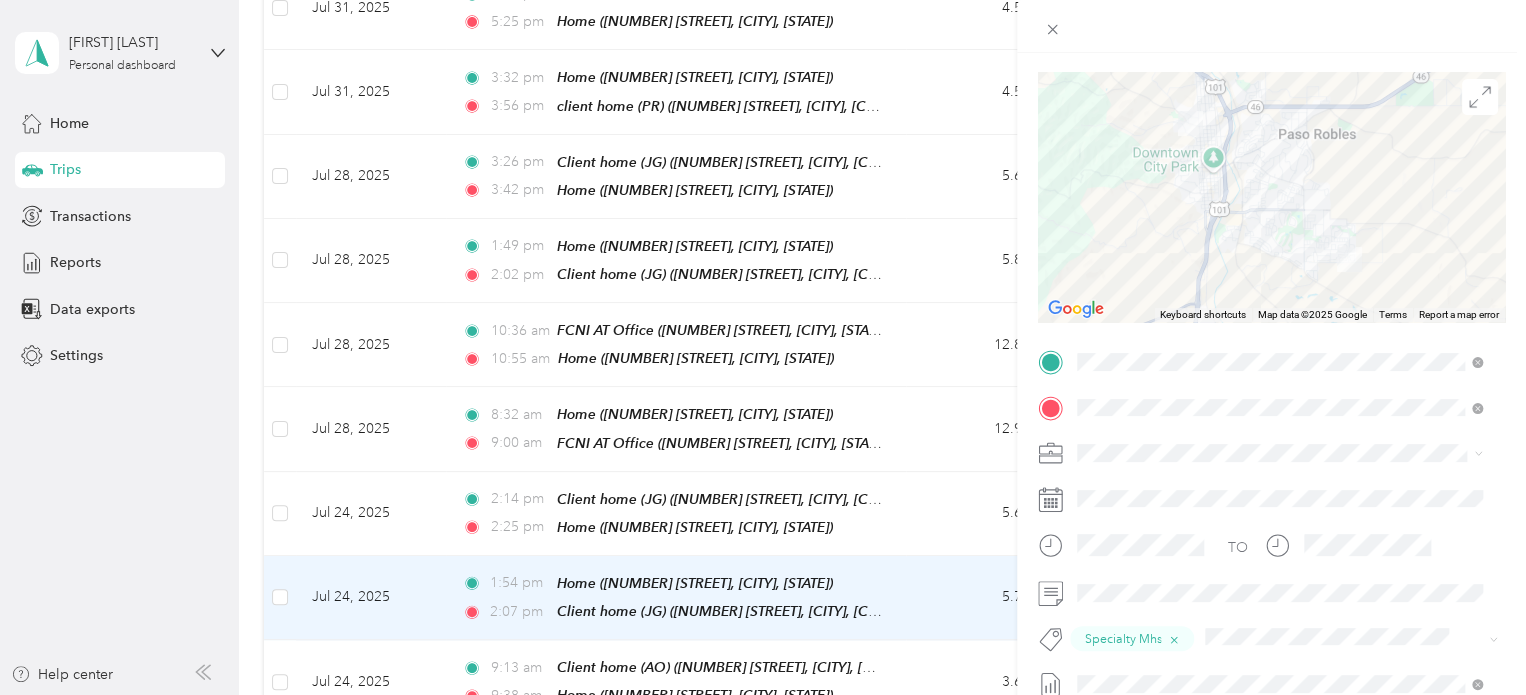 scroll, scrollTop: 300, scrollLeft: 0, axis: vertical 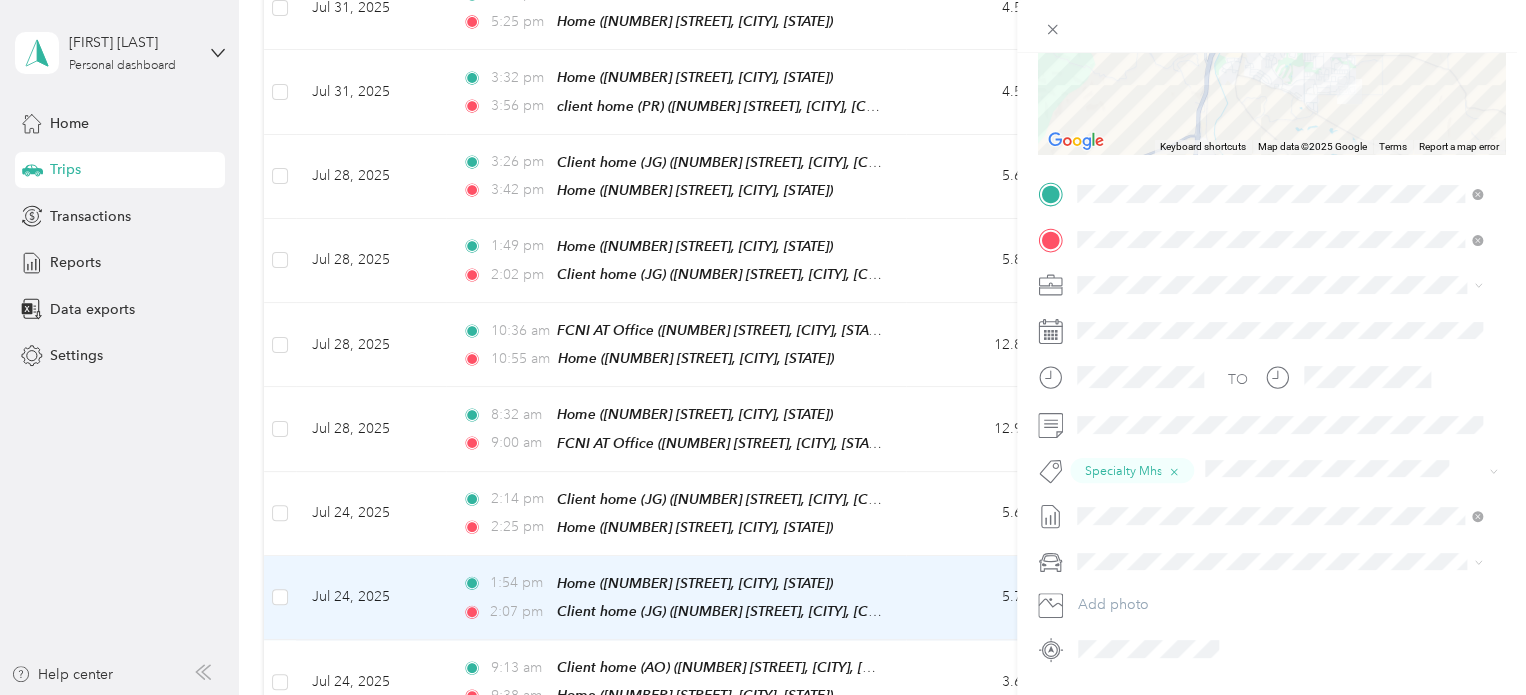 click on "Trip details Save This trip cannot be edited because it is either under review, approved, or paid. Contact your Team Manager to edit it. Miles 4.00 Value  ← Move left → Move right ↑ Move up ↓ Move down + Zoom in - Zoom out Home Jump left by 75% End Jump right by 75% Page Up Jump up by 75% Page Down Jump down by 75% Keyboard shortcuts Map Data Map data ©2025 Google Map data ©2025 Google 2 km  Click to toggle between metric and imperial units Terms Report a map error TO Specialty Mhs Add photo" at bounding box center (763, 347) 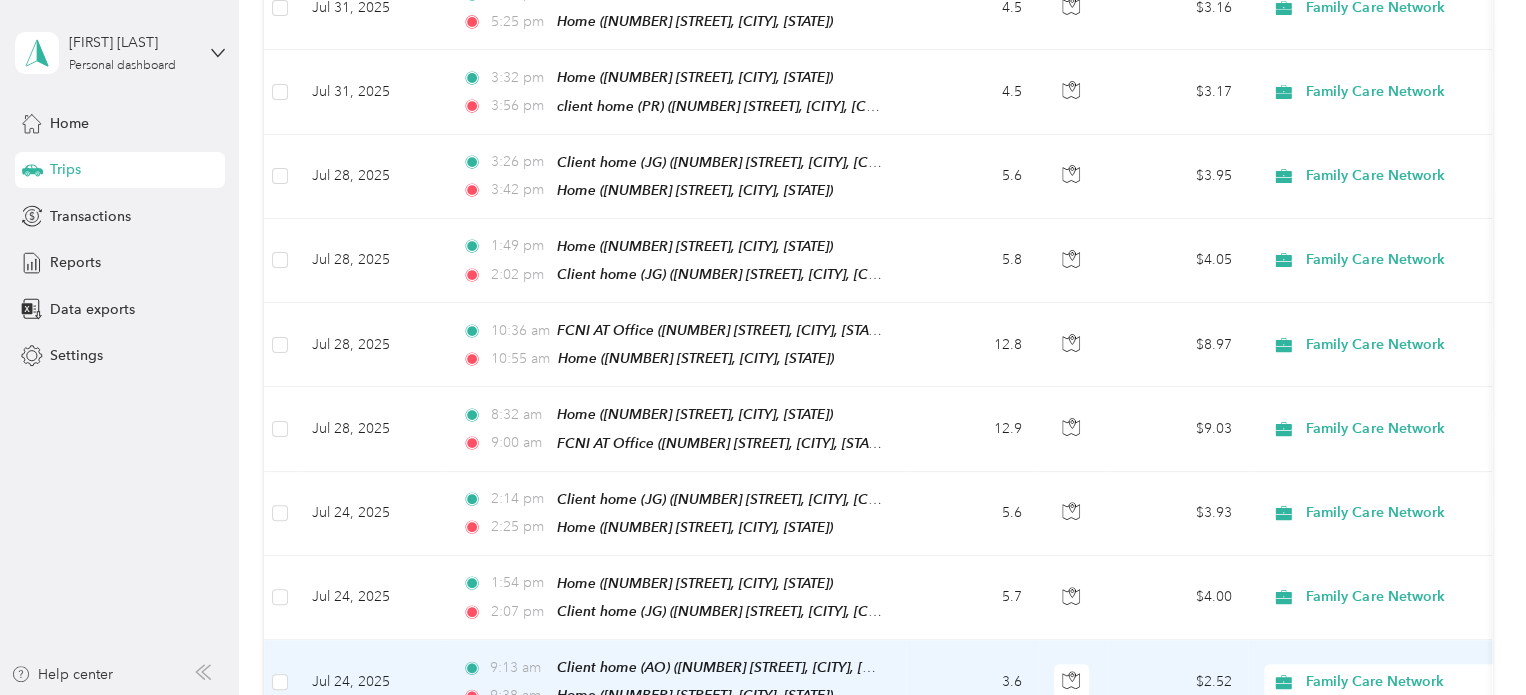 click on "$2.52" at bounding box center (1178, 682) 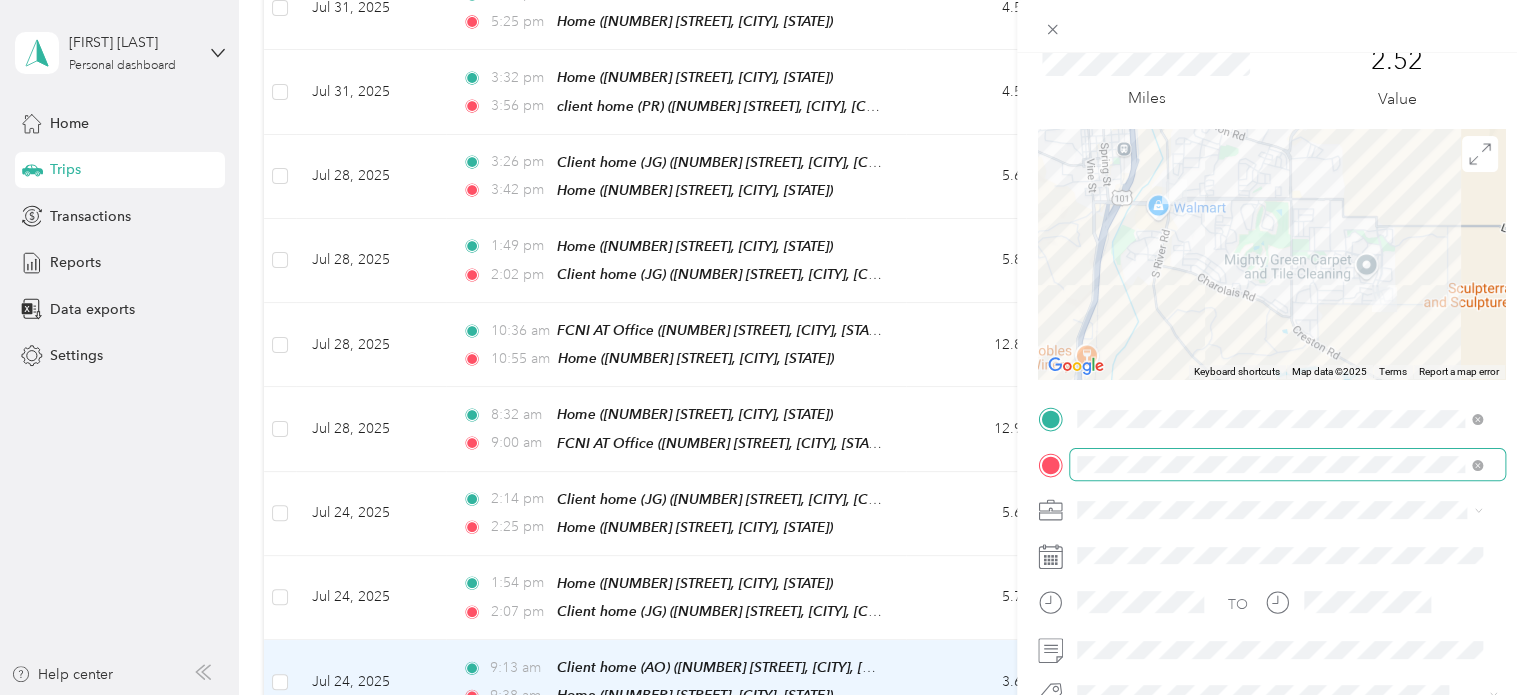 scroll, scrollTop: 300, scrollLeft: 0, axis: vertical 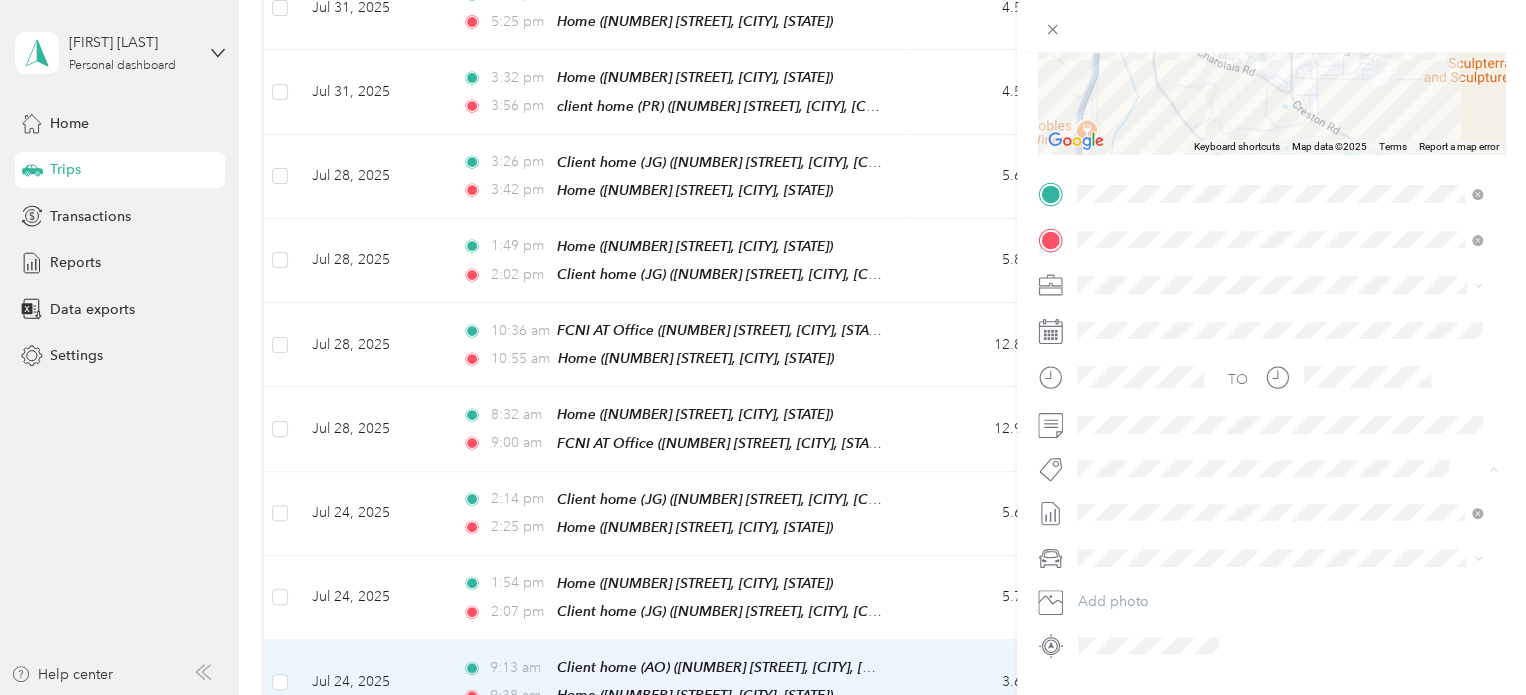click on "Specialty Mhs" at bounding box center [1136, 308] 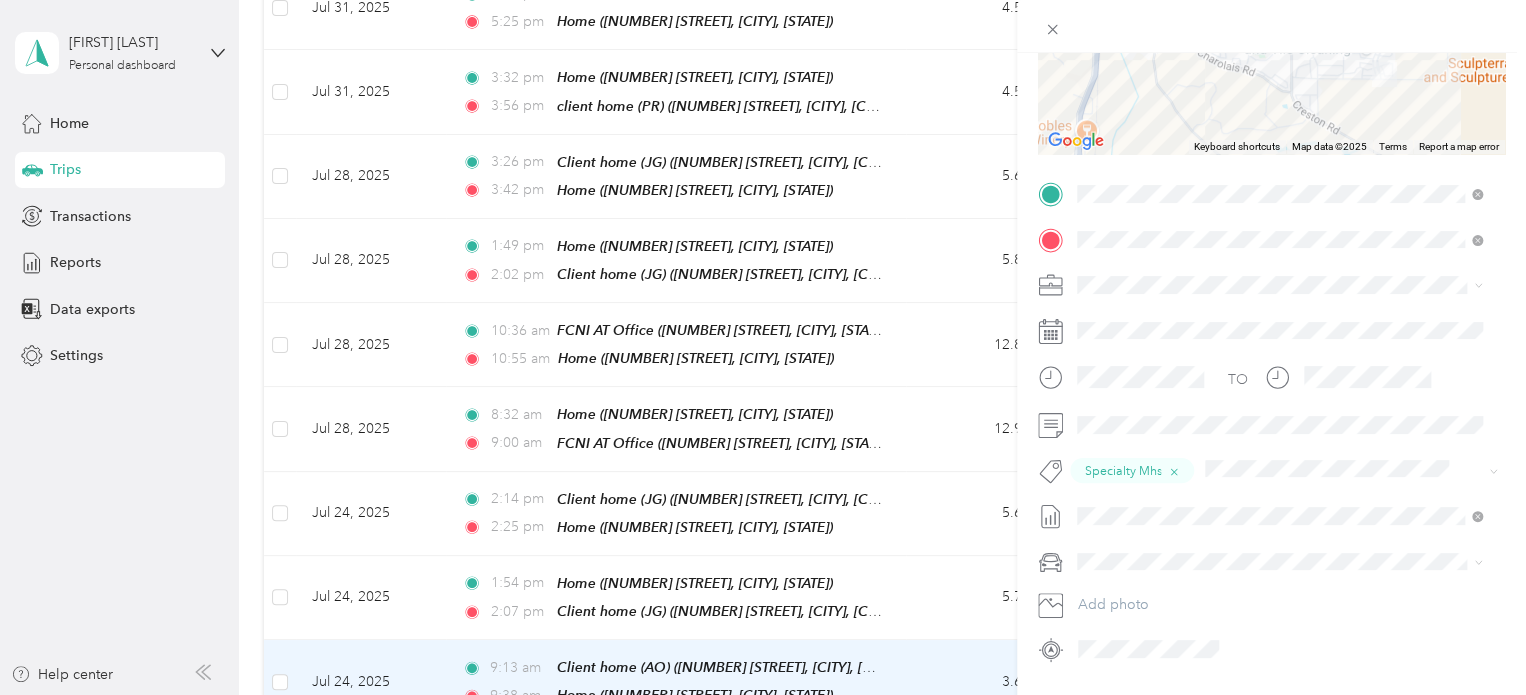 click on "Trip details Save This trip cannot be edited because it is either under review, approved, or paid. Contact your Team Manager to edit it. Miles 2.52 Value  ← Move left → Move right ↑ Move up ↓ Move down + Zoom in - Zoom out Home Jump left by 75% End Jump right by 75% Page Up Jump up by 75% Page Down Jump down by 75% Keyboard shortcuts Map Data Map data ©2025 Map data ©2025 1 km  Click to toggle between metric and imperial units Terms Report a map error TO Specialty Mhs Add photo" at bounding box center [763, 347] 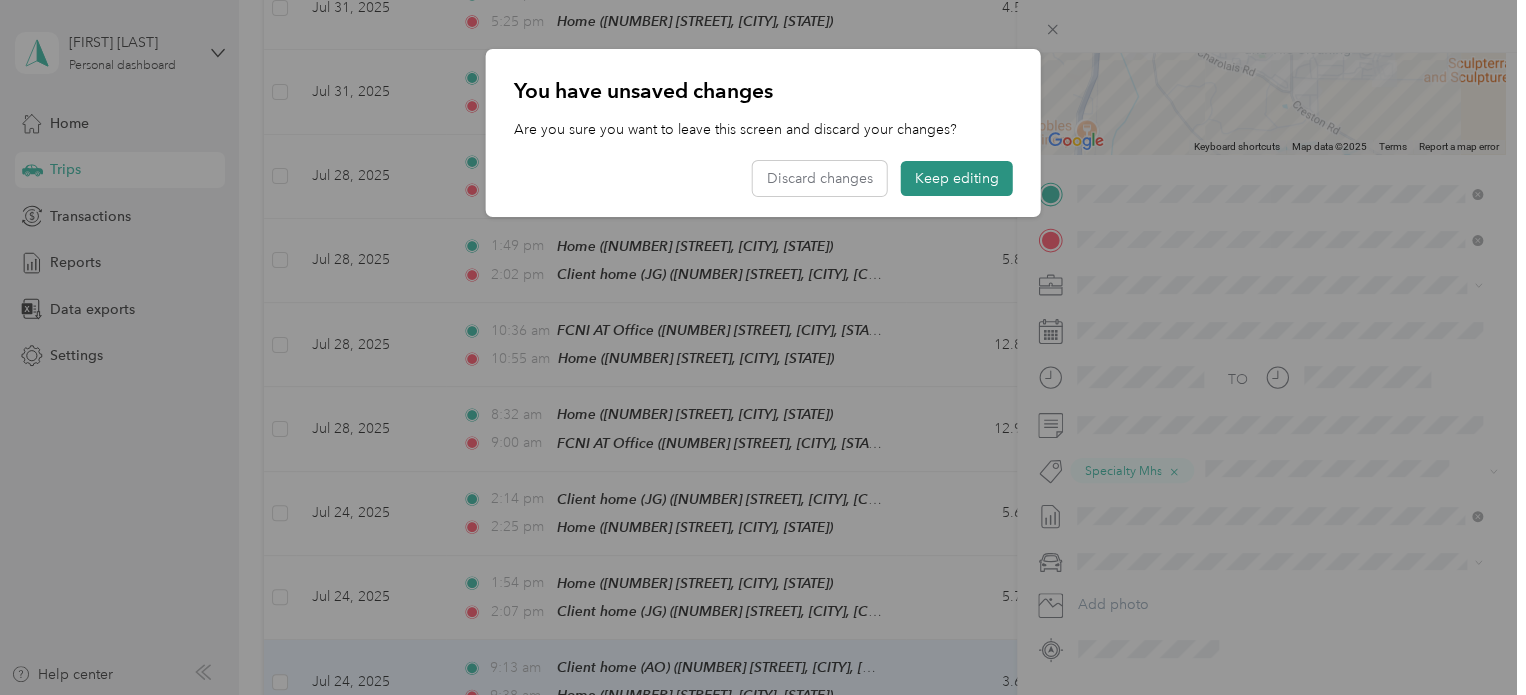 click on "Keep editing" at bounding box center [957, 178] 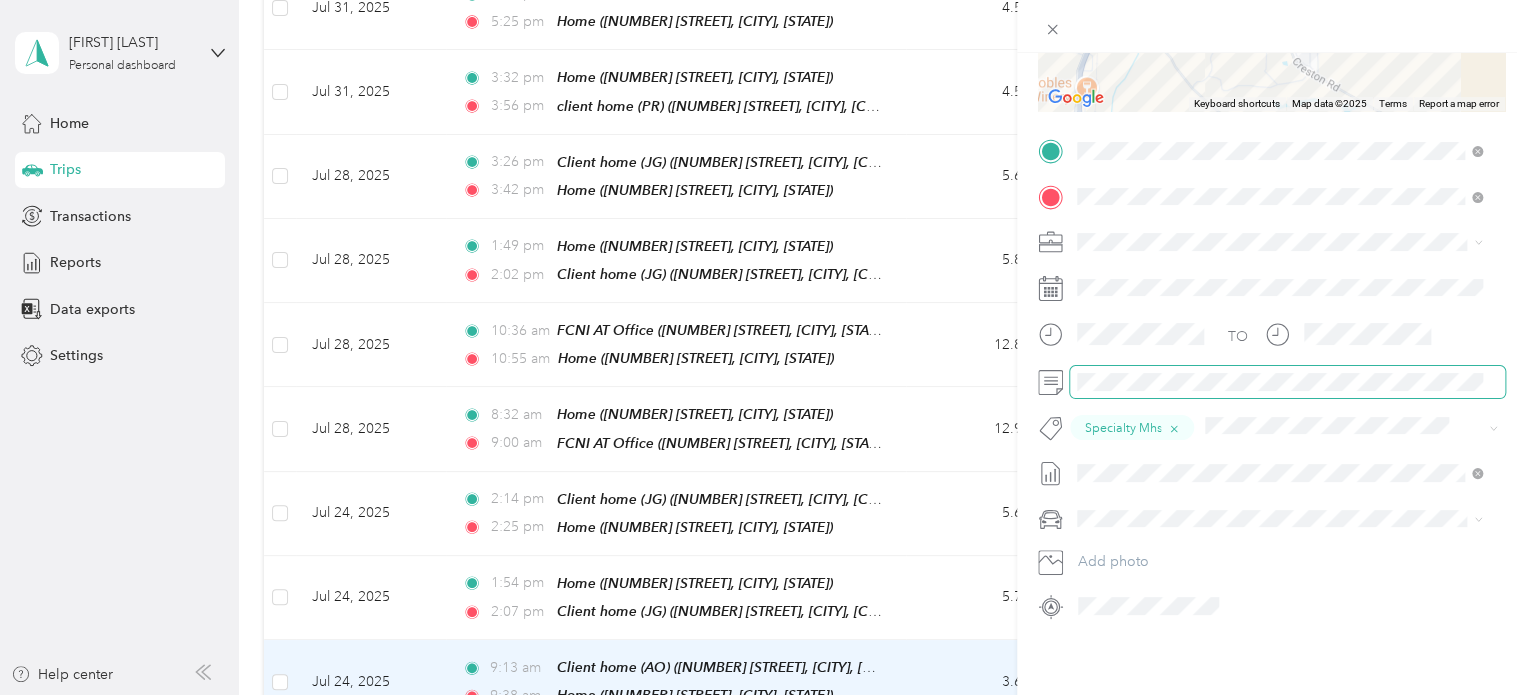 scroll, scrollTop: 0, scrollLeft: 0, axis: both 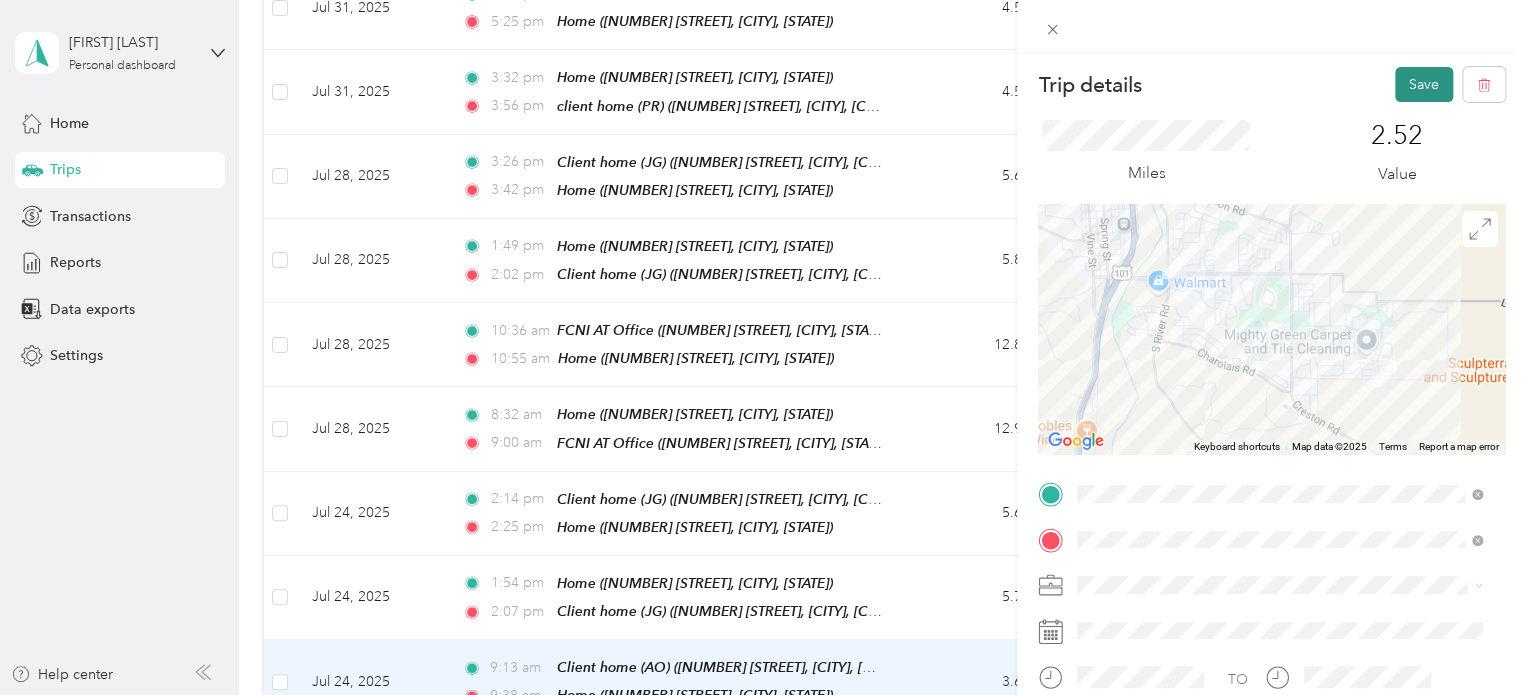 click on "Save" at bounding box center [1424, 84] 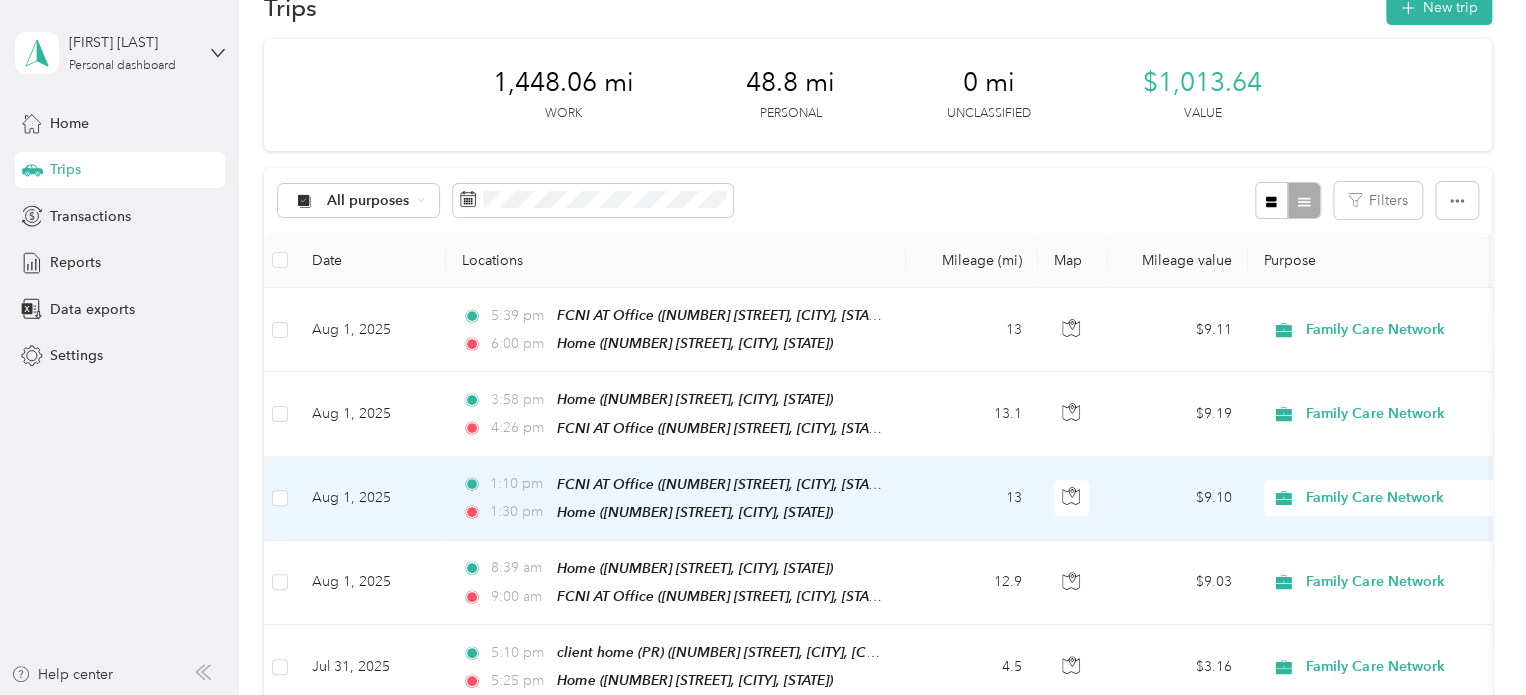 scroll, scrollTop: 0, scrollLeft: 0, axis: both 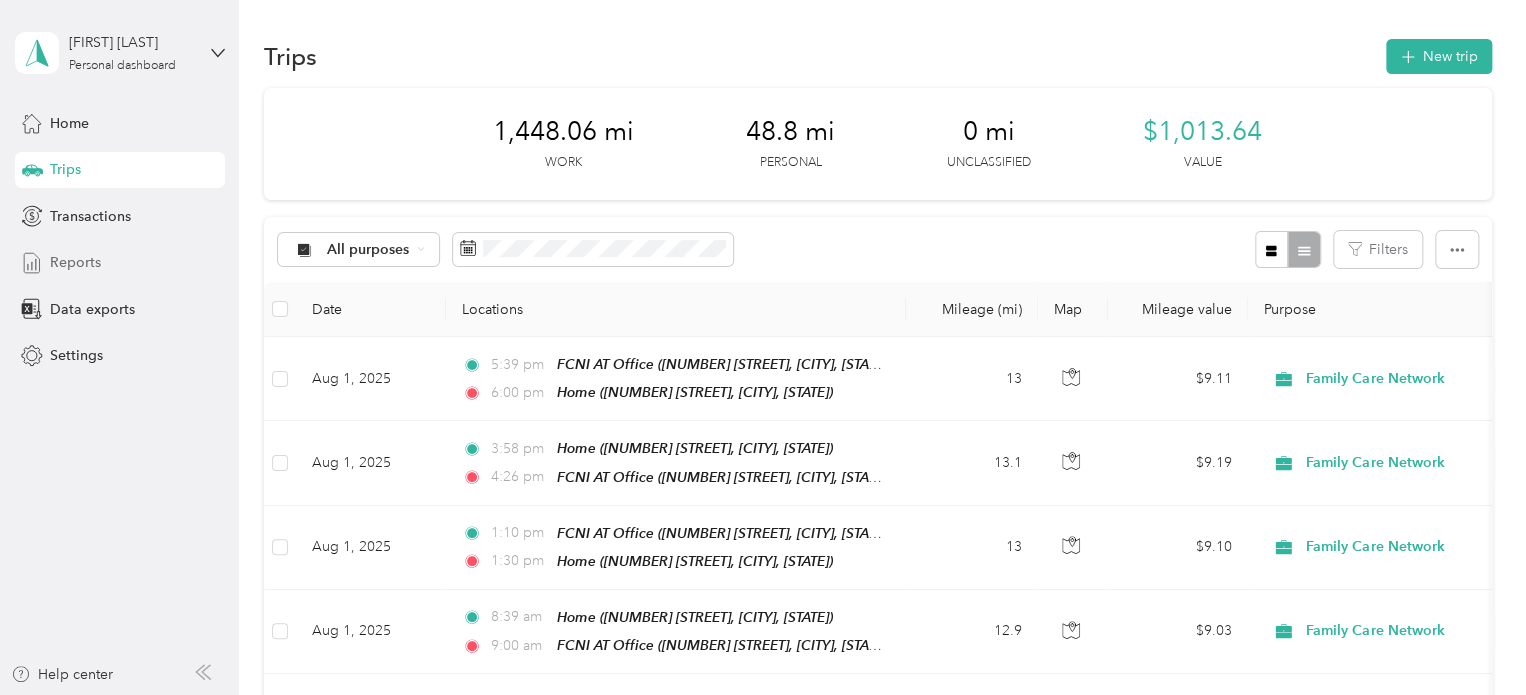 click on "Reports" at bounding box center [75, 262] 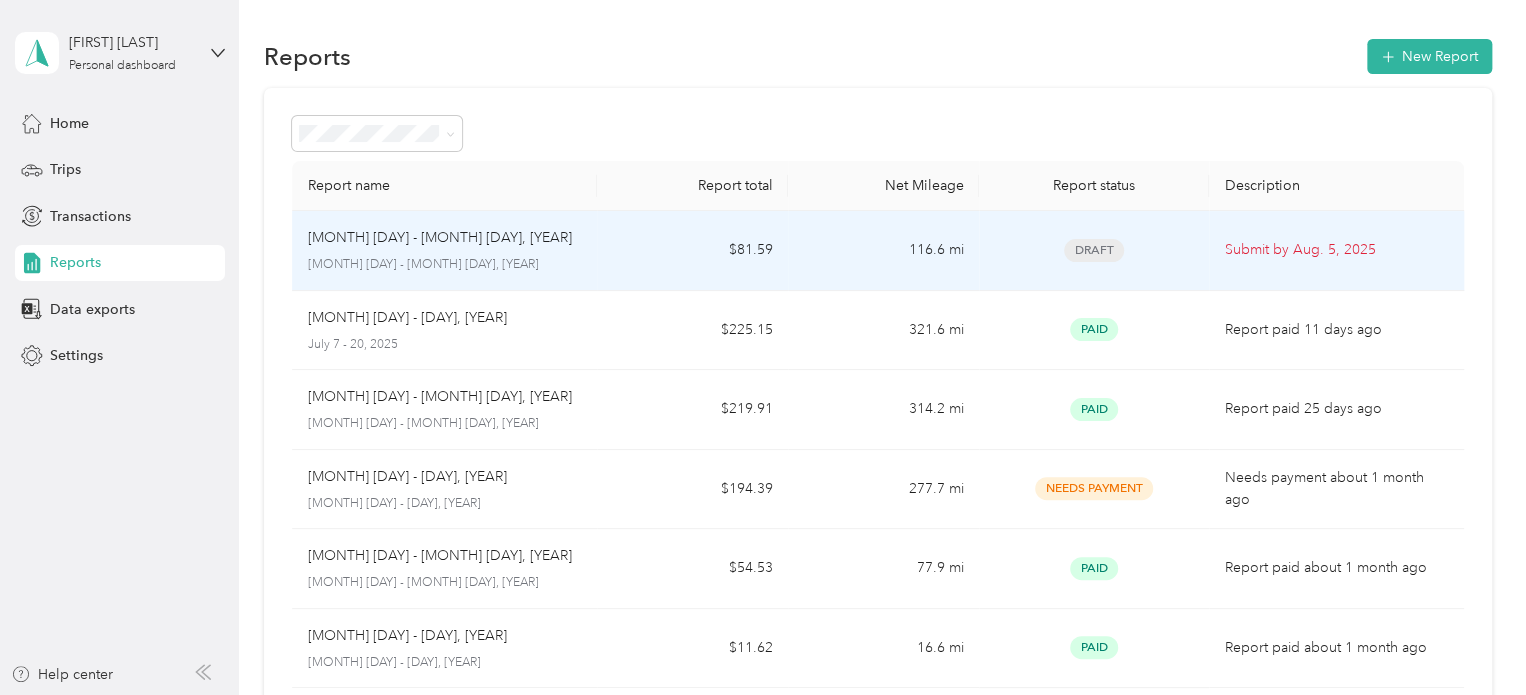 click on "[MONTH] [DAY] - [MONTH] [DAY], [YEAR] [MONTH] [DAY] - [MONTH] [DAY], [YEAR]" at bounding box center [445, 250] 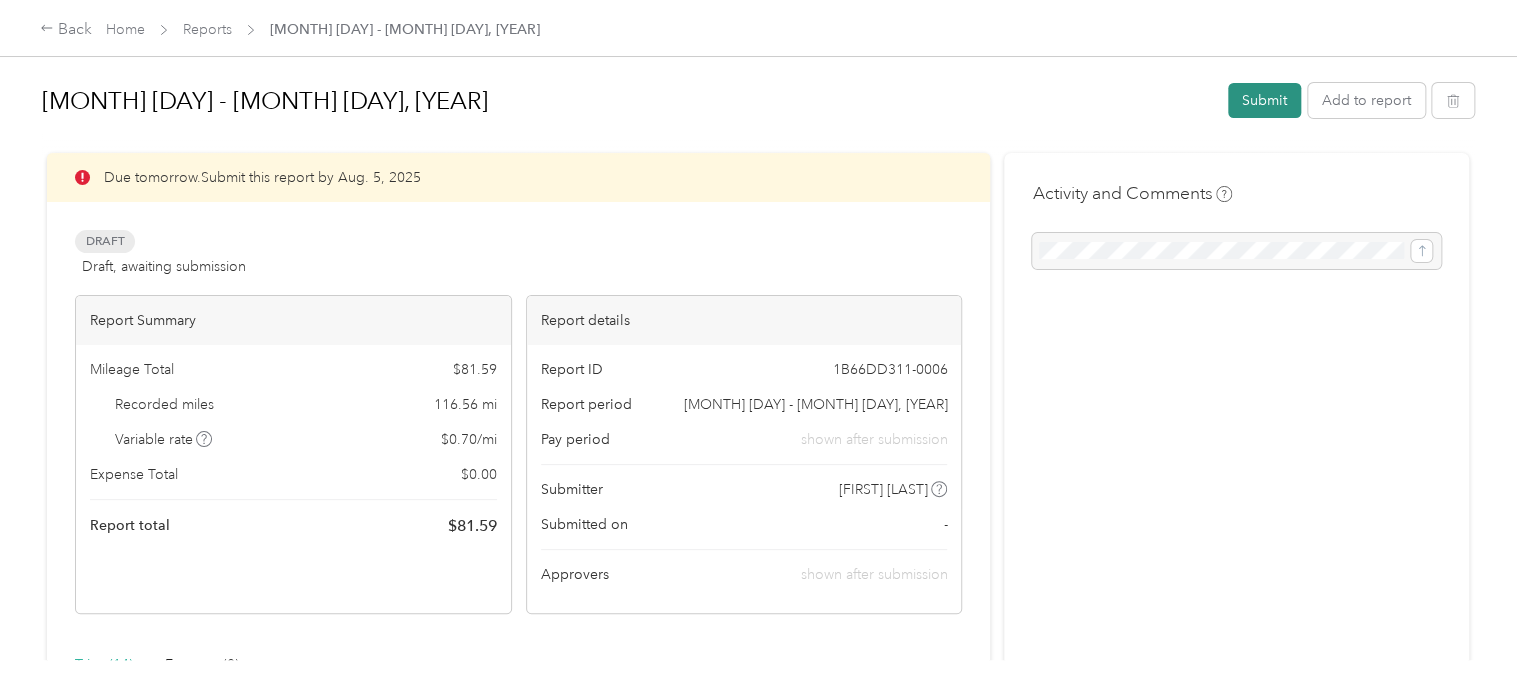 click on "Submit" at bounding box center [1264, 100] 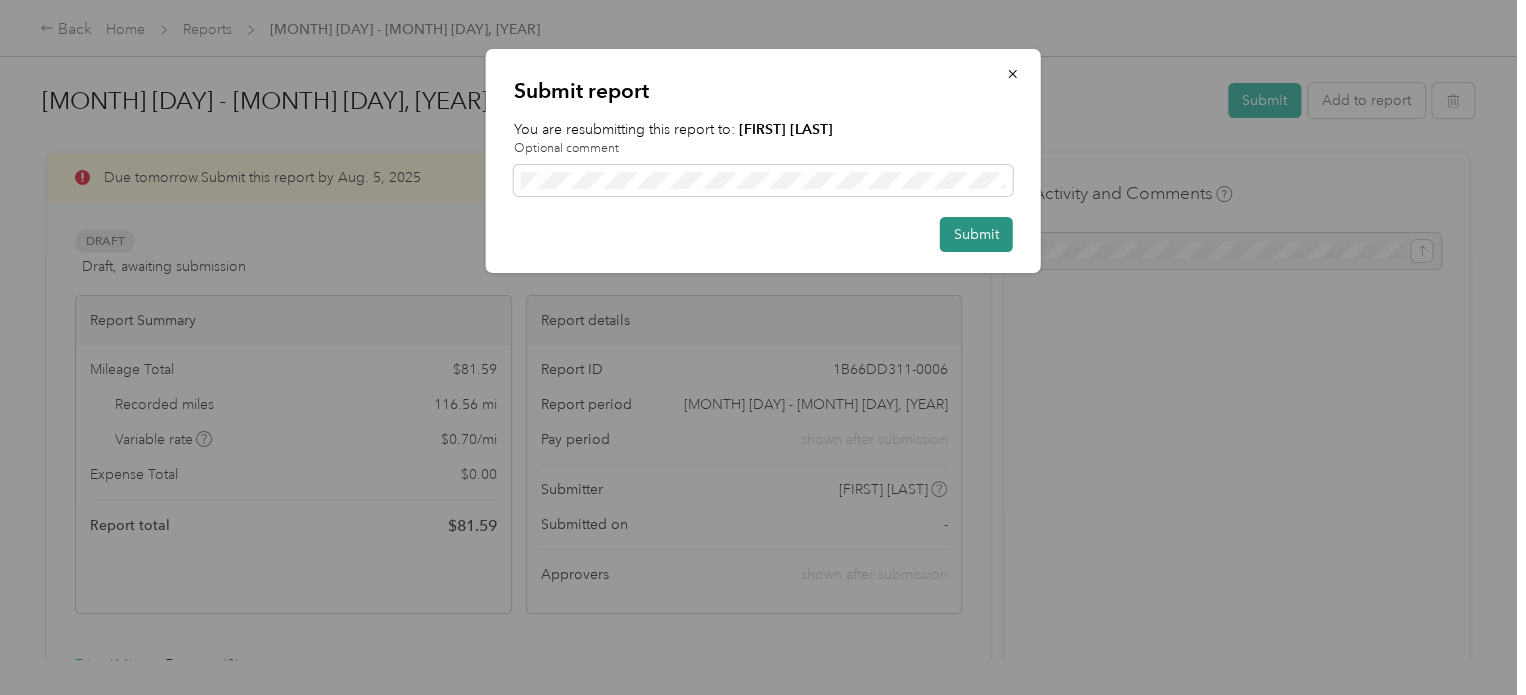 click on "Submit" at bounding box center [976, 234] 